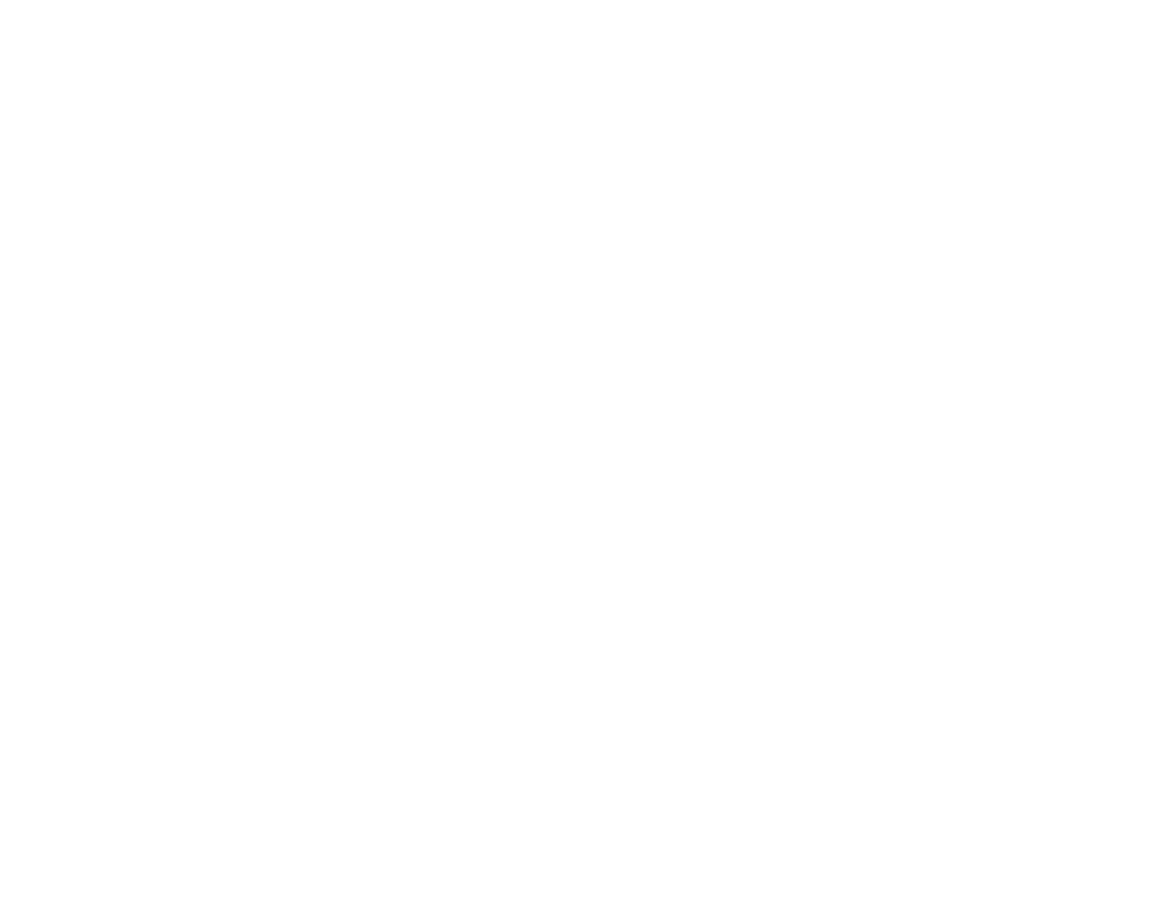 scroll, scrollTop: 0, scrollLeft: 0, axis: both 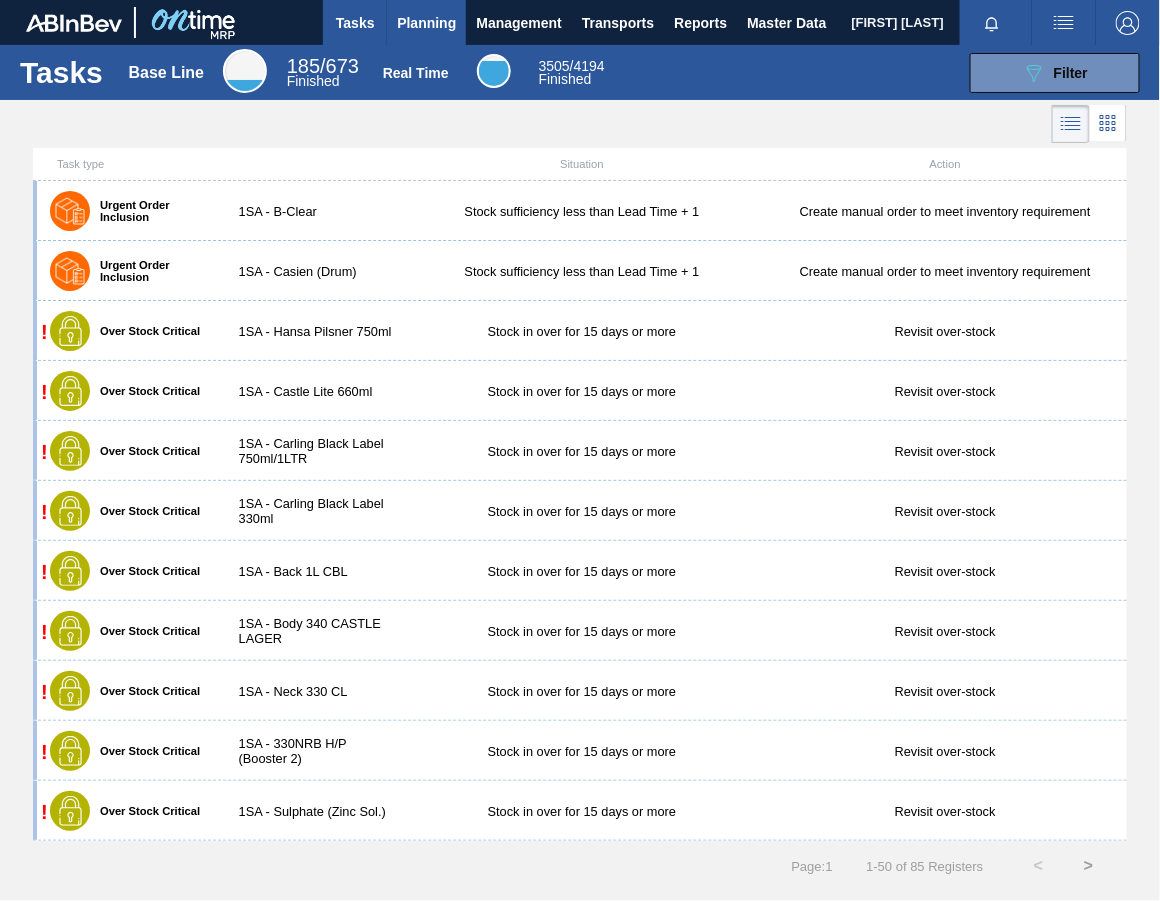 click on "Planning" at bounding box center [426, 23] 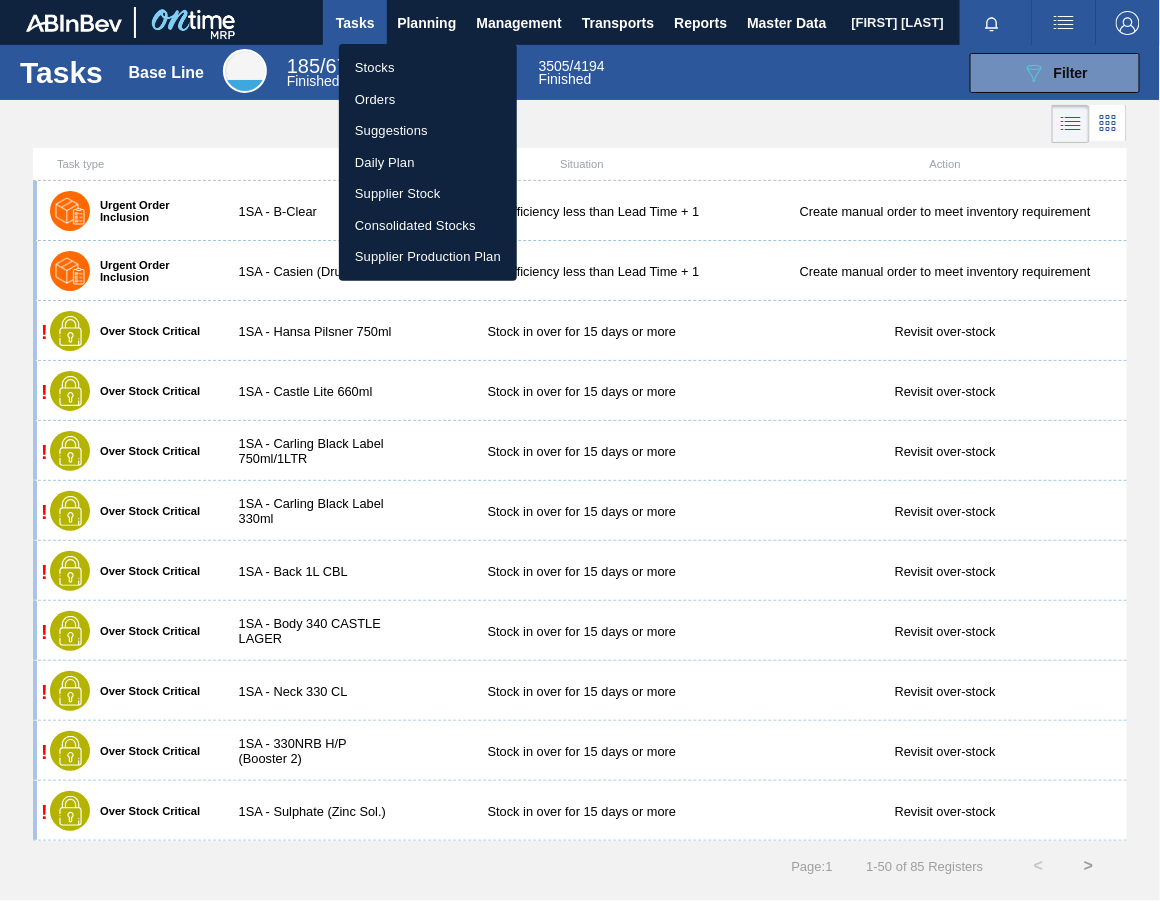 click on "Stocks" at bounding box center [428, 68] 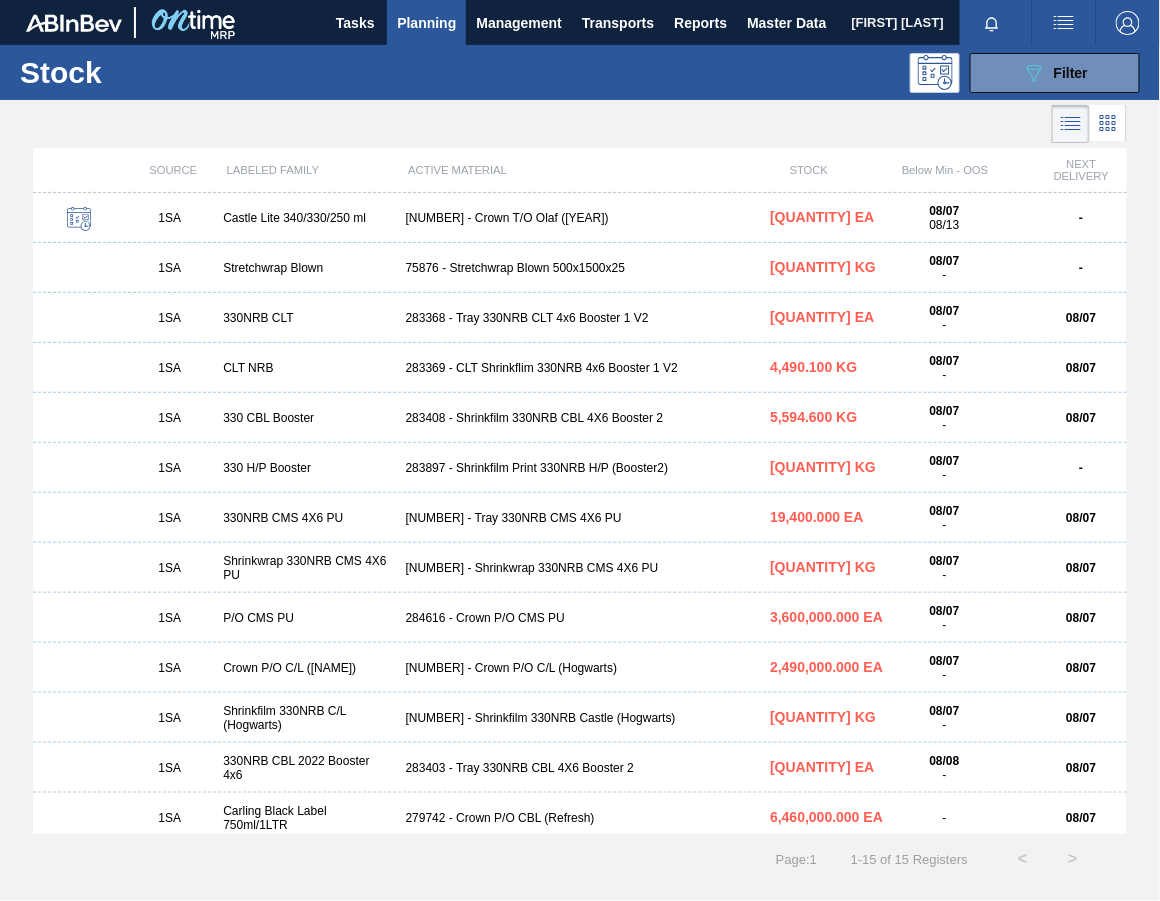 type 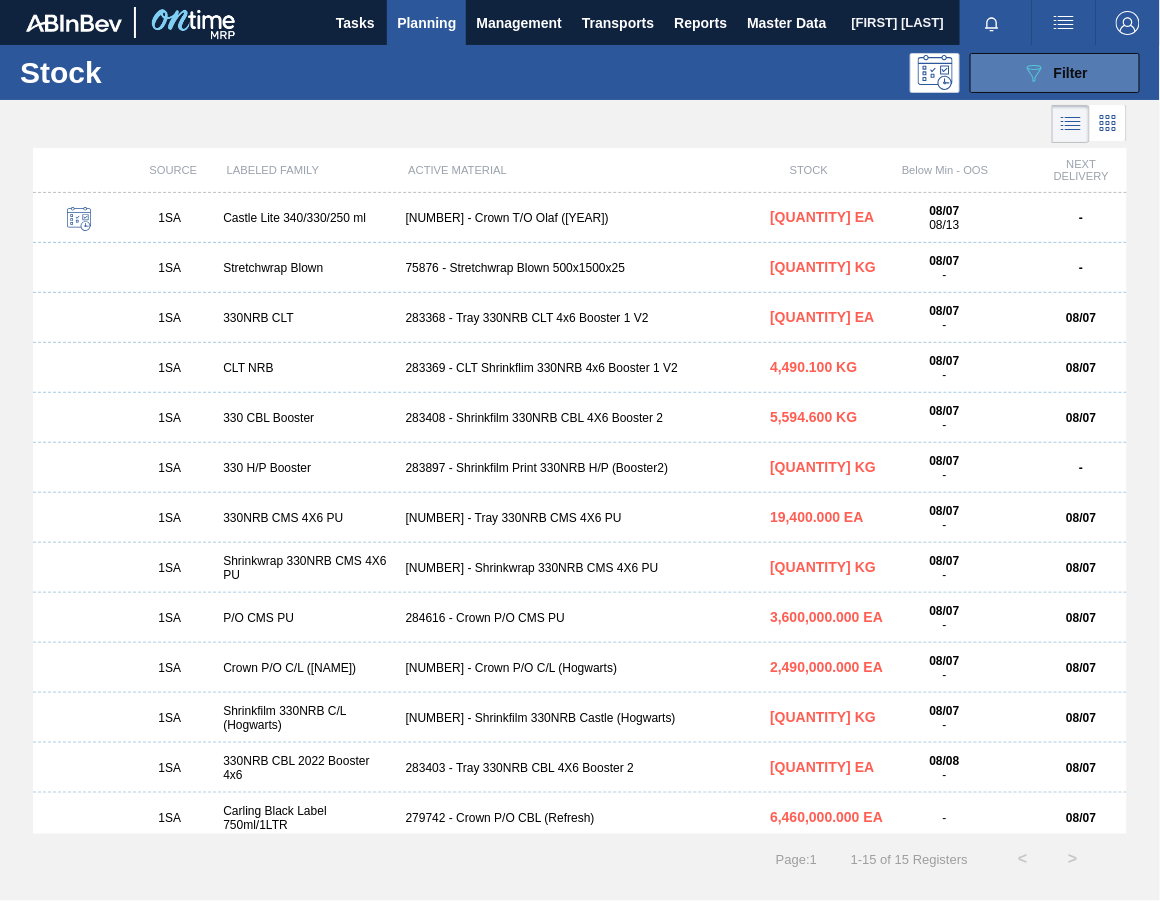 click on "Filter" at bounding box center (1071, 73) 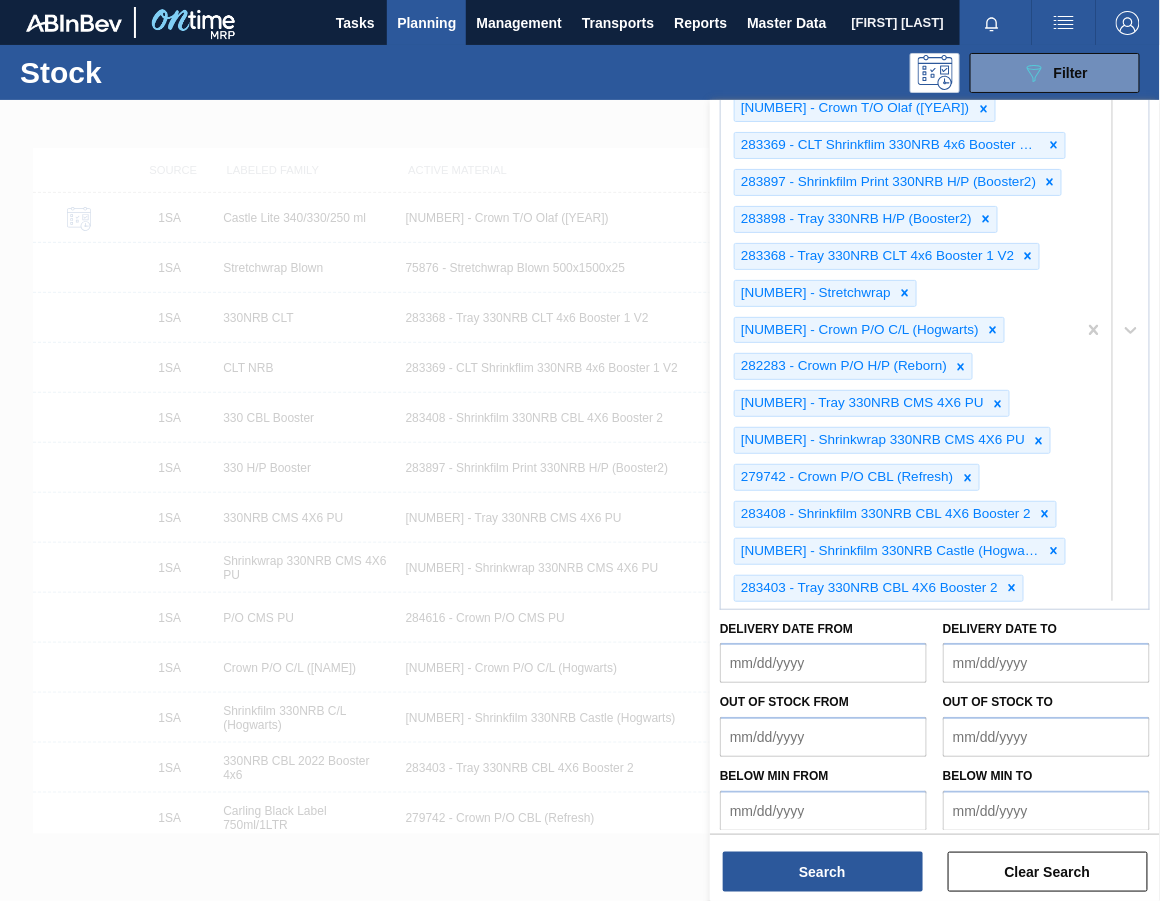 scroll, scrollTop: 571, scrollLeft: 0, axis: vertical 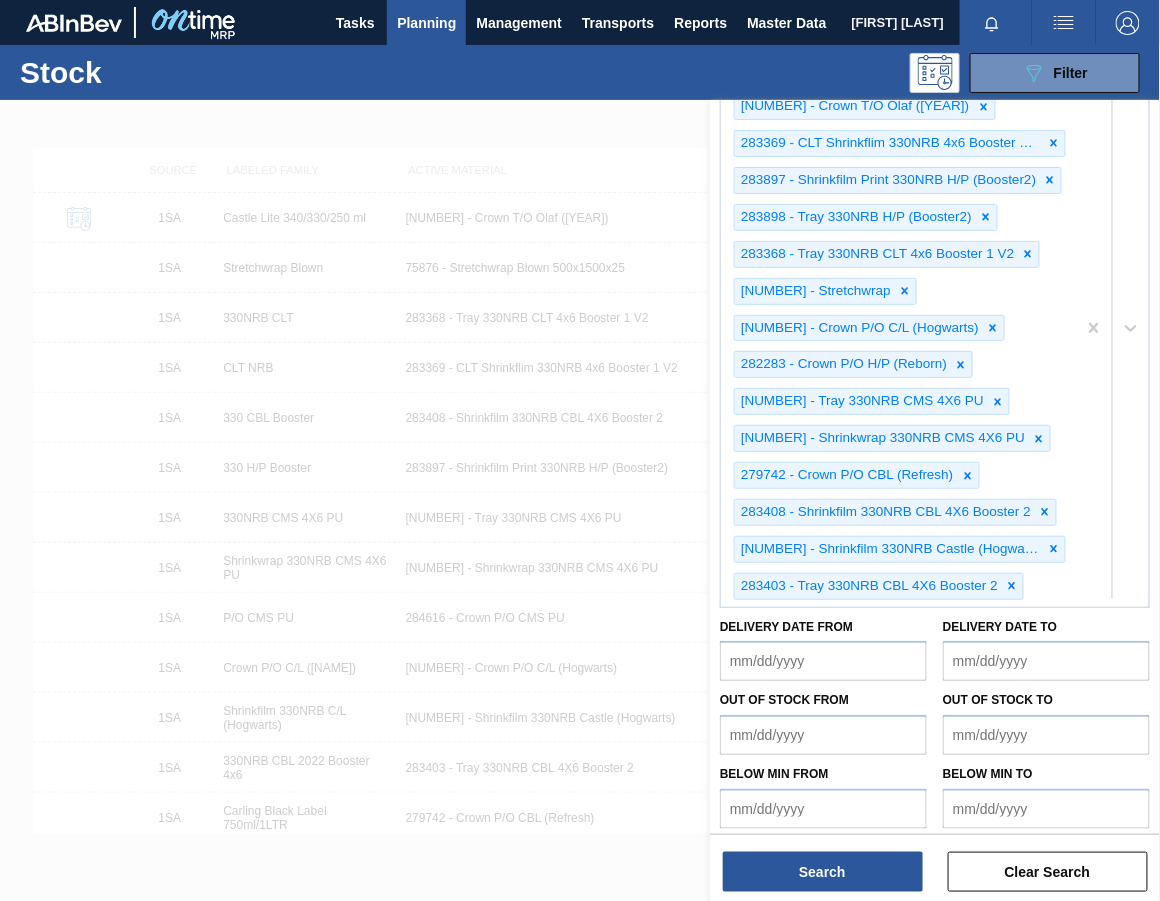 click on "Delivery Date from Delivery Date to" at bounding box center [935, 645] 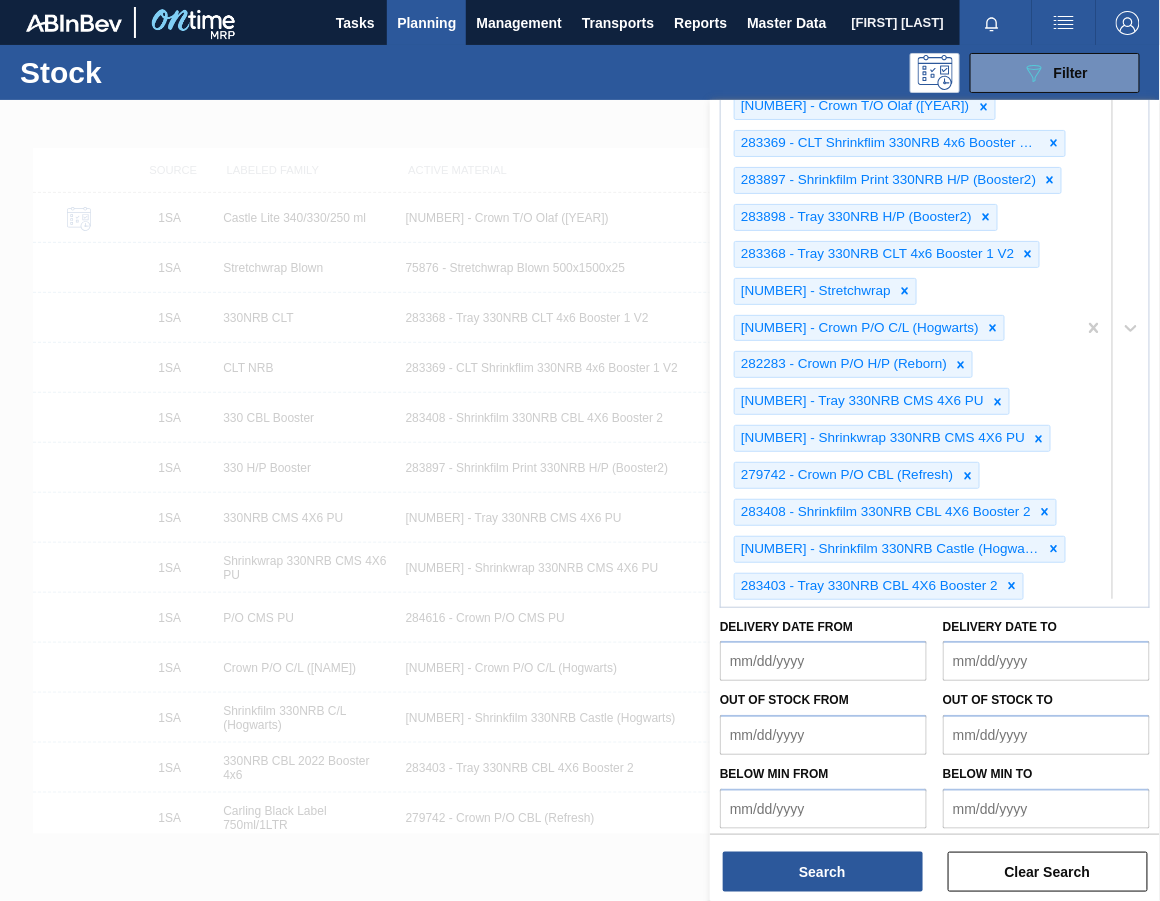 click on "[NUMBER] - Crown P/O CMS PU [NUMBER] - Crown T/O Olaf ([YEAR]) [NUMBER] - CLT Shrinkflim 330NRB 4x6 Booster 1 V2 [NUMBER] - Shrinkfilm Print 330NRB H/P (Booster2) [NUMBER] - Tray 330NRB H/P (Booster2) [NUMBER] - Tray 330NRB CLT 4x6  Booster 1 V2 [NUMBER] - Stretchwrap [NUMBER] - Crown P/O C/L (Hogwarts) [NUMBER] - Crown P/O H/P (Reborn) [NUMBER] - Tray 330NRB CMS 4X6 PU [NUMBER] - Shrinkwrap 330NRB CMS 4X6 PU [NUMBER] - Crown P/O CBL (Refresh) [NUMBER] - Shrinkfilm 330NRB CBL 4X6 Booster 2 [NUMBER] - Shrinkfilm 330NRB Castle (Hogwarts) [NUMBER] - Tray 330NRB CBL 4X6 Booster 2" at bounding box center (898, 327) 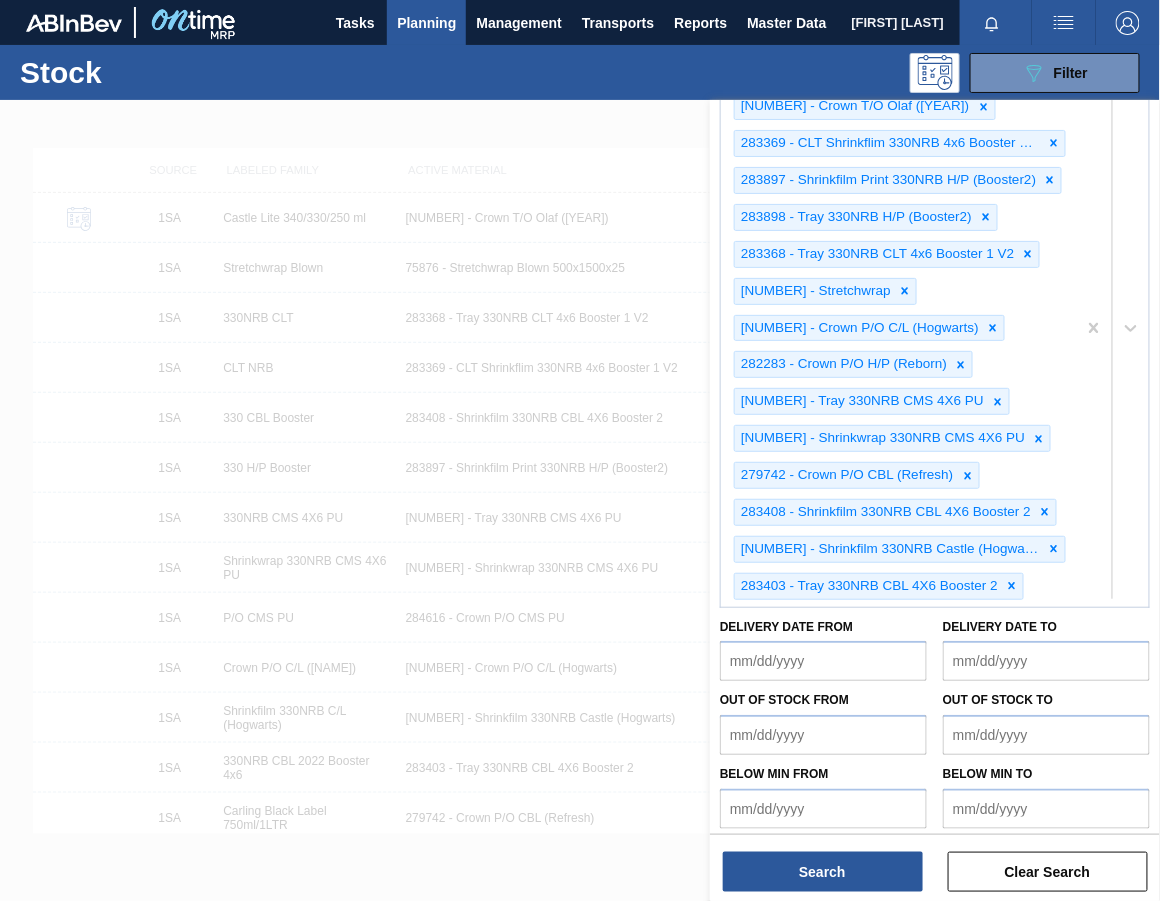 click on "[NUMBER] - Crown P/O CMS PU [NUMBER] - Crown T/O Olaf ([YEAR]) [NUMBER] - CLT Shrinkflim 330NRB 4x6 Booster 1 V2 [NUMBER] - Shrinkfilm Print 330NRB H/P (Booster2) [NUMBER] - Tray 330NRB H/P (Booster2) [NUMBER] - Tray 330NRB CLT 4x6  Booster 1 V2 [NUMBER] - Stretchwrap [NUMBER] - Crown P/O C/L (Hogwarts) [NUMBER] - Crown P/O H/P (Reborn) [NUMBER] - Tray 330NRB CMS 4X6 PU [NUMBER] - Shrinkwrap 330NRB CMS 4X6 PU [NUMBER] - Crown P/O CBL (Refresh) [NUMBER] - Shrinkfilm 330NRB CBL 4X6 Booster 2 [NUMBER] - Shrinkfilm 330NRB Castle (Hogwarts) [NUMBER] - Tray 330NRB CBL 4X6 Booster 2" at bounding box center (898, 327) 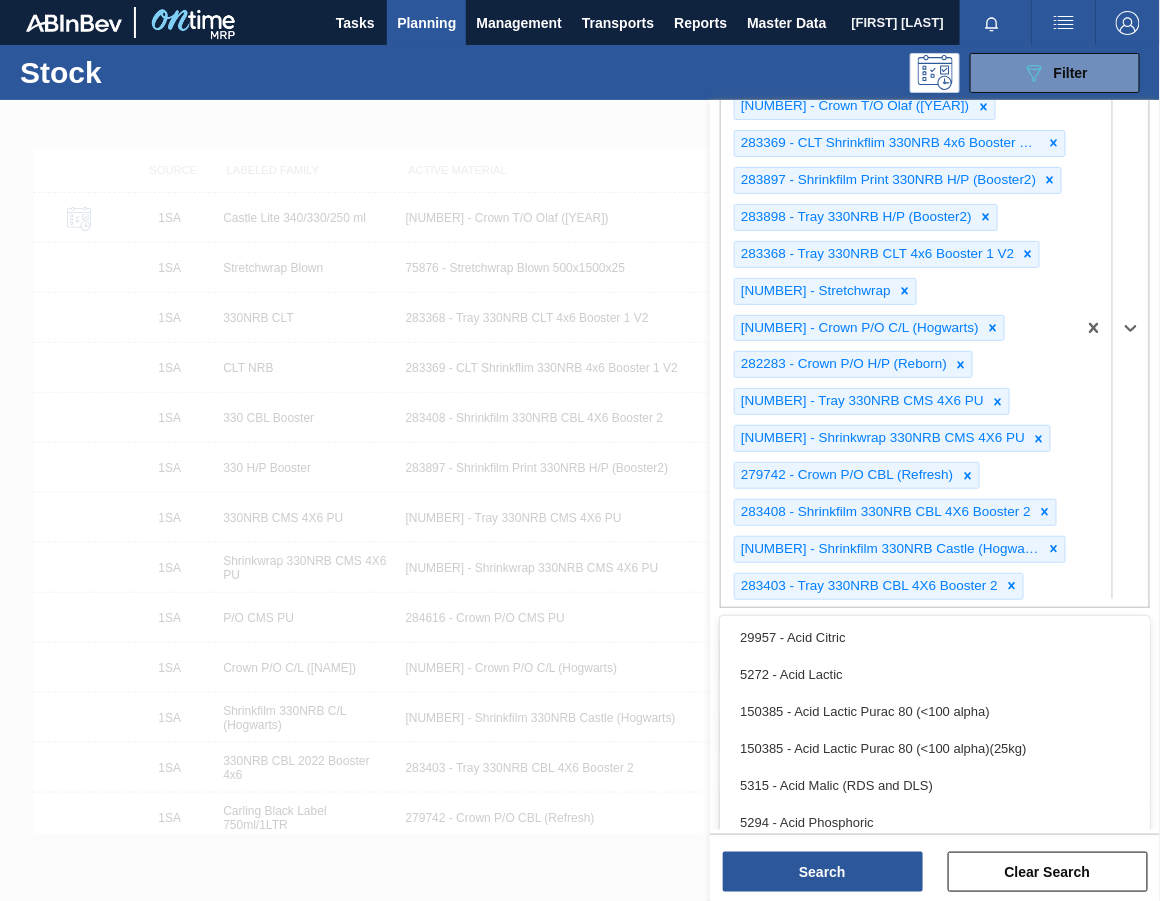 paste on "[NUMBER] [NUMBER] [NUMBER] [NUMBER] [NUMBER] [NUMBER] [NUMBER] [NUMBER] [NUMBER] [NUMBER] [NUMBER] [NUMBER] [NUMBER] [NUMBER]" 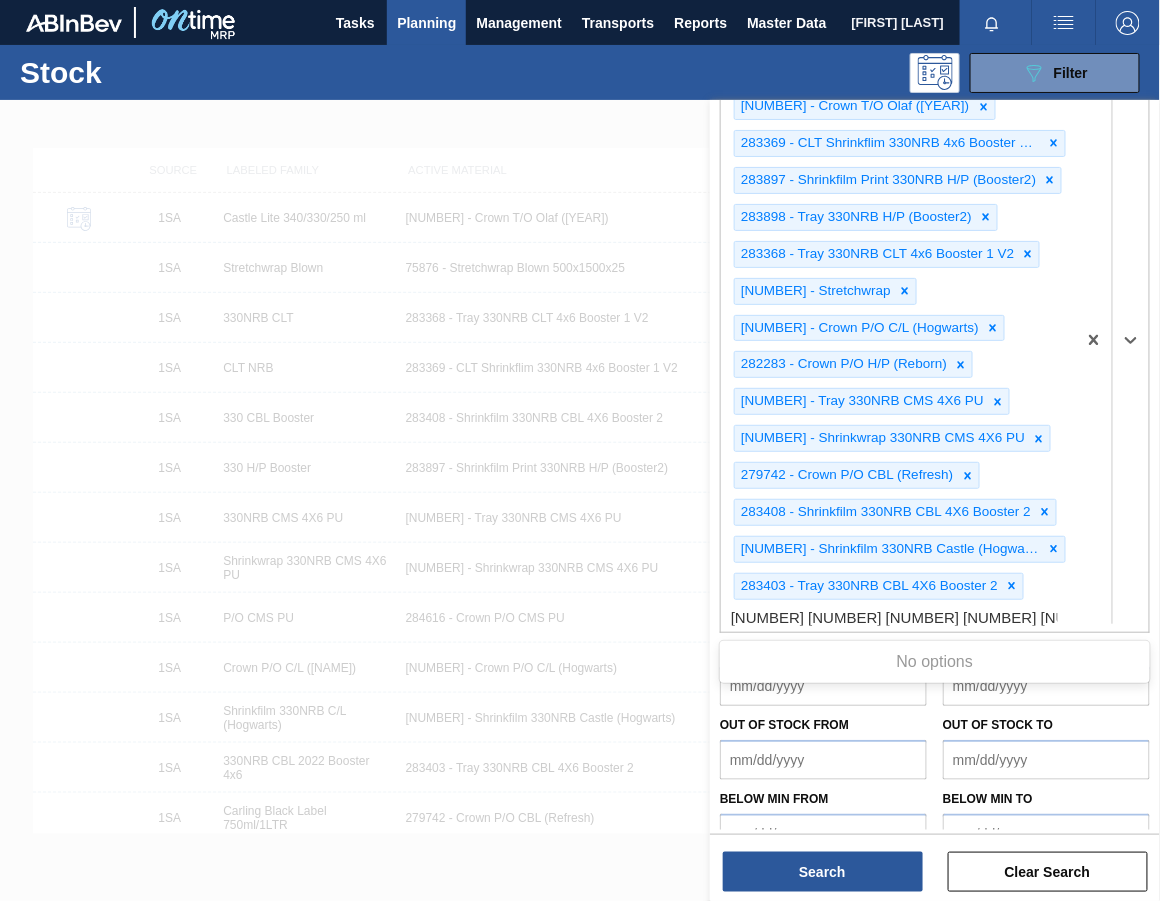 type on "[NUMBER] [NUMBER] [NUMBER] [NUMBER] [NUMBER] [NUMBER] [NUMBER] [NUMBER] [NUMBER] [NUMBER] [NUMBER] [NUMBER] [NUMBER] [NUMBER]" 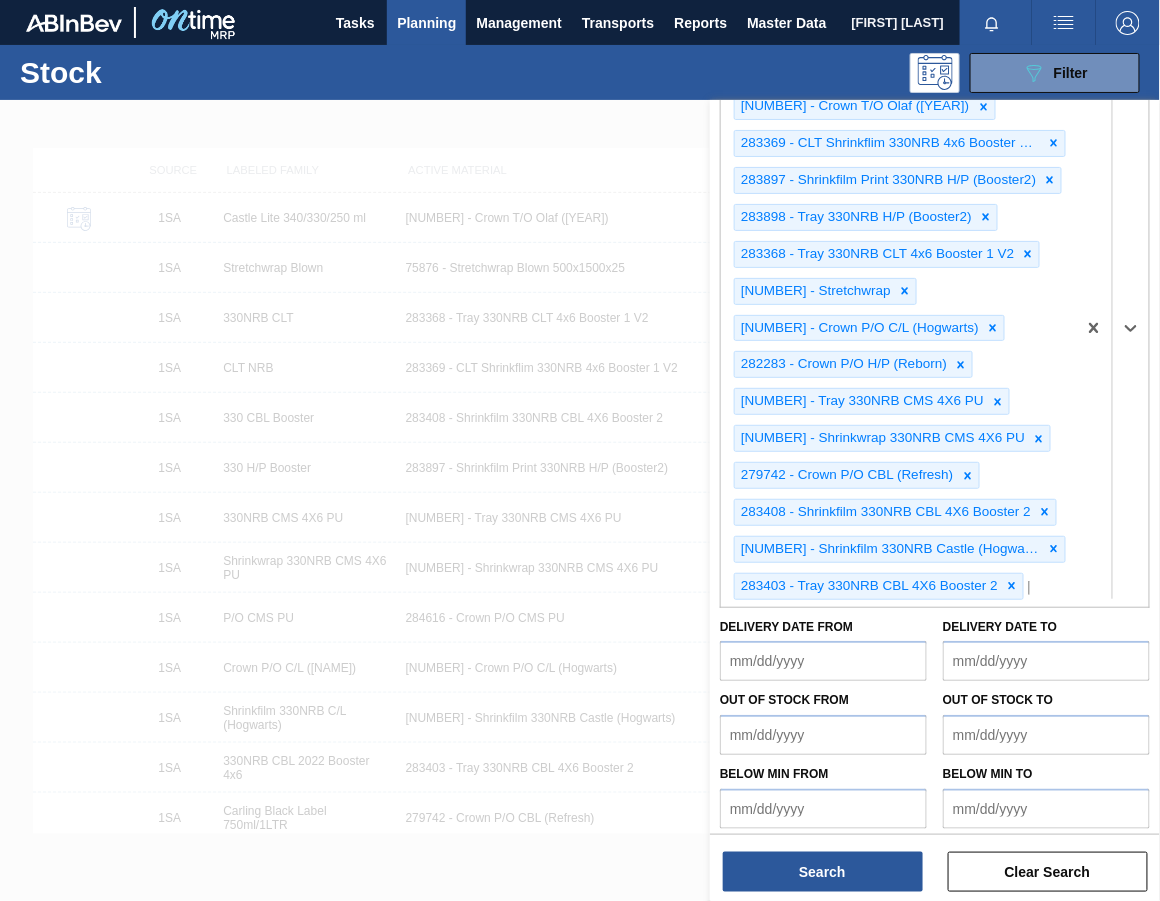type 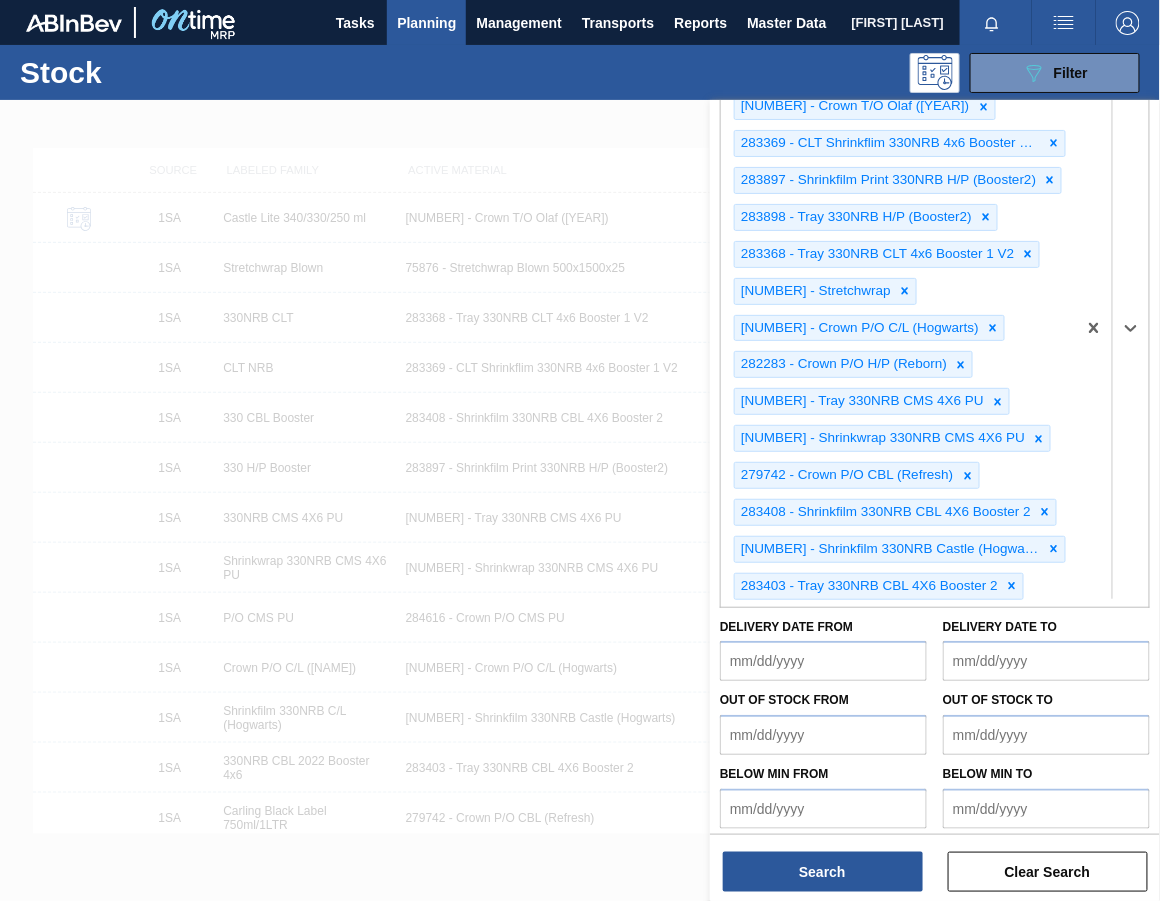 drag, startPoint x: 1065, startPoint y: 610, endPoint x: 837, endPoint y: 610, distance: 228 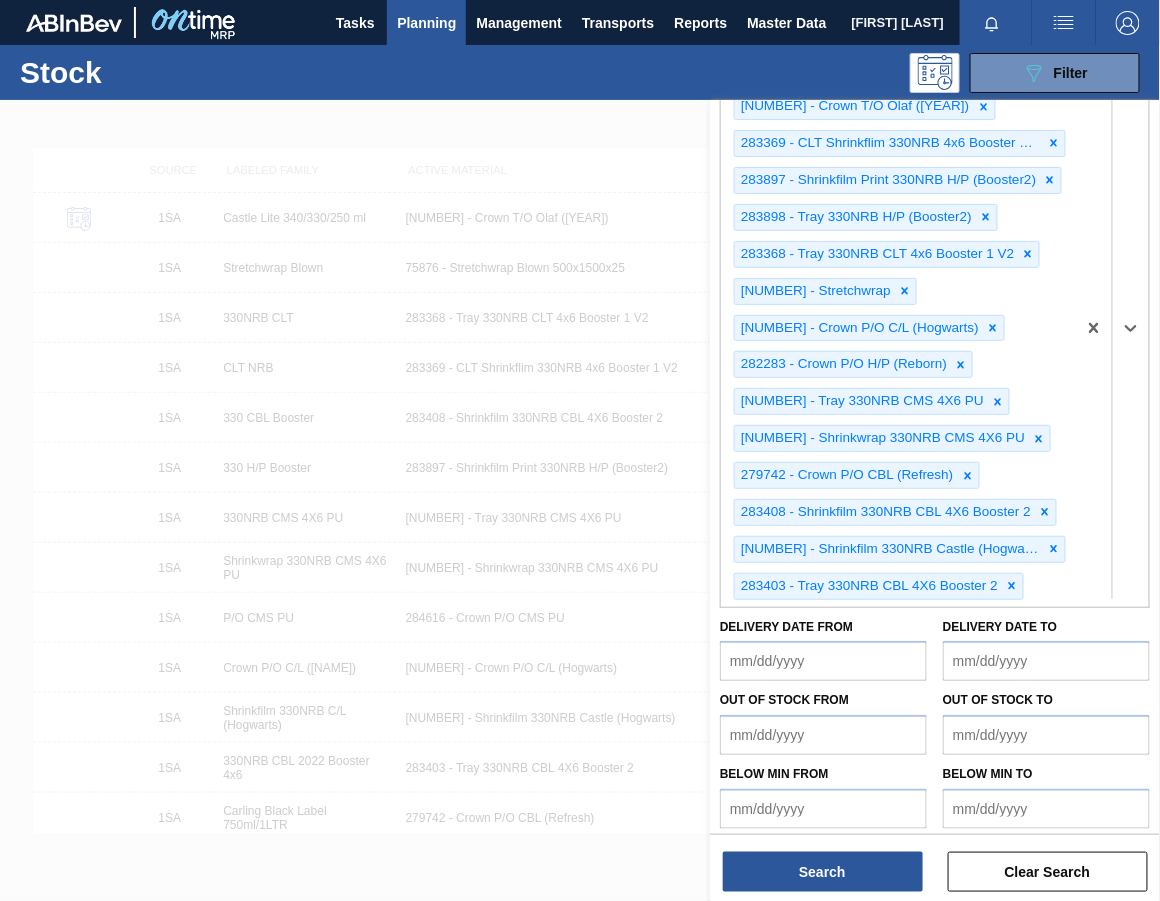 click on "Stock Status Stock Status Source Source Destination 1SA - SAB Alrode Brewery Coordination Coordination Material Group Material Group Family Family Labeled Family Labeled Family Active Material   Select is focused ,type to refine list, press Down to open the menu,  press left to focus selected values [NUMBER] - Crown P/O CMS PU [NUMBER] - Crown T/O Olaf ([YEAR]) [NUMBER] - CLT Shrinkflim 330NRB 4x6 Booster 1 V2 [NUMBER] - Shrinkfilm Print 330NRB H/P (Booster2) [NUMBER] - Tray 330NRB H/P (Booster2) [NUMBER] - Tray 330NRB CLT 4x6  Booster 1 V2 [NUMBER] - Stretchwrap [NUMBER] - Crown P/O C/L (Hogwarts) [NUMBER] - Crown P/O H/P (Reborn) [NUMBER] - Tray 330NRB CMS 4X6 PU [NUMBER] - Shrinkwrap 330NRB CMS 4X6 PU [NUMBER] - Crown P/O CBL (Refresh) [NUMBER] - Shrinkfilm 330NRB CBL 4X6 Booster 2 [NUMBER] - Shrinkfilm 330NRB Castle (Hogwarts) [NUMBER] - Tray 330NRB CBL 4X6 Booster 2 Delivery Date from Delivery Date to Out of Stock from Out of Stock to Below Min from Below Min to" at bounding box center (935, 184) 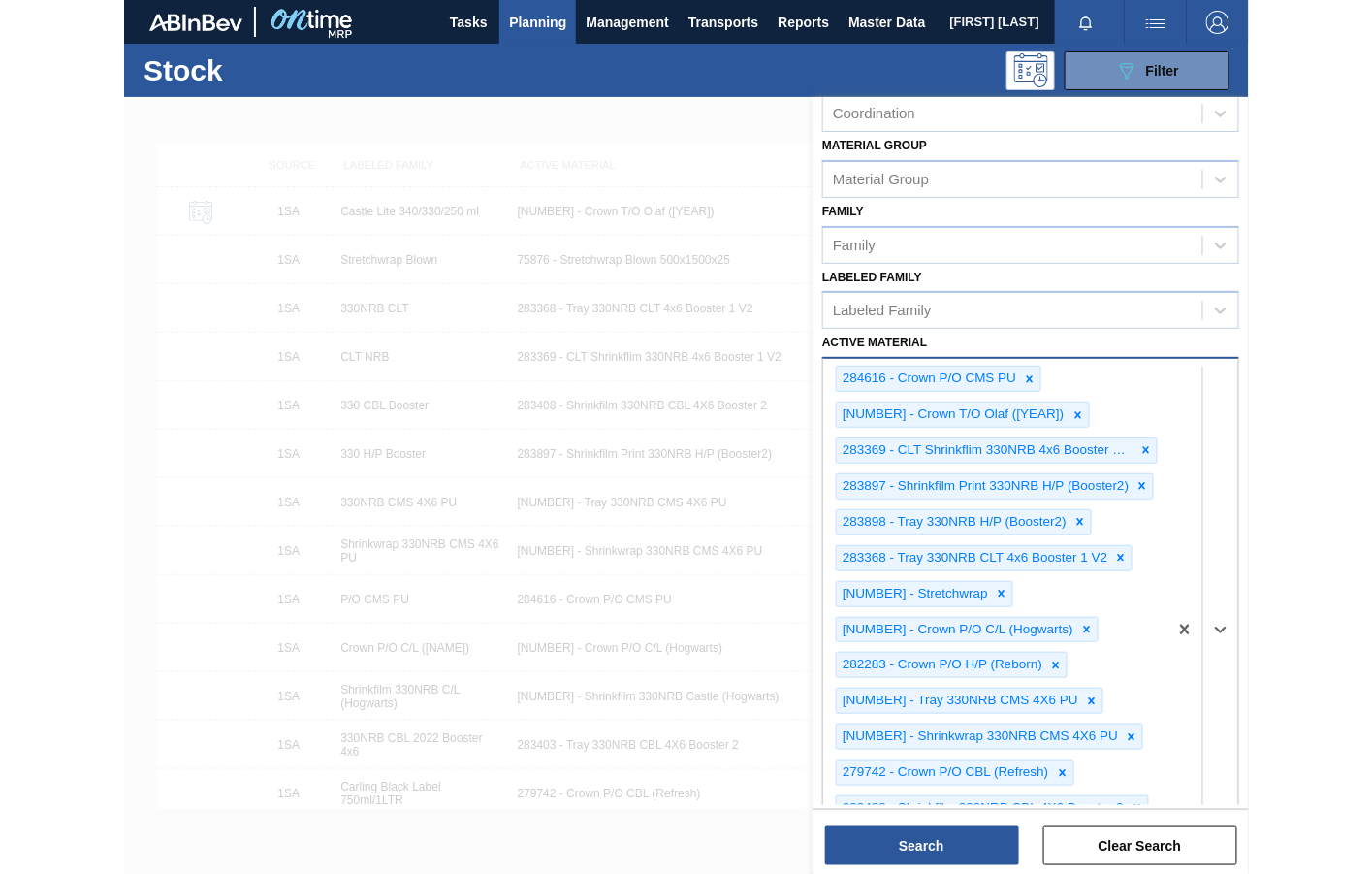 scroll, scrollTop: 0, scrollLeft: 0, axis: both 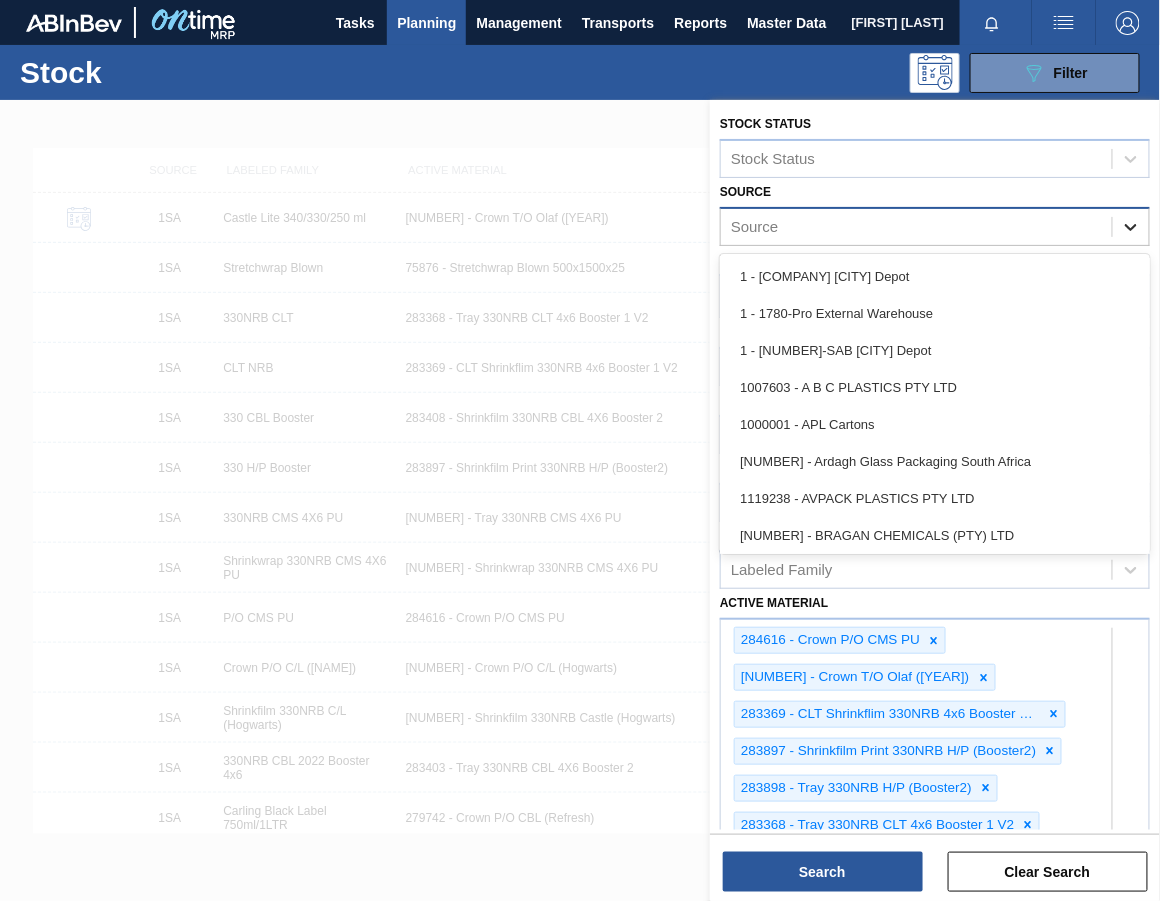 click 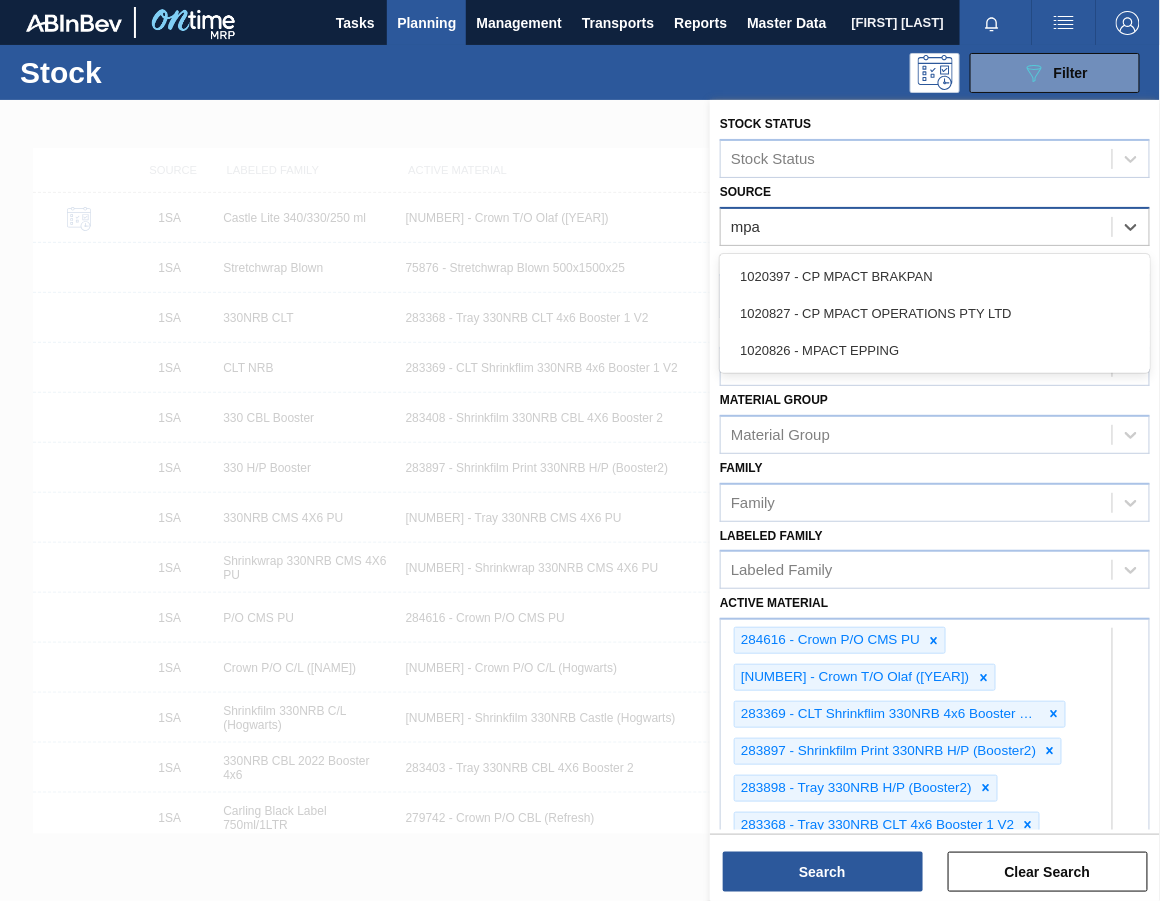 type on "mpac" 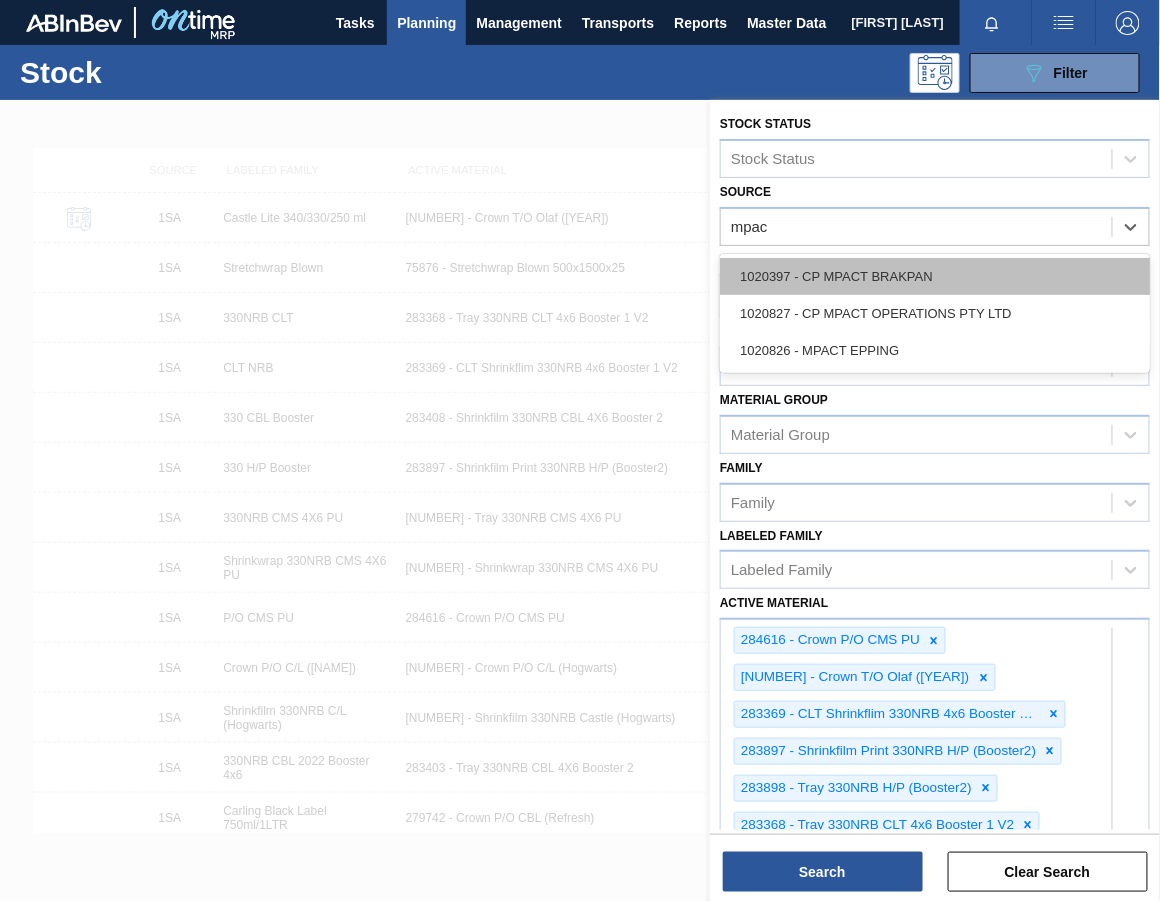 click on "1020397 - CP MPACT BRAKPAN" at bounding box center (935, 276) 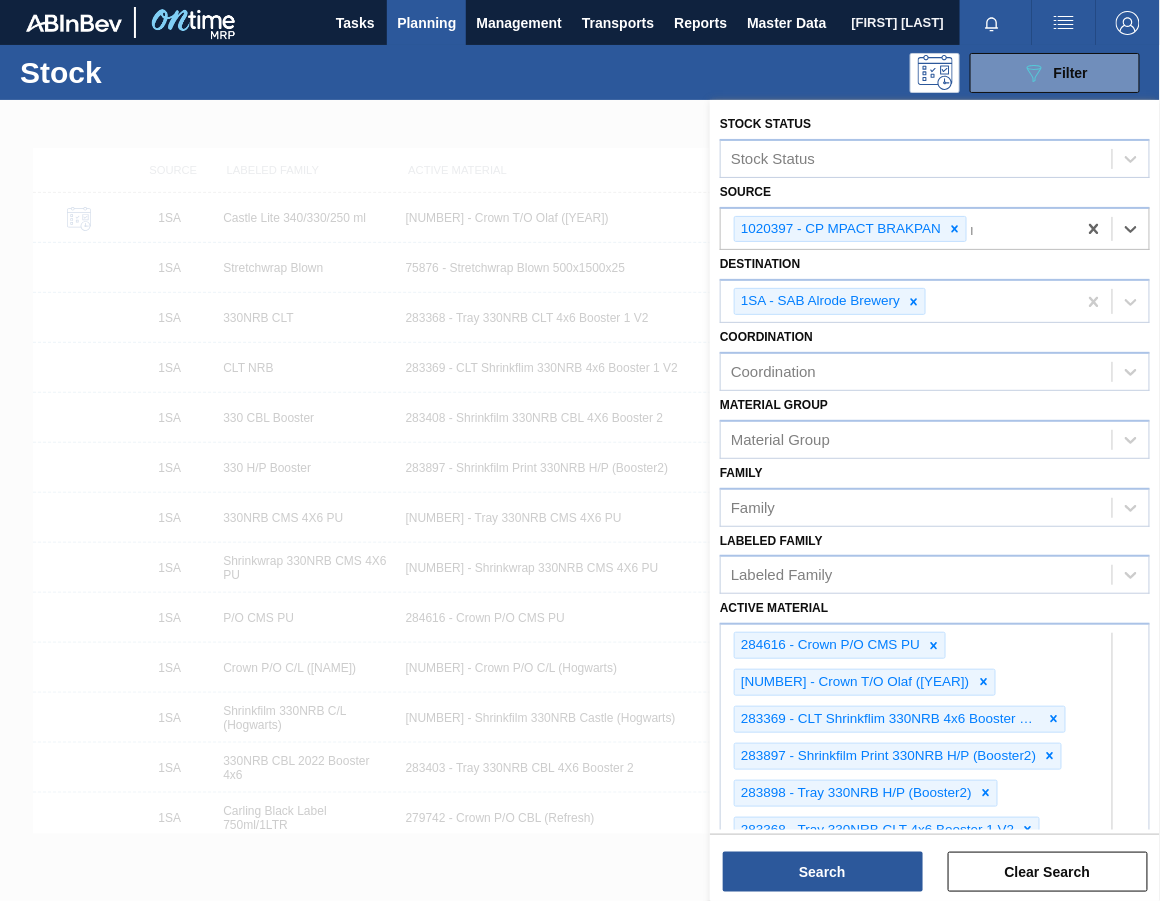 type 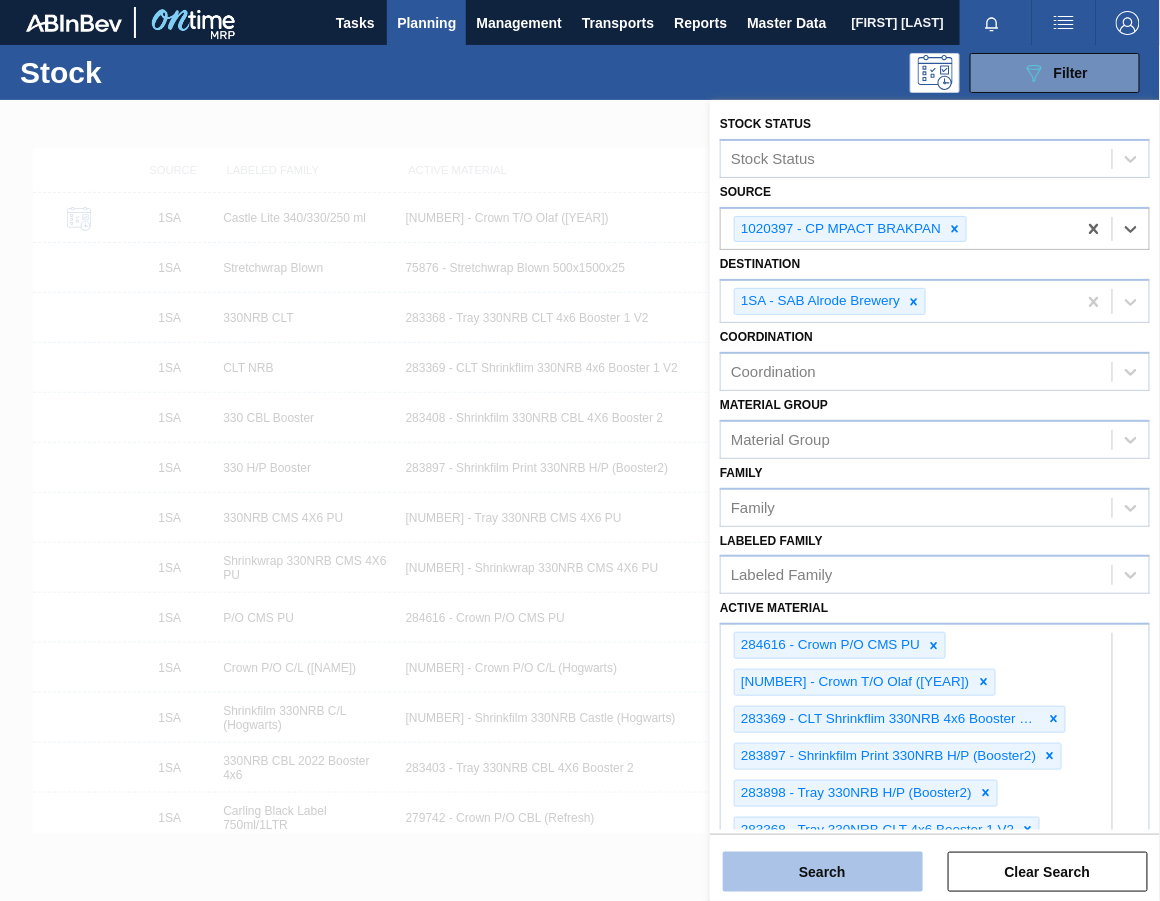 click on "Search" at bounding box center [823, 872] 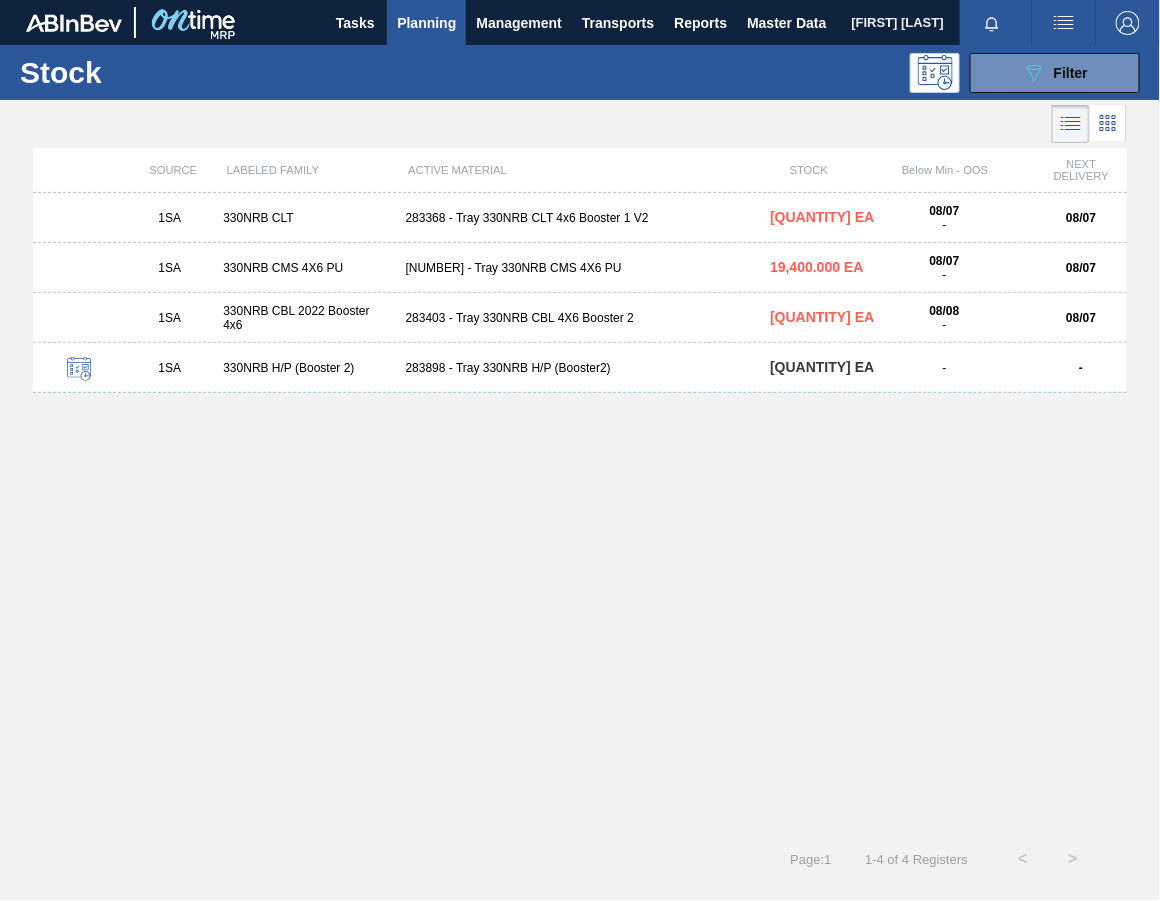click on "283368 - Tray 330NRB CLT 4x6  Booster 1 V2" at bounding box center (580, 218) 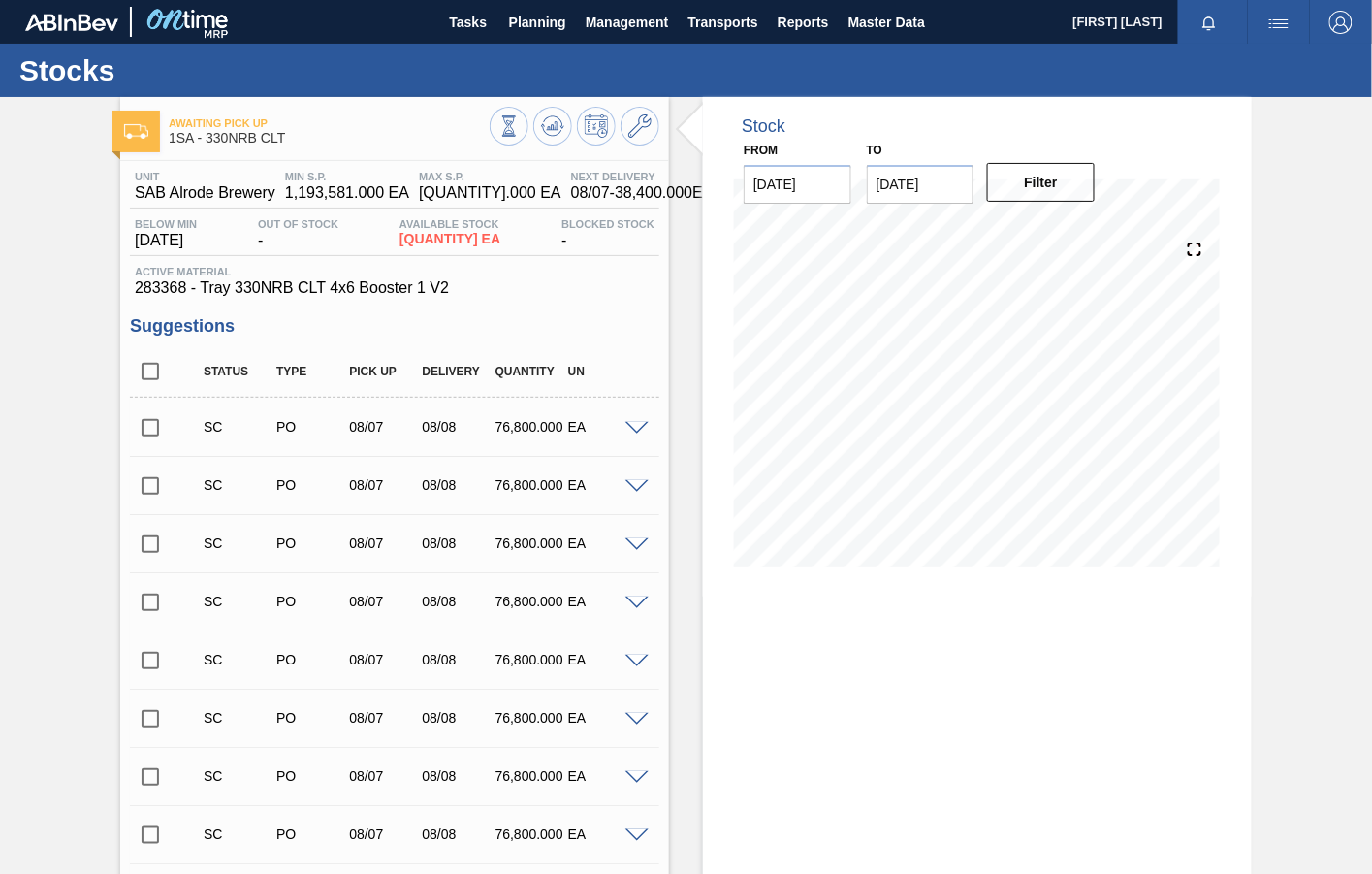click at bounding box center [150, 428] 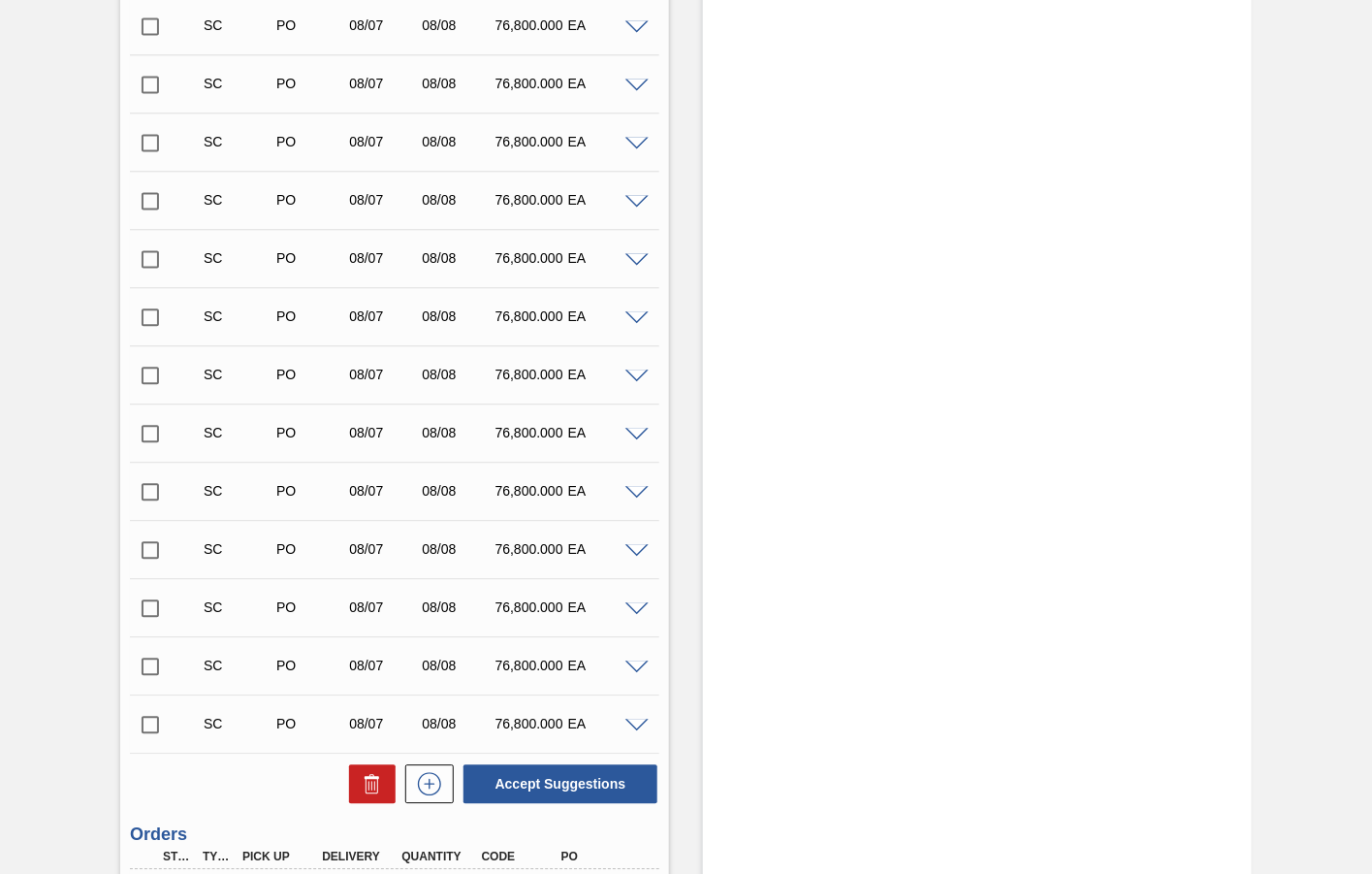 scroll, scrollTop: 1079, scrollLeft: 0, axis: vertical 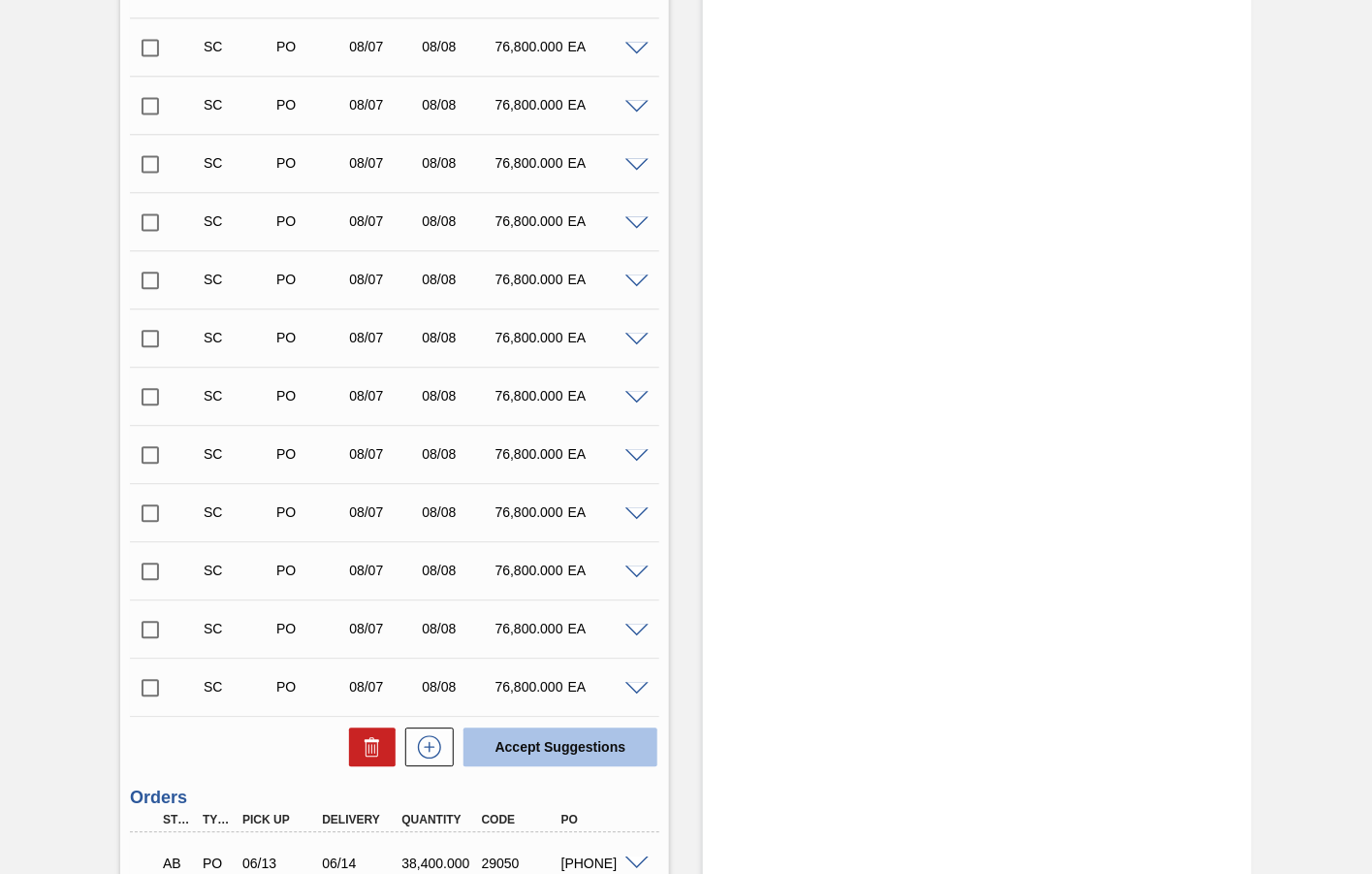 click on "Accept Suggestions" at bounding box center (560, 747) 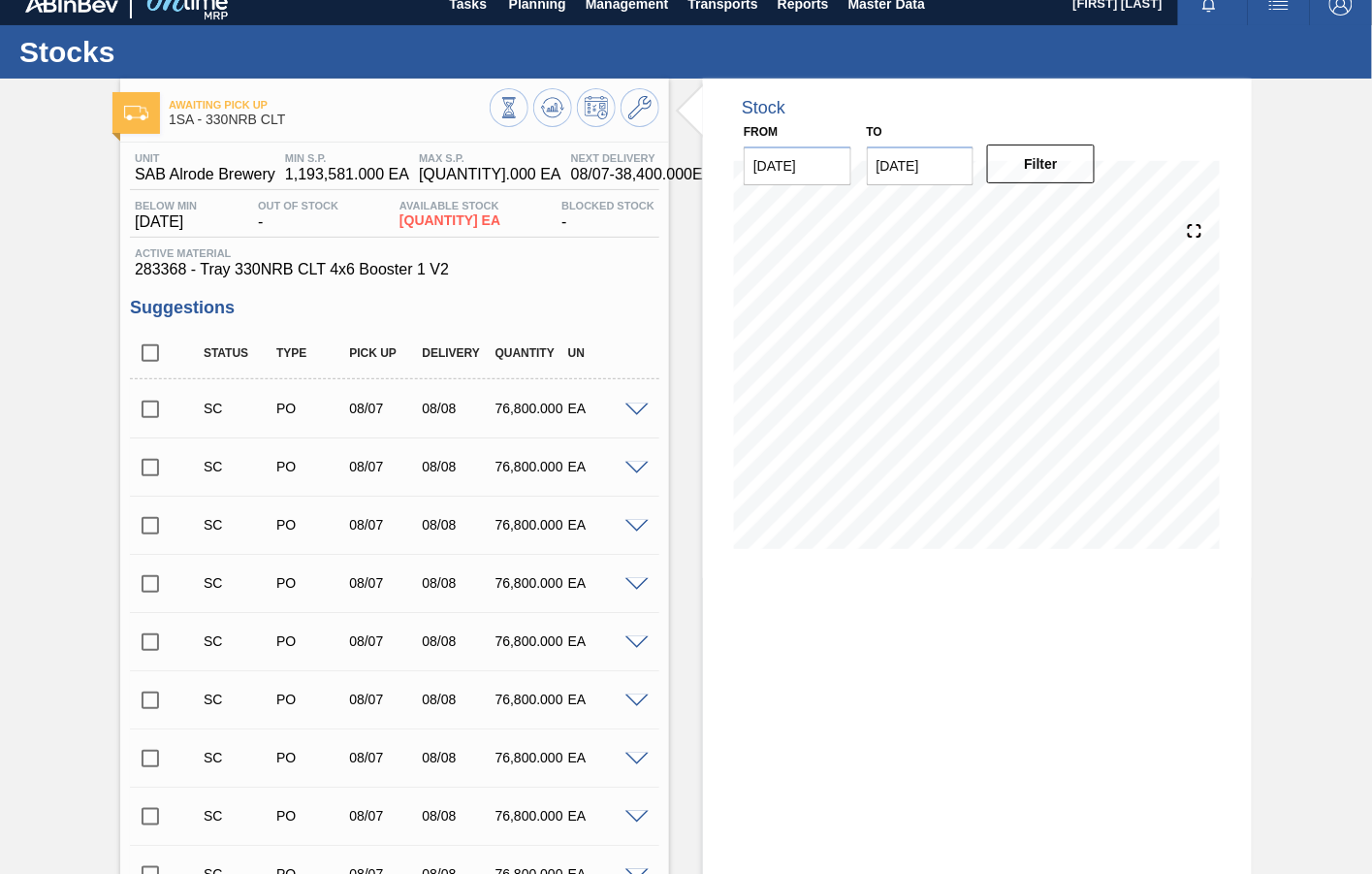 scroll, scrollTop: 0, scrollLeft: 0, axis: both 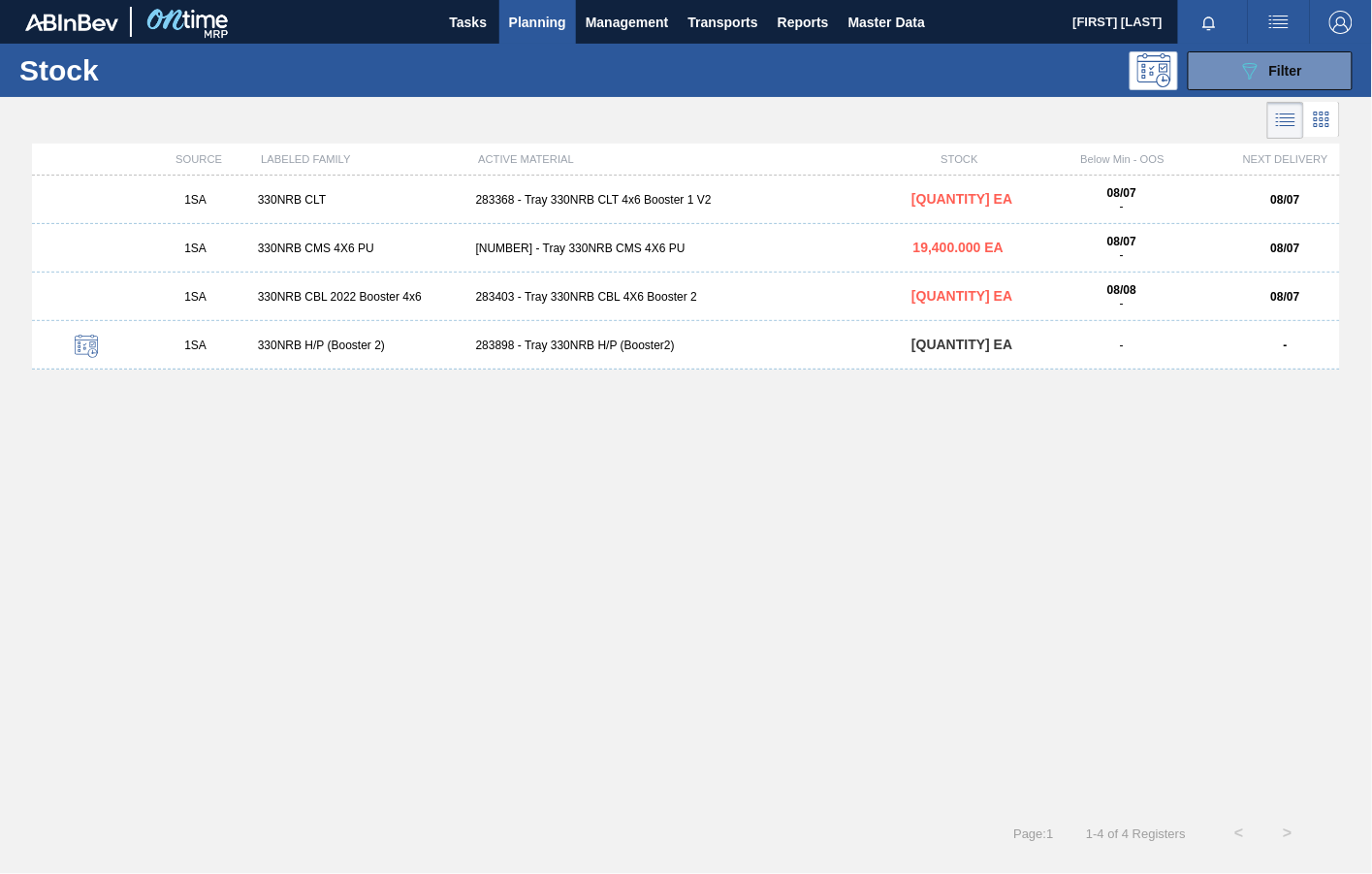 click on "283403 - Tray 330NRB CBL 4X6 Booster 2" at bounding box center (686, 297) 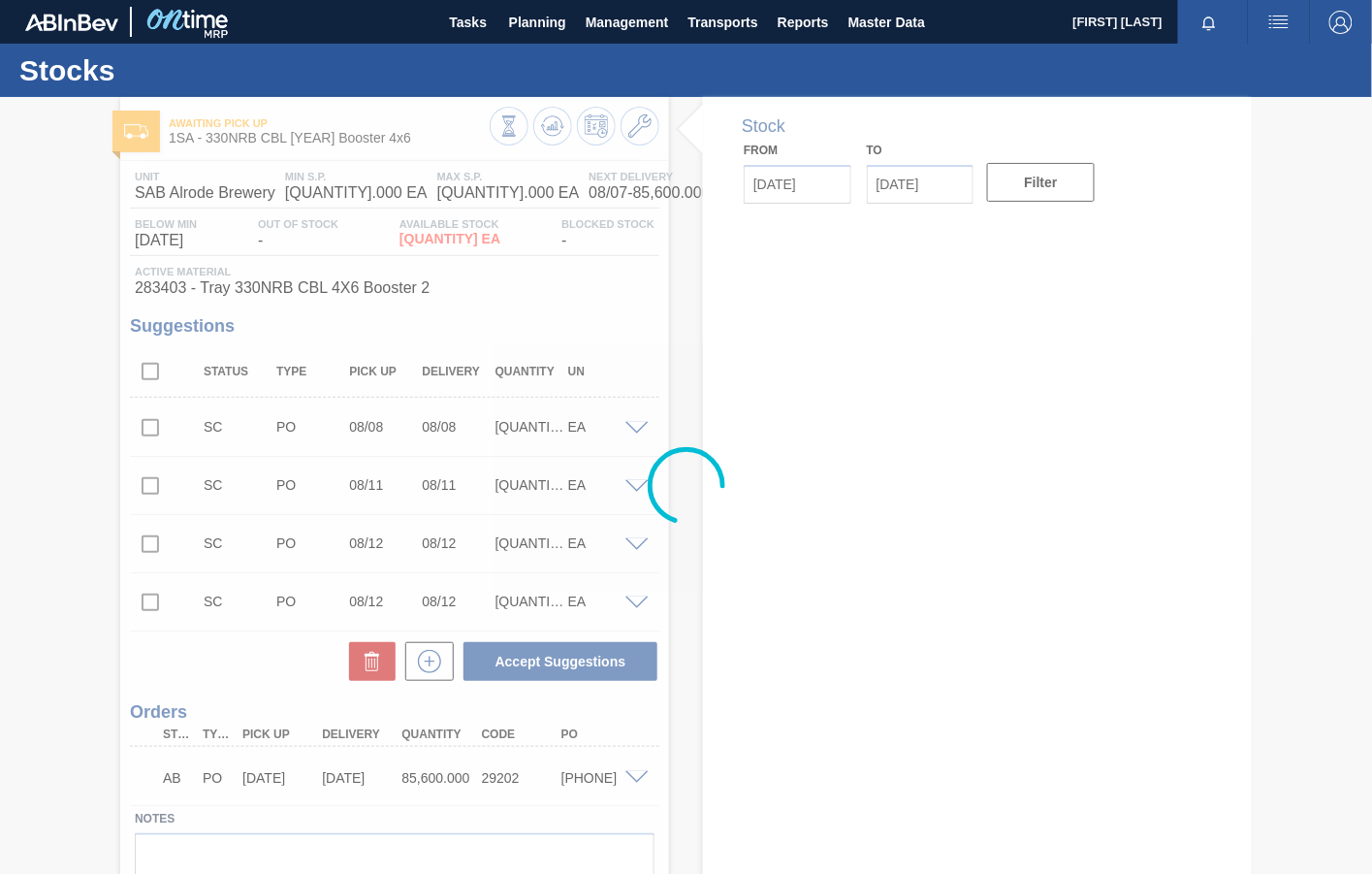 type on "[DATE]" 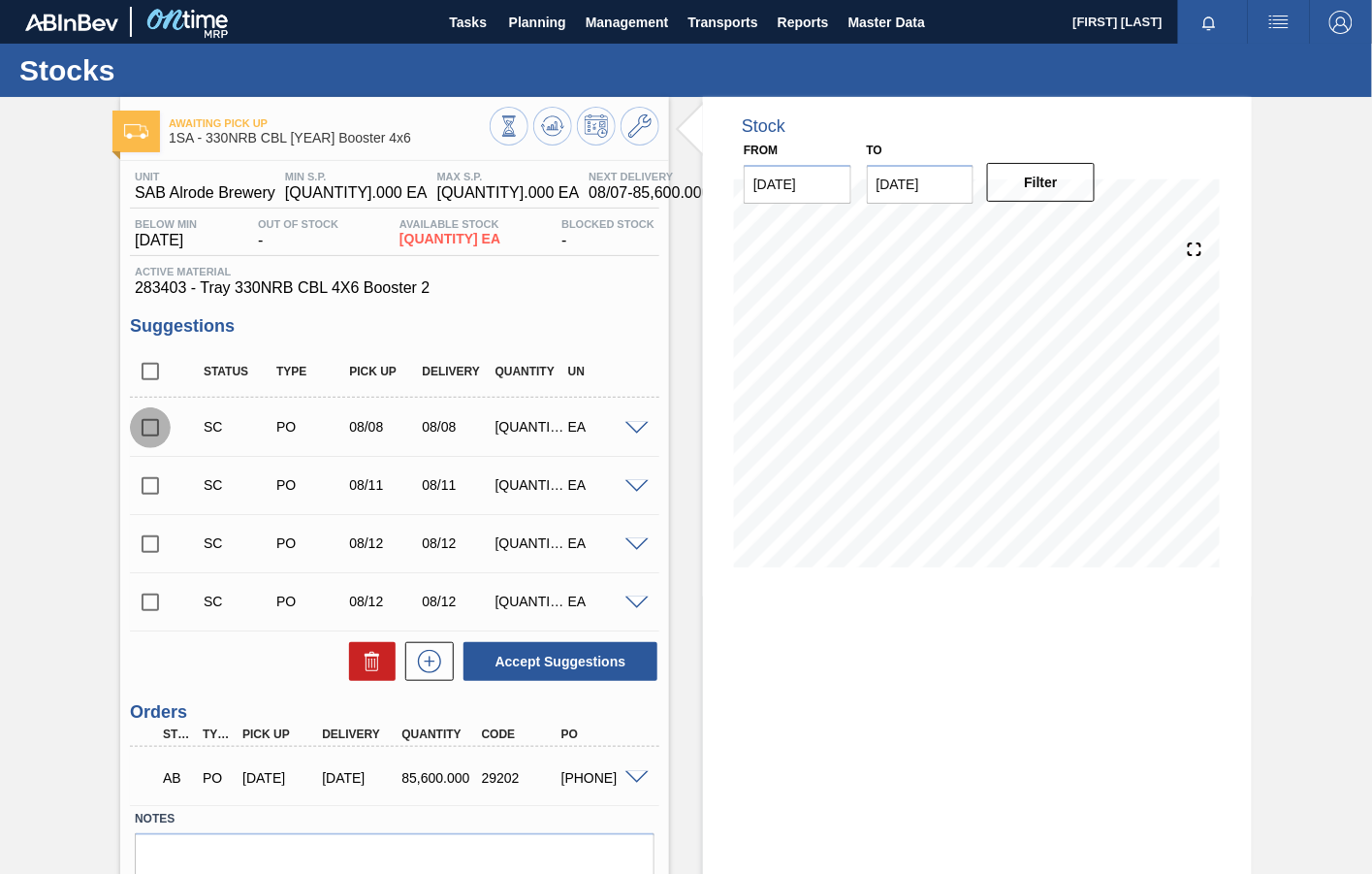 click at bounding box center [150, 428] 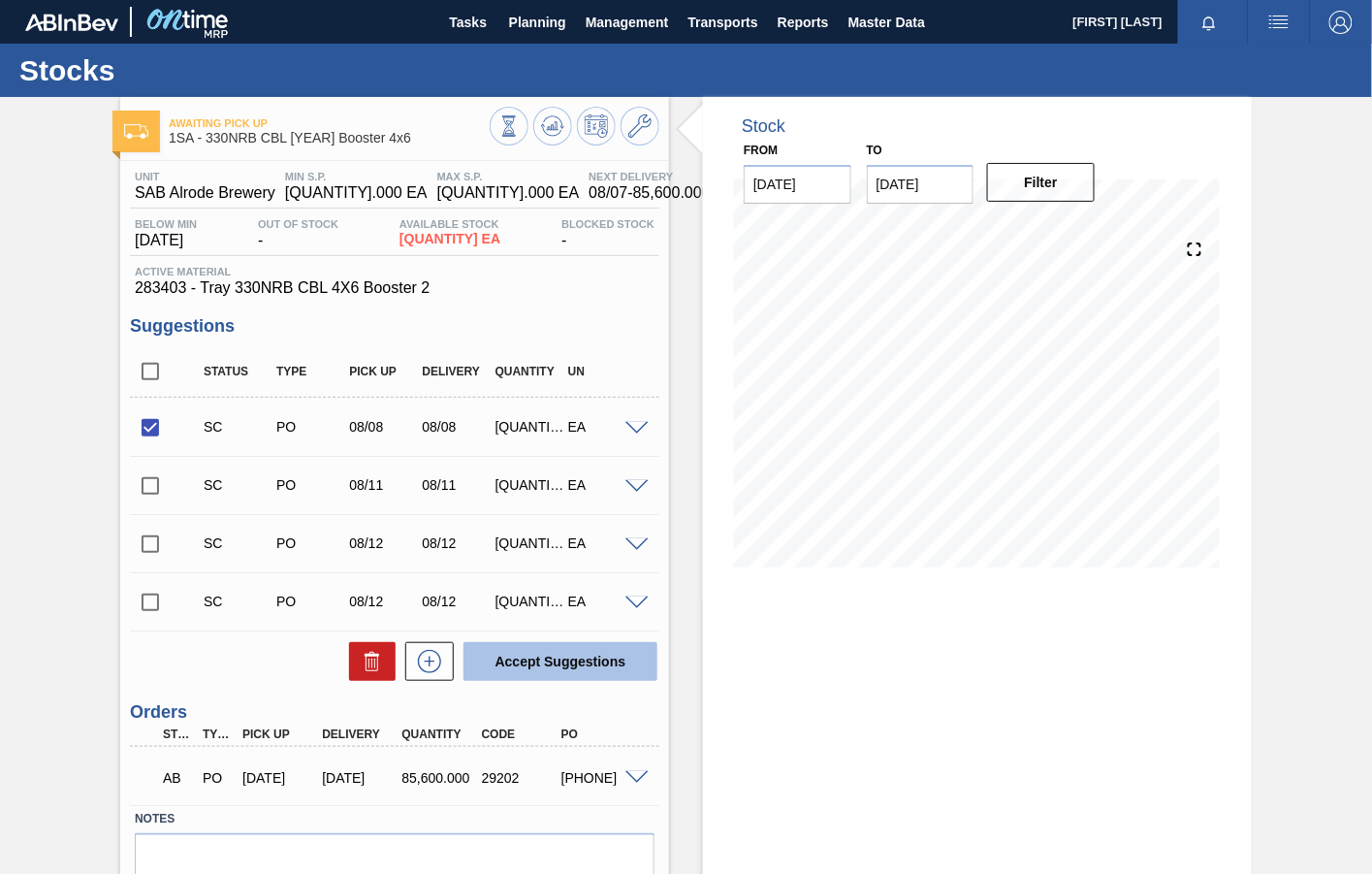 click on "Accept Suggestions" at bounding box center [560, 662] 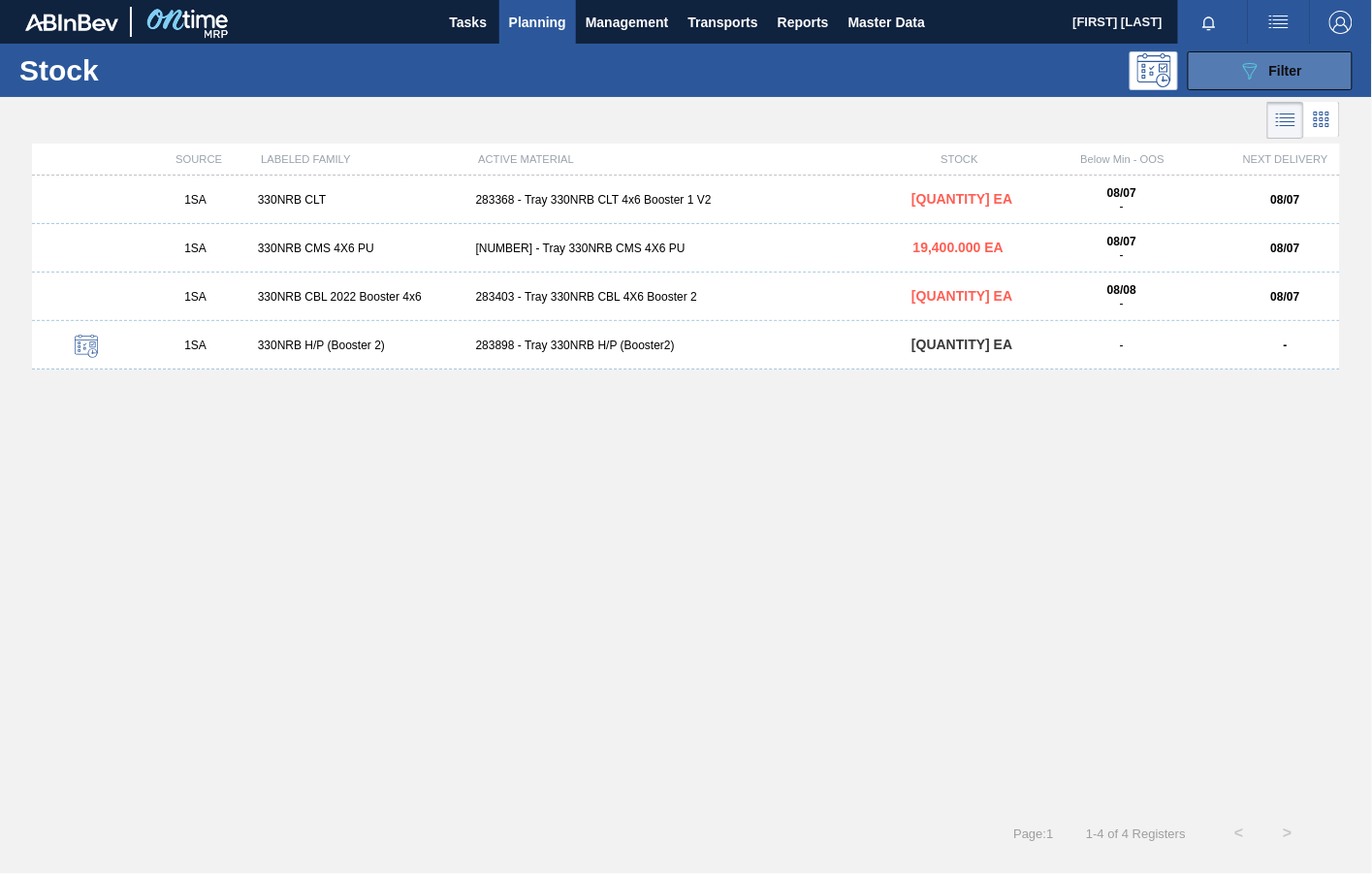 click on "089F7B8B-B2A5-4AFE-B5C0-19BA573D28AC Filter" at bounding box center [1270, 71] 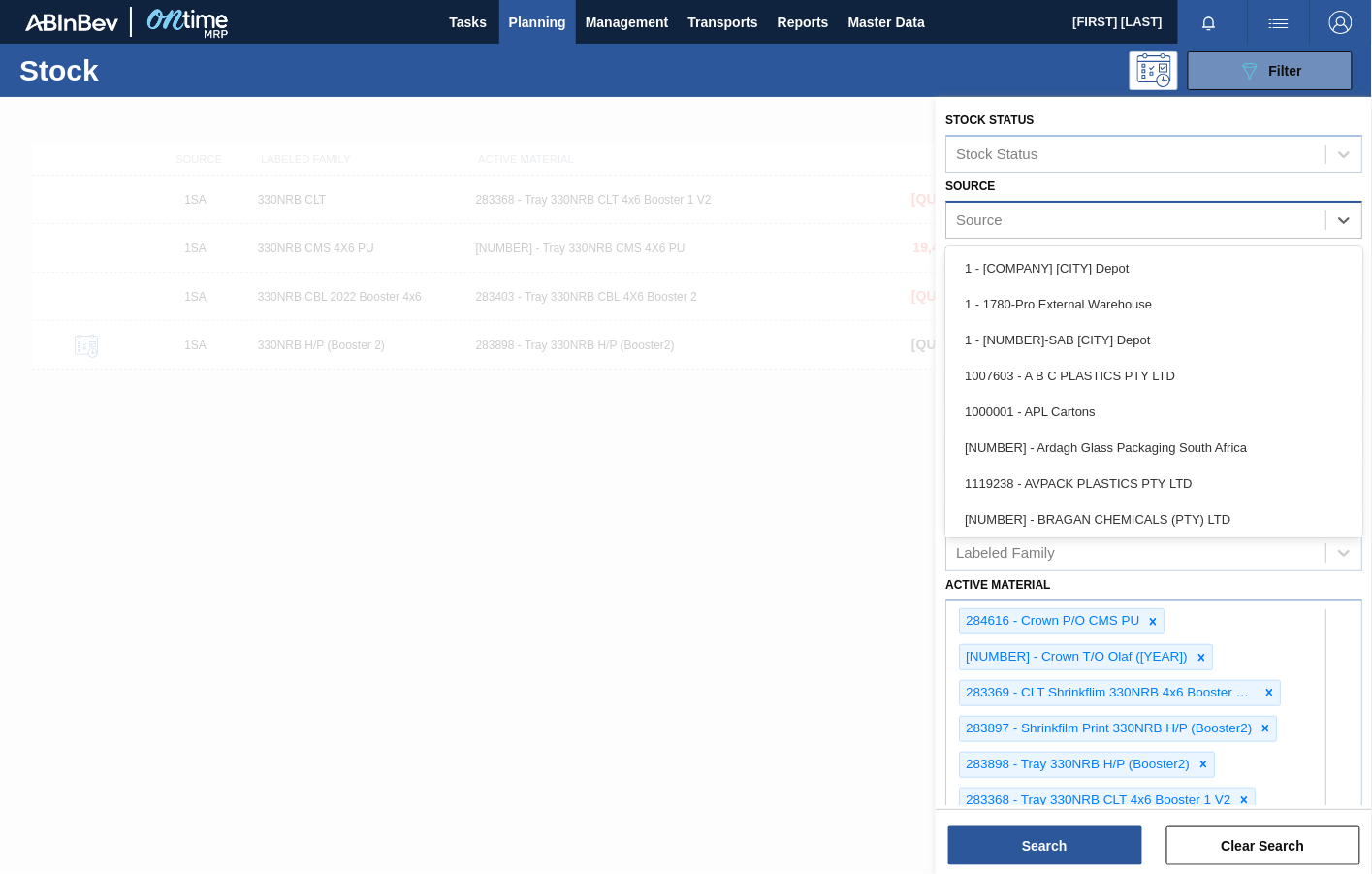 click on "Source" at bounding box center (1135, 219) 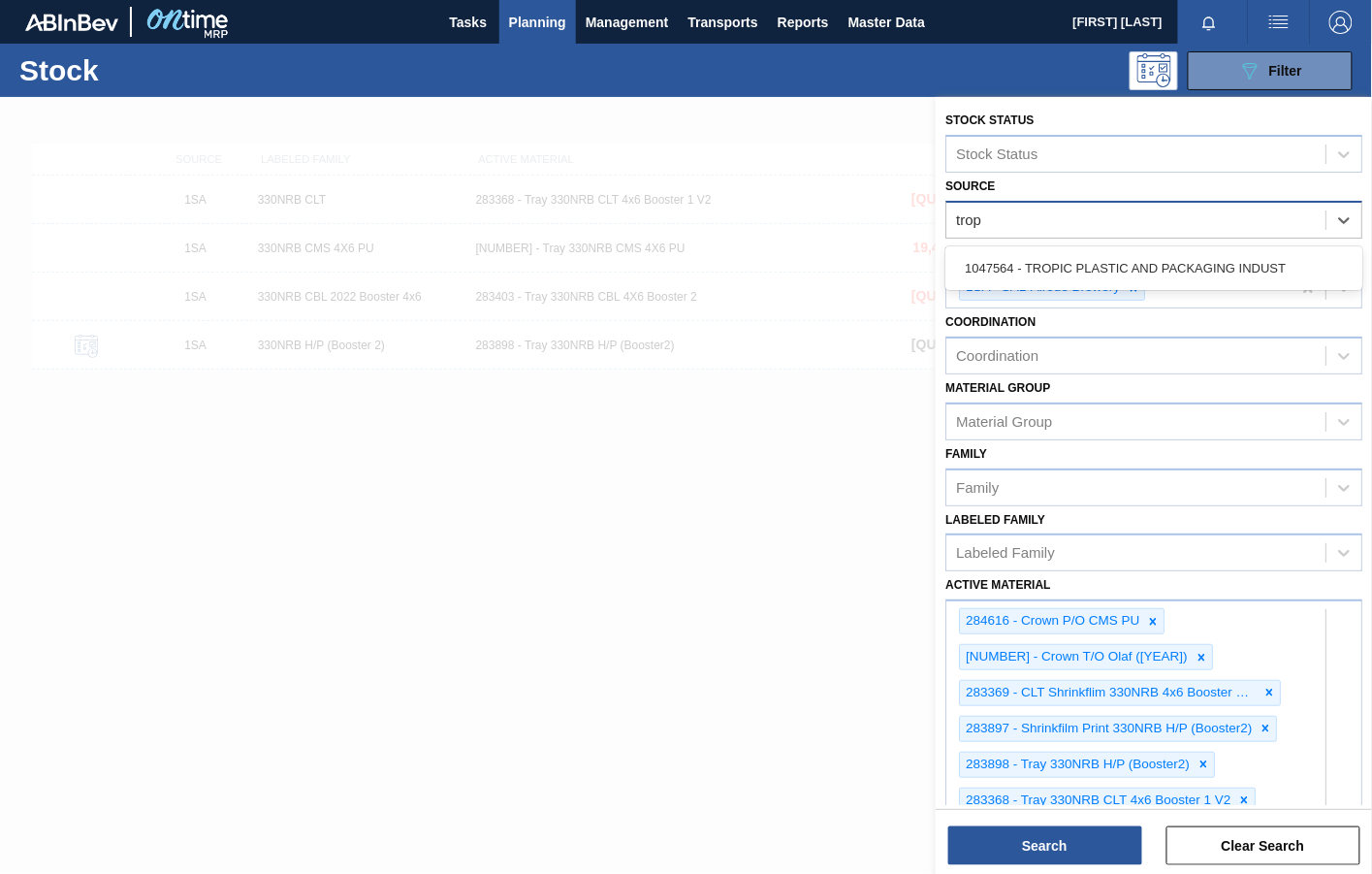 type on "tropi" 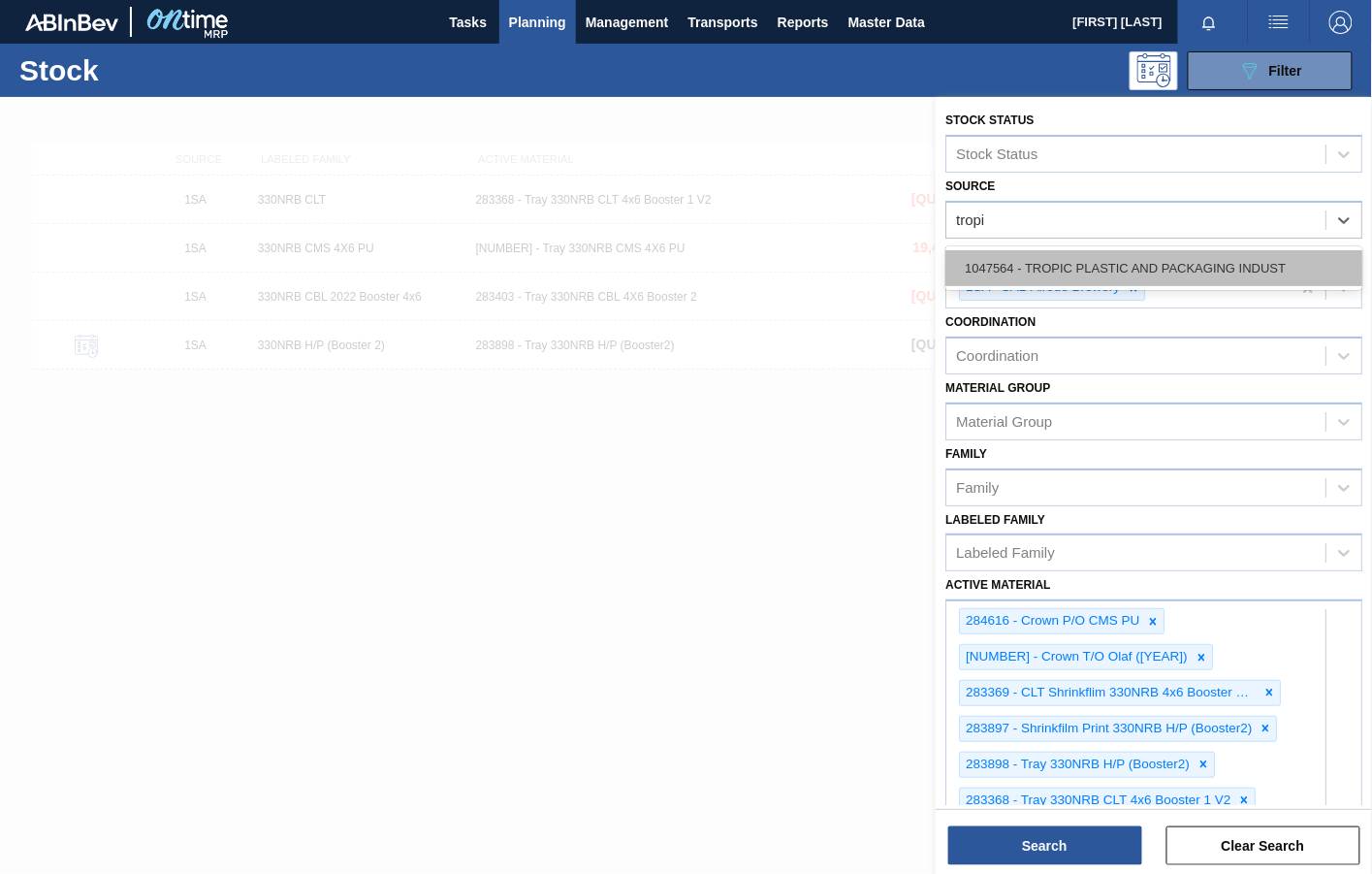 click on "1047564 - TROPIC PLASTIC AND PACKAGING INDUST" at bounding box center (1154, 268) 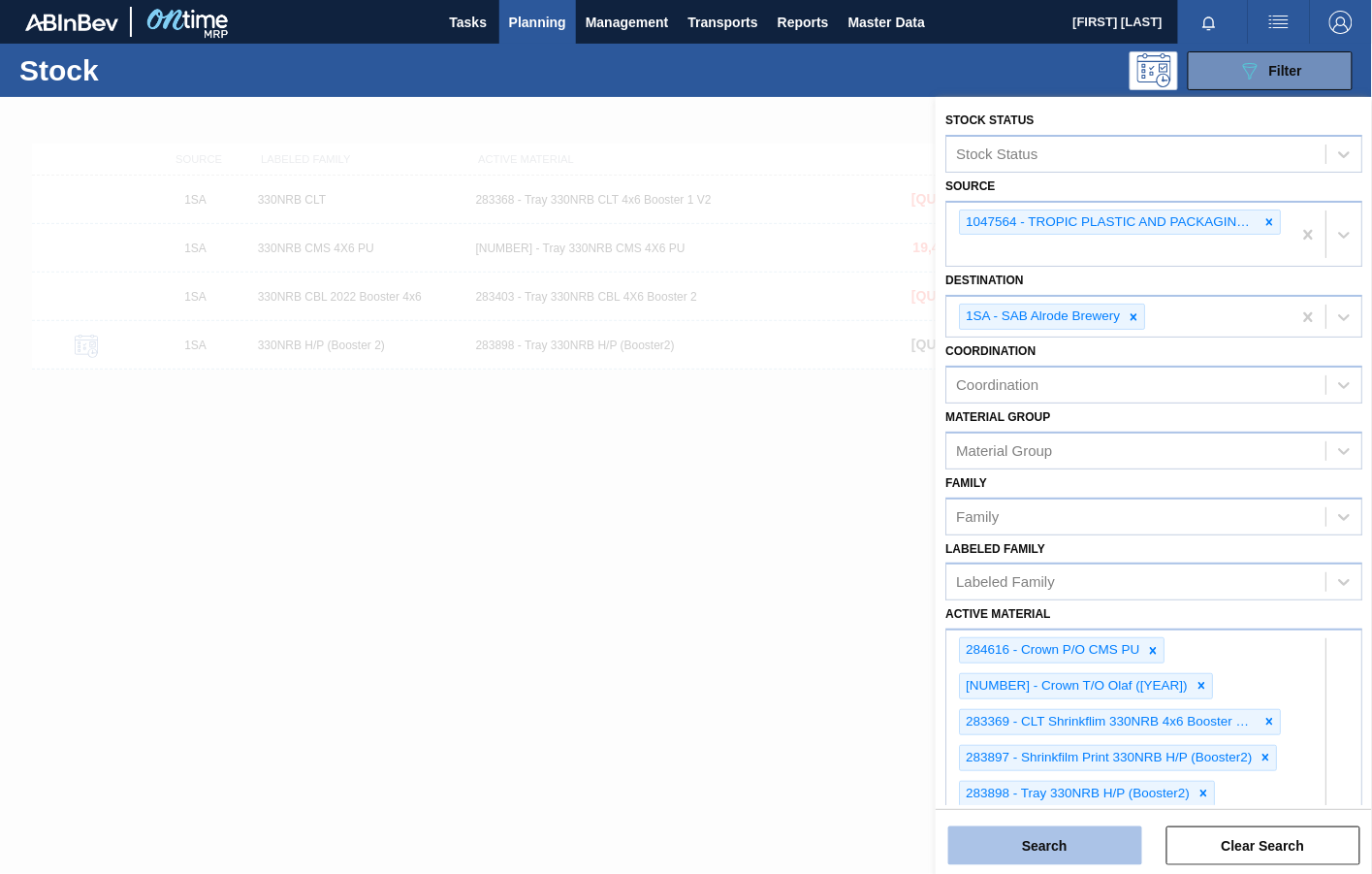 click on "Search" at bounding box center (1045, 846) 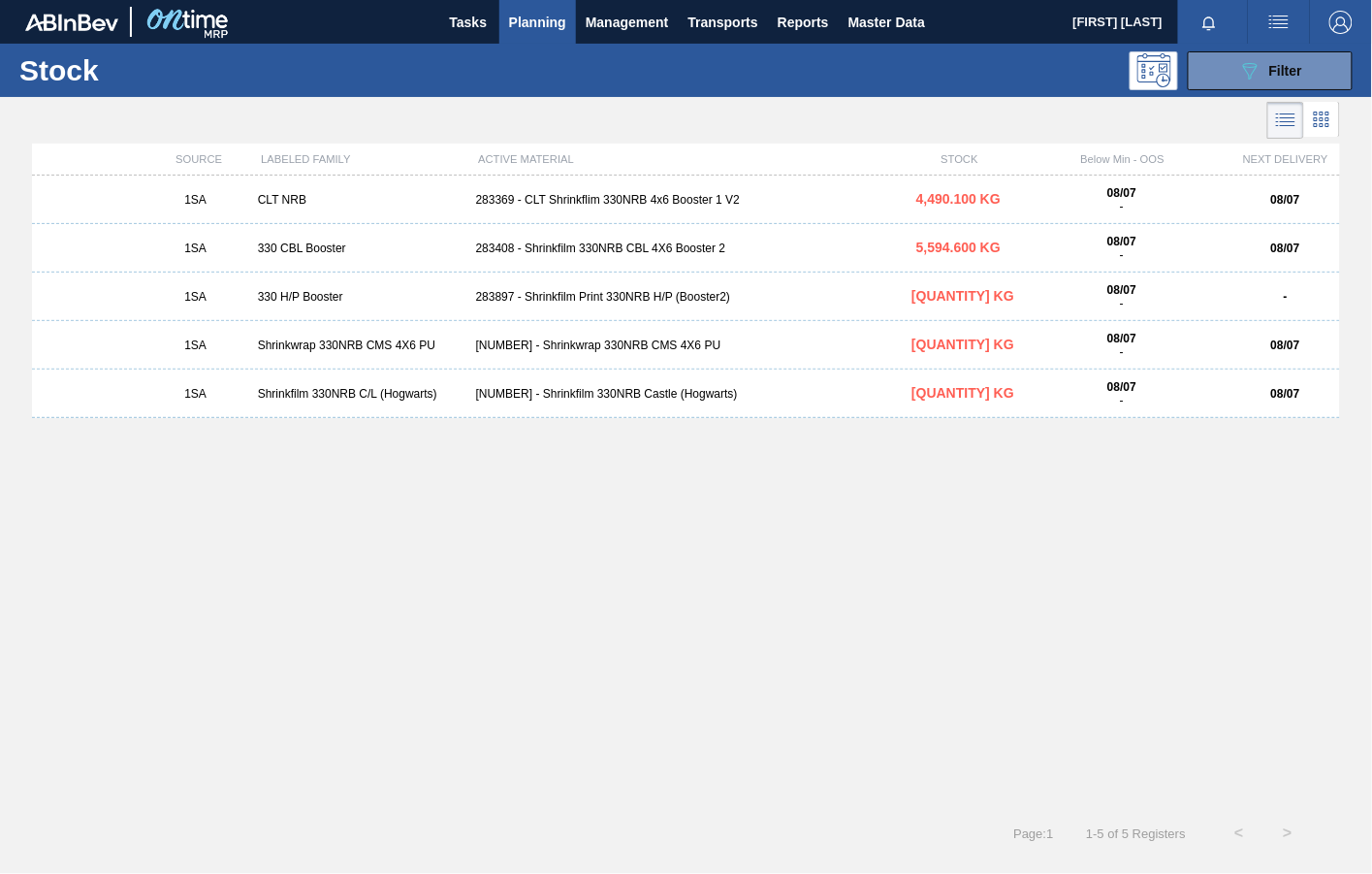 click on "283369 - CLT Shrinkflim 330NRB 4x6 Booster 1 V2" at bounding box center [686, 200] 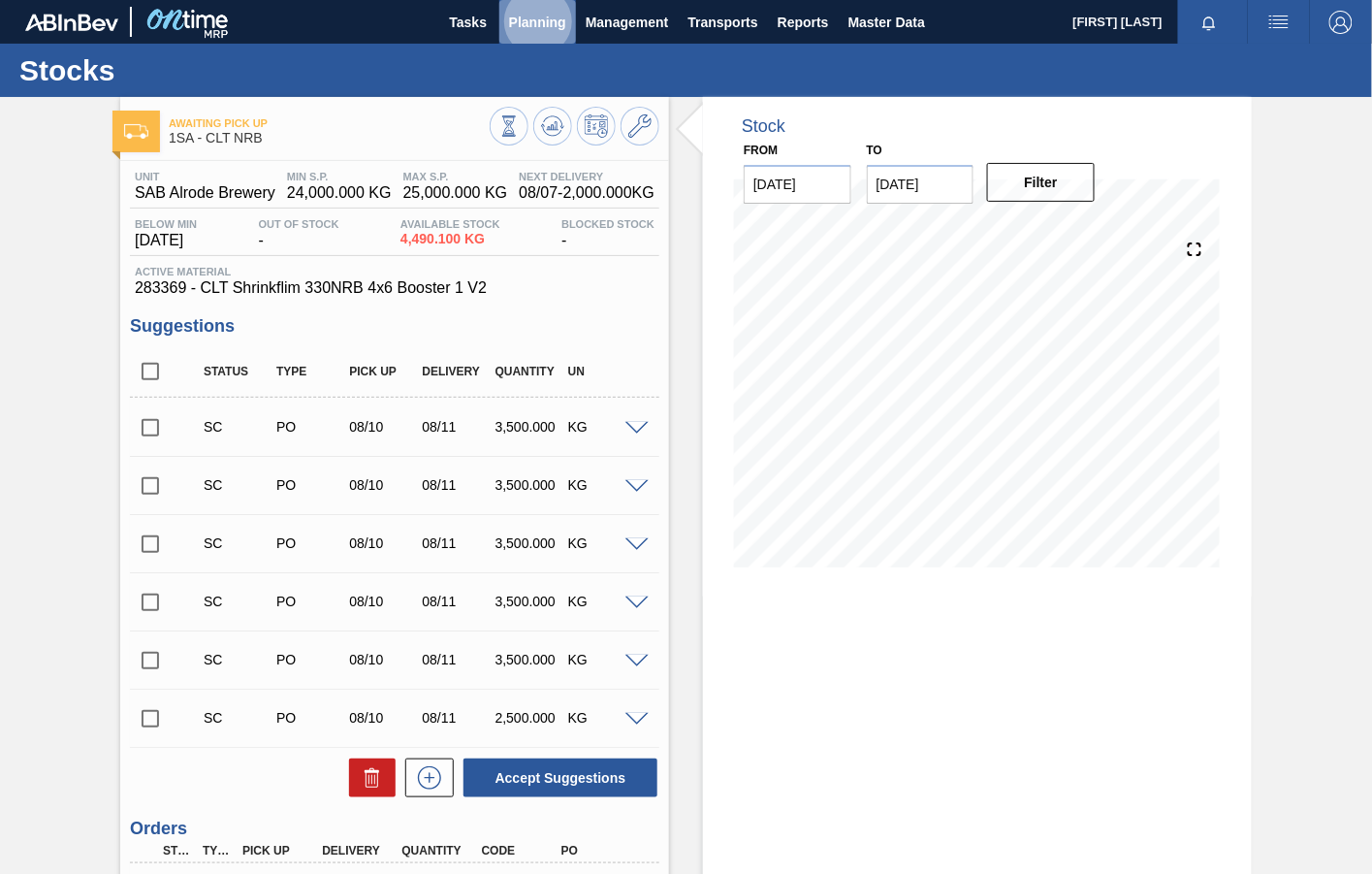 click on "Planning" at bounding box center (537, 22) 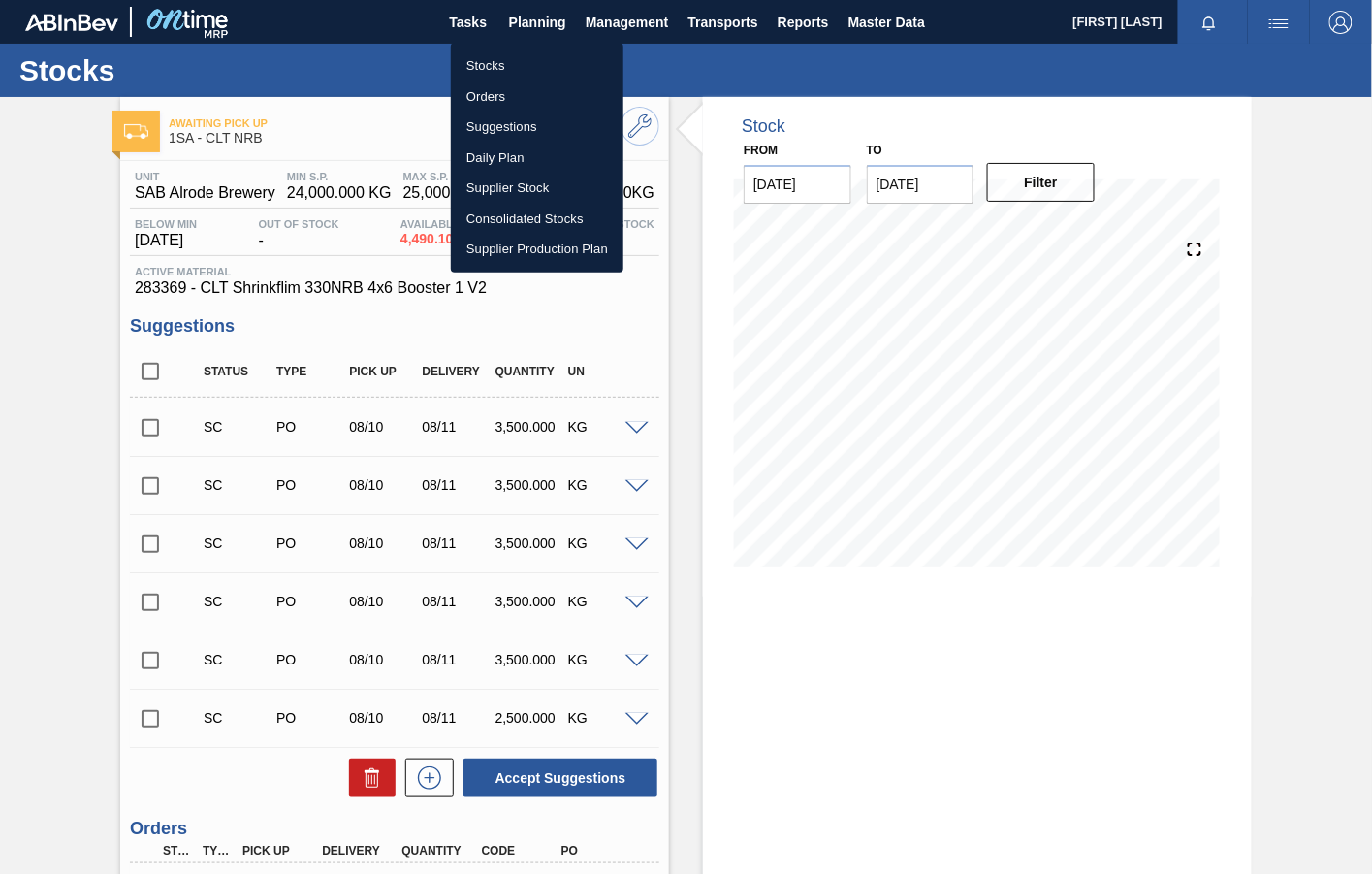 click on "Orders" at bounding box center [537, 97] 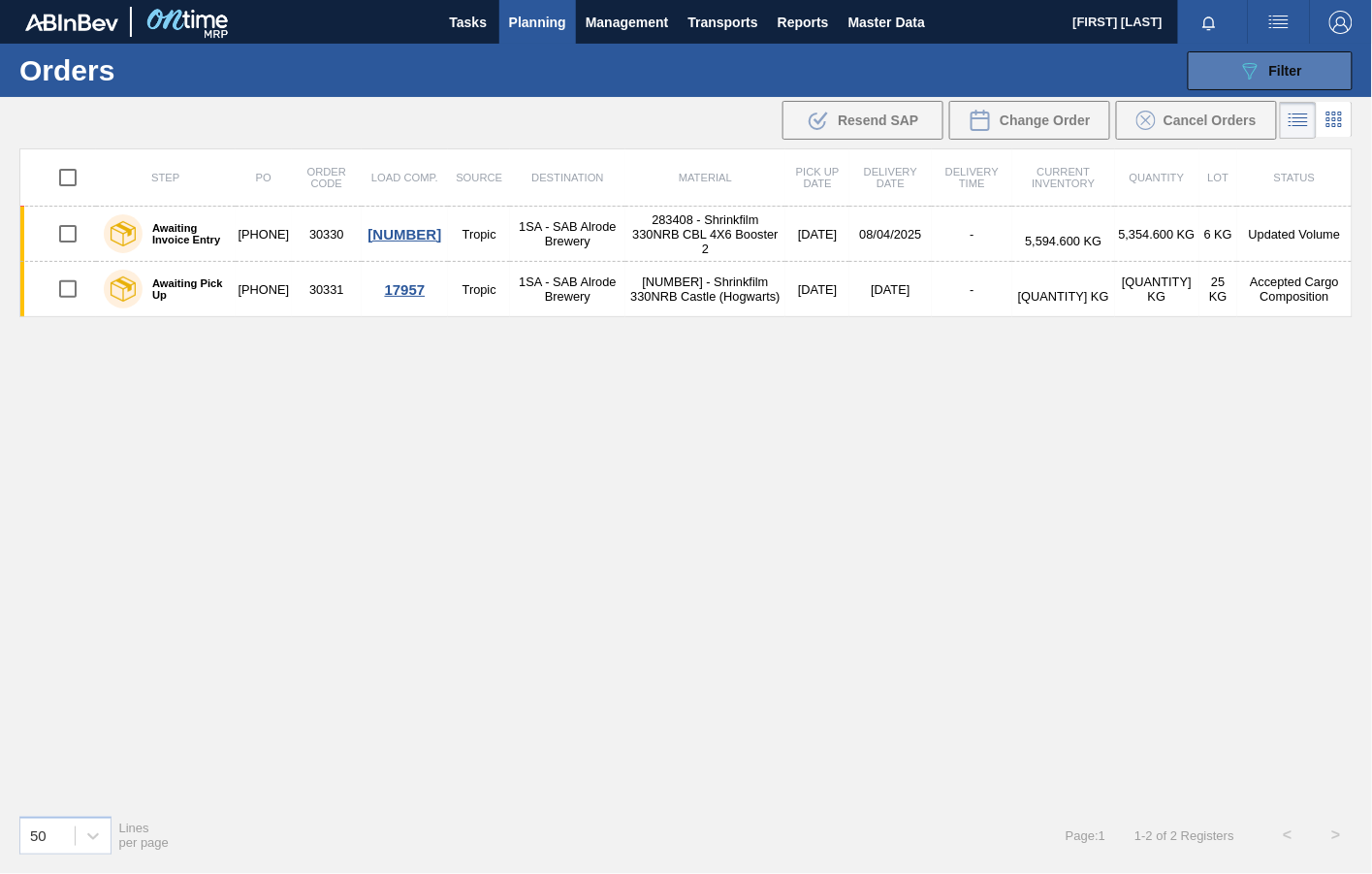click on "Filter" at bounding box center [1286, 71] 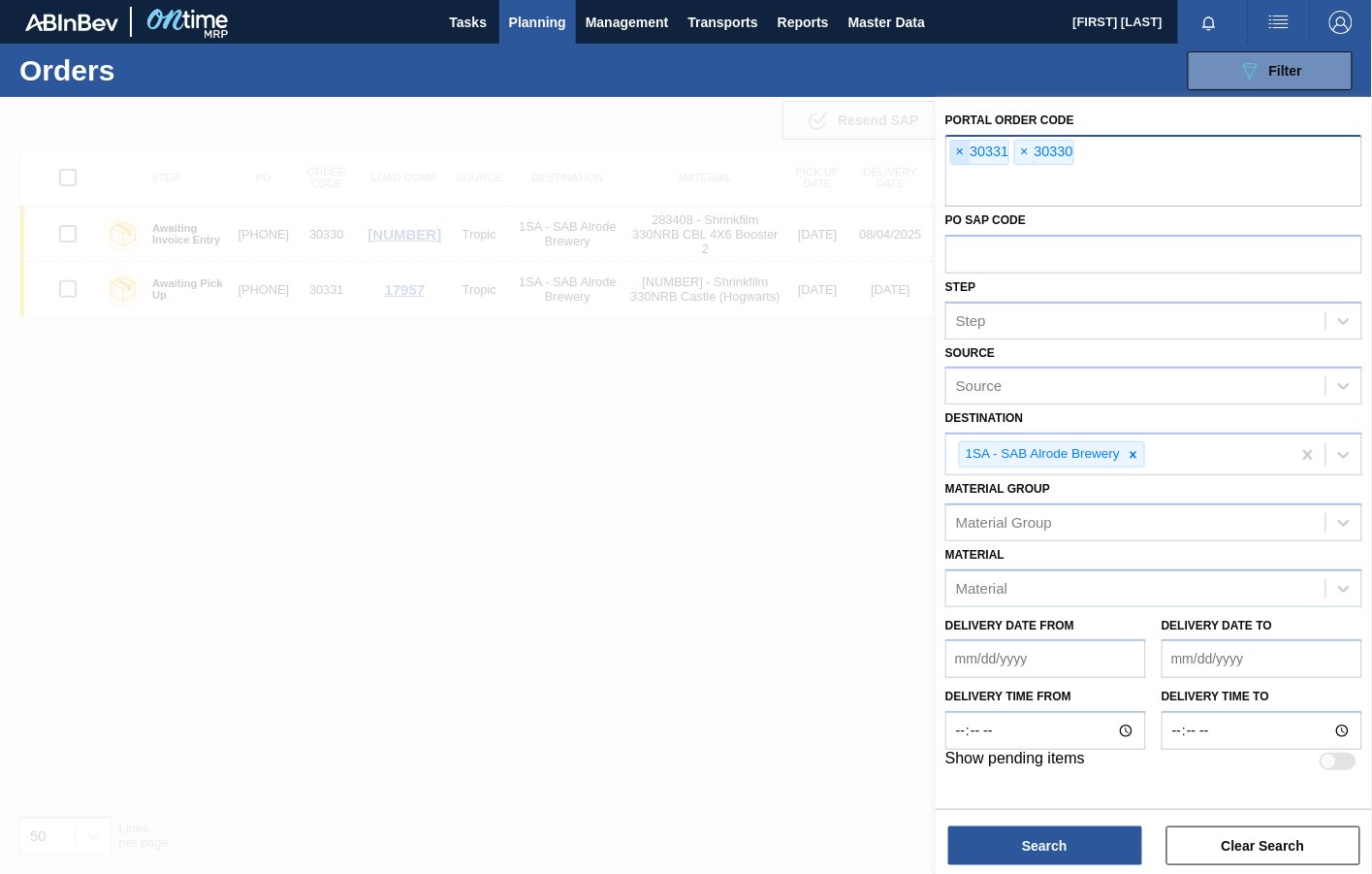 click on "×" at bounding box center (960, 152) 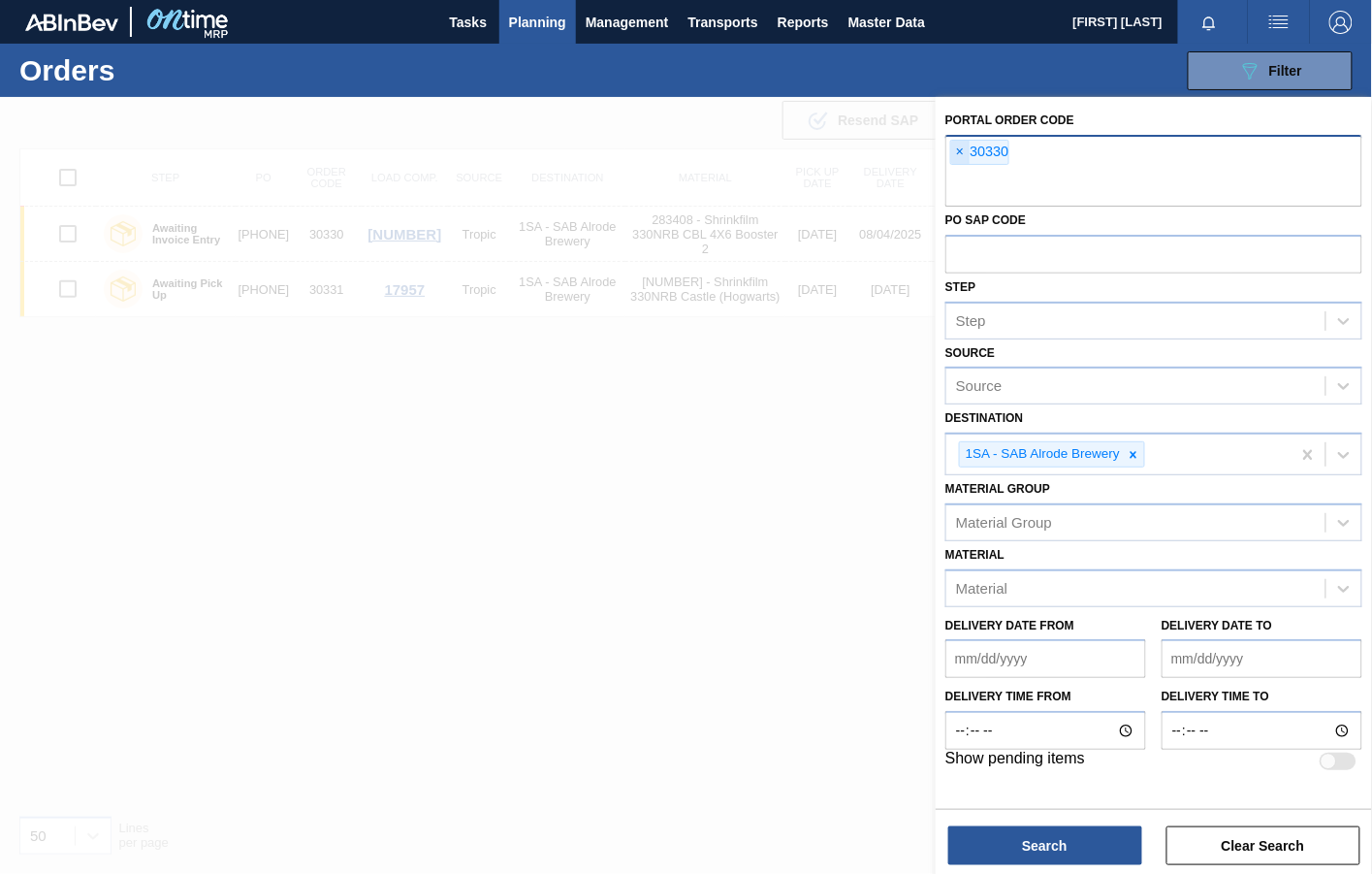 click on "×" at bounding box center [960, 152] 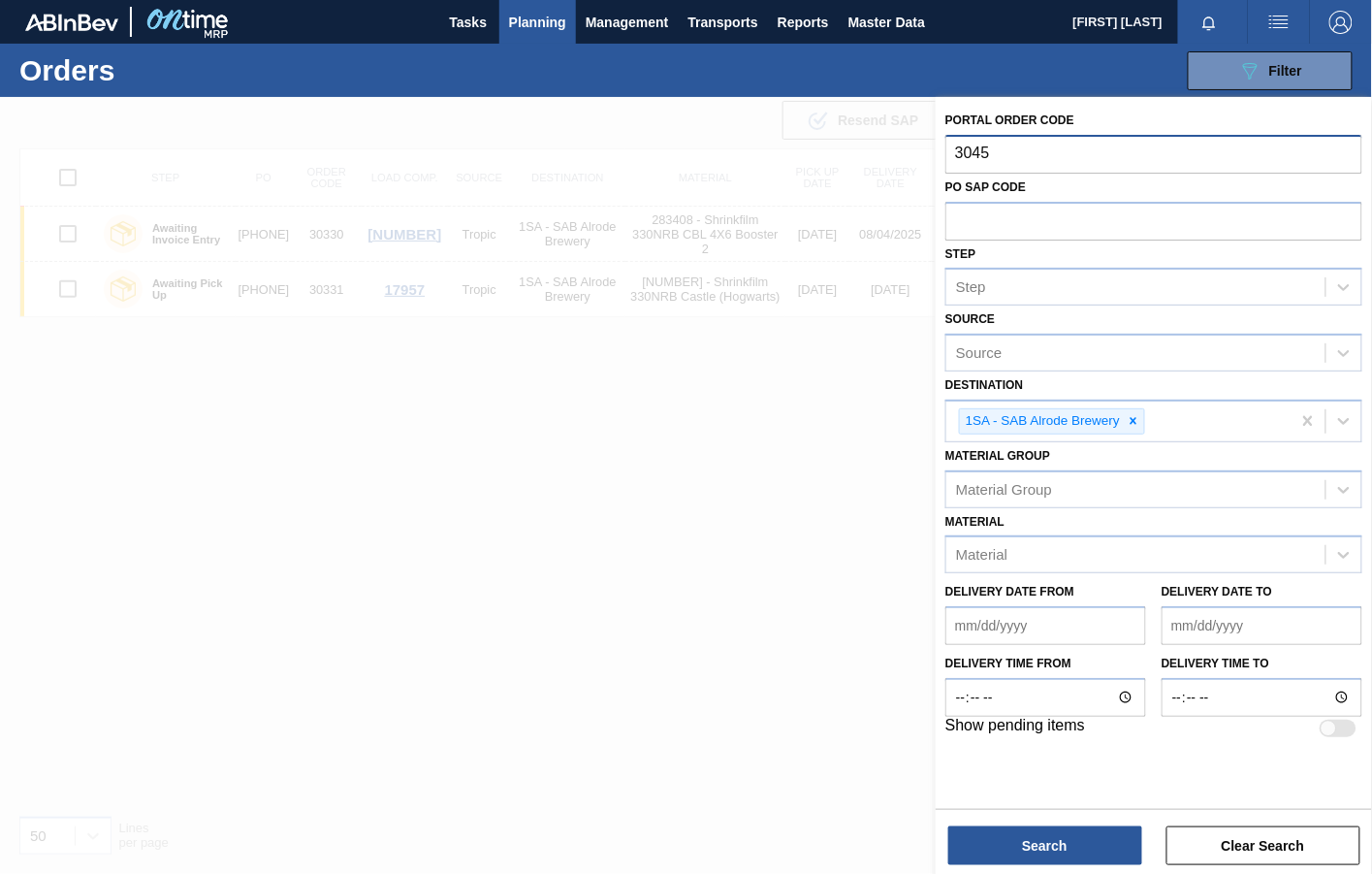 type on "[NUMBER]" 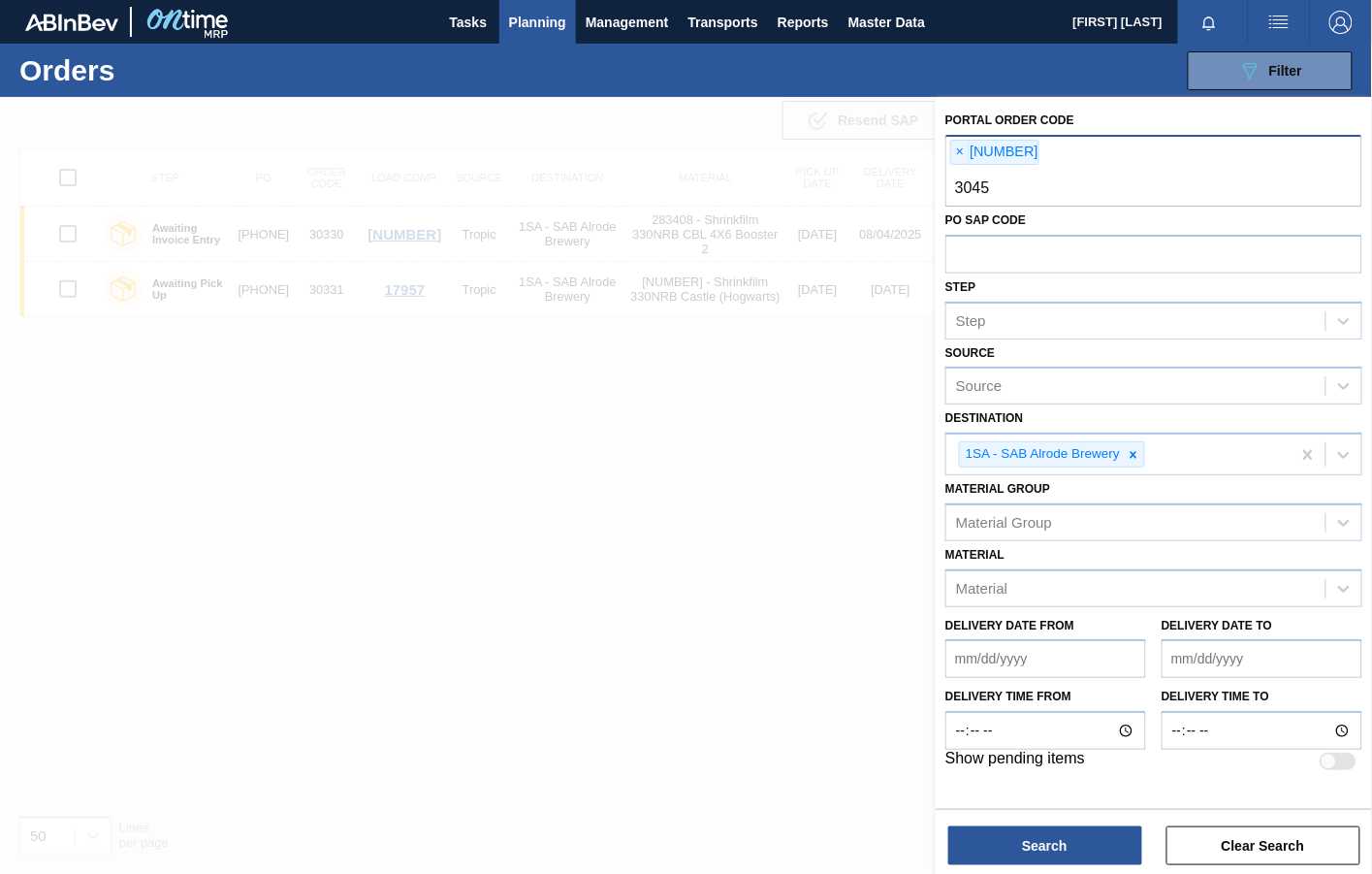type on "30454" 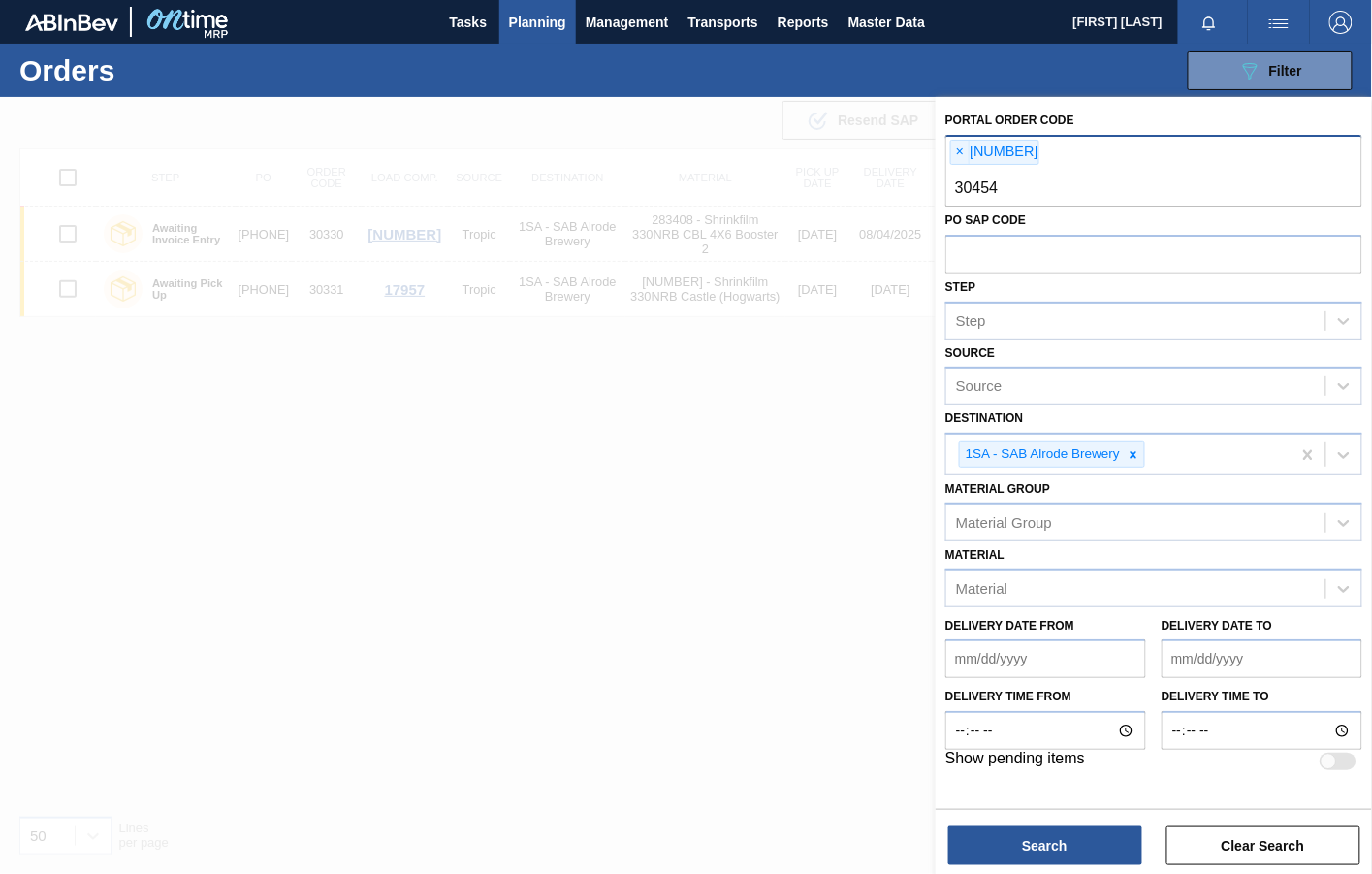 type 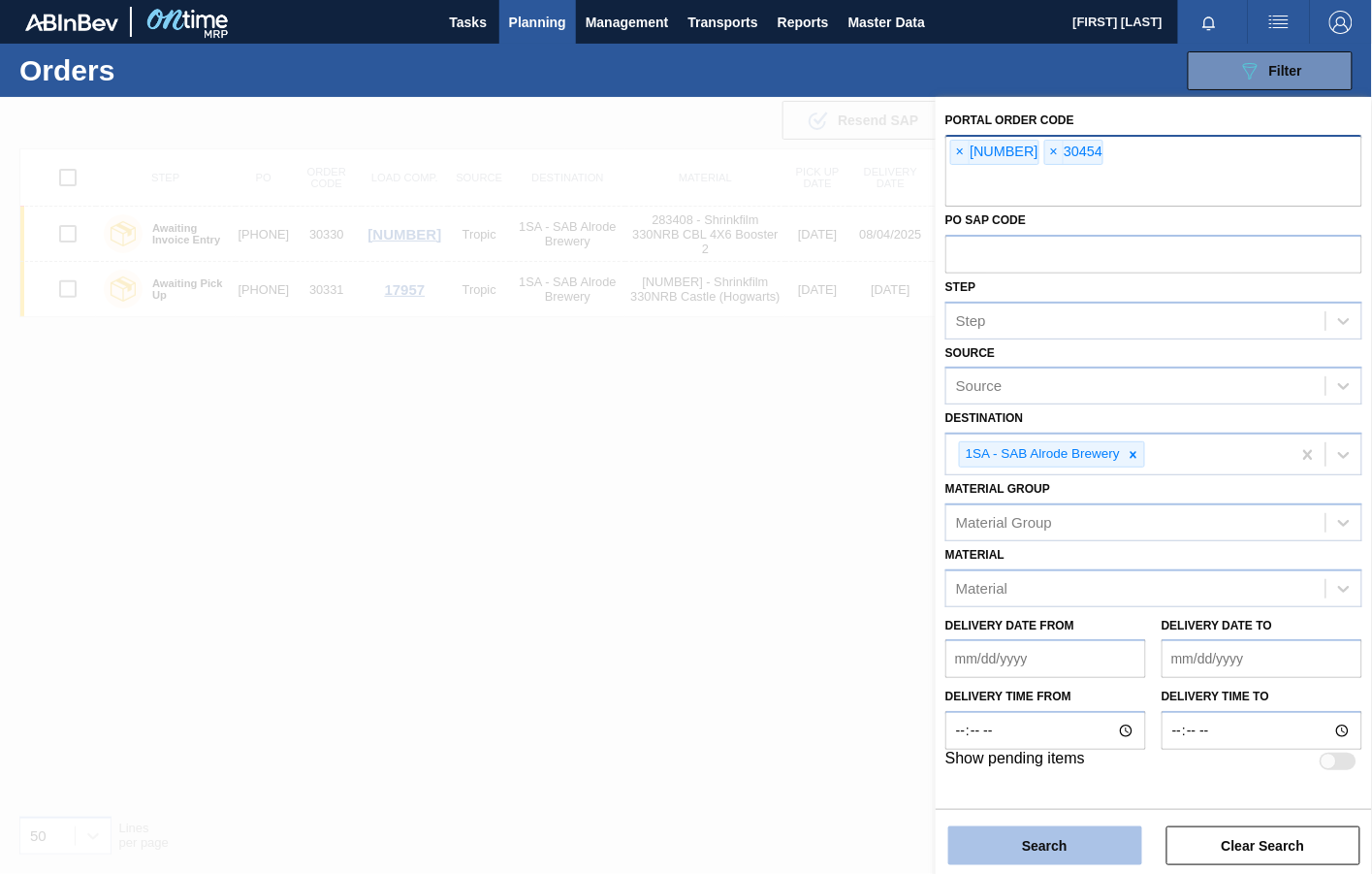 click on "Search" at bounding box center [1045, 846] 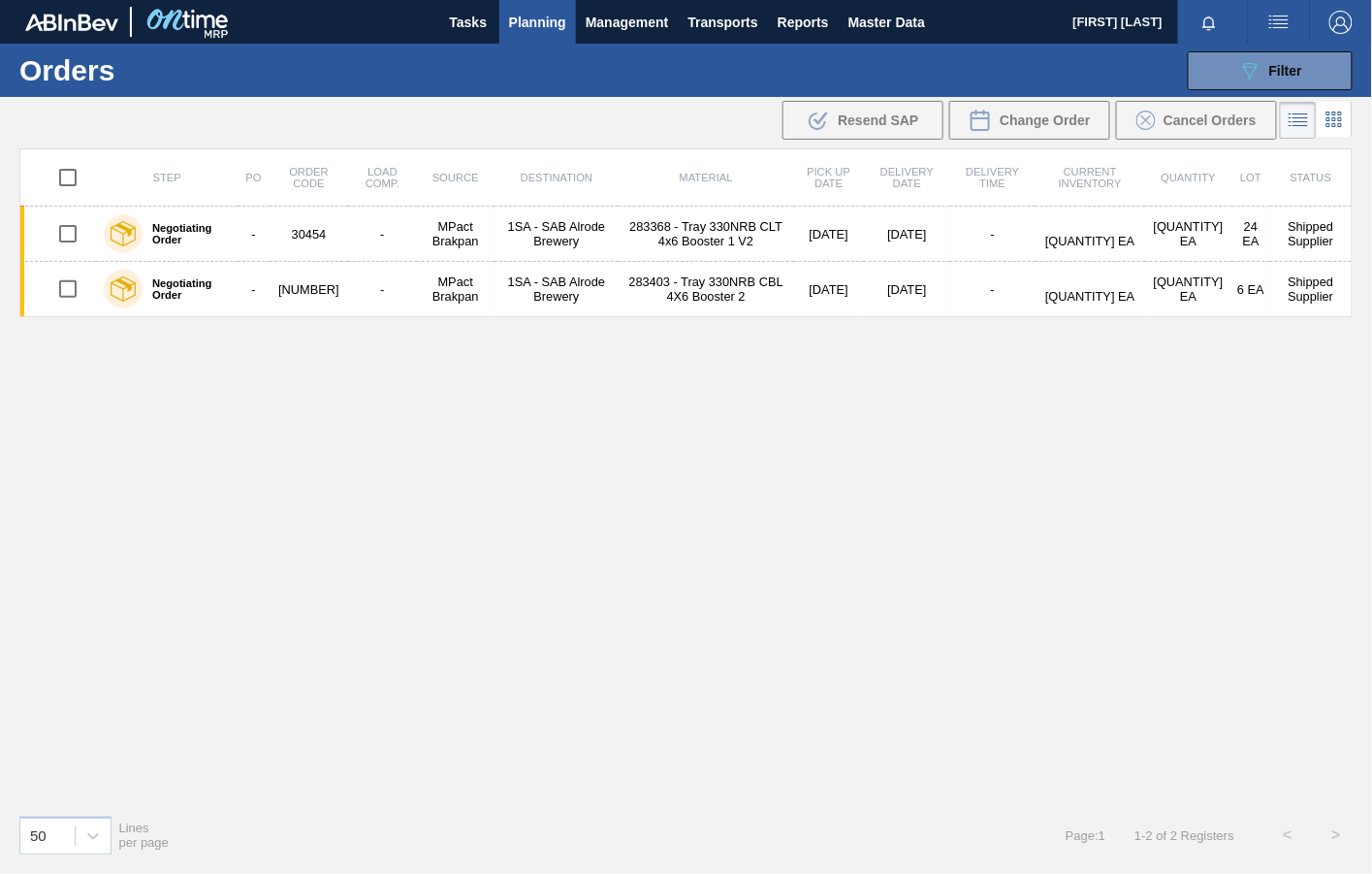drag, startPoint x: 293, startPoint y: 559, endPoint x: 307, endPoint y: 543, distance: 21.260292 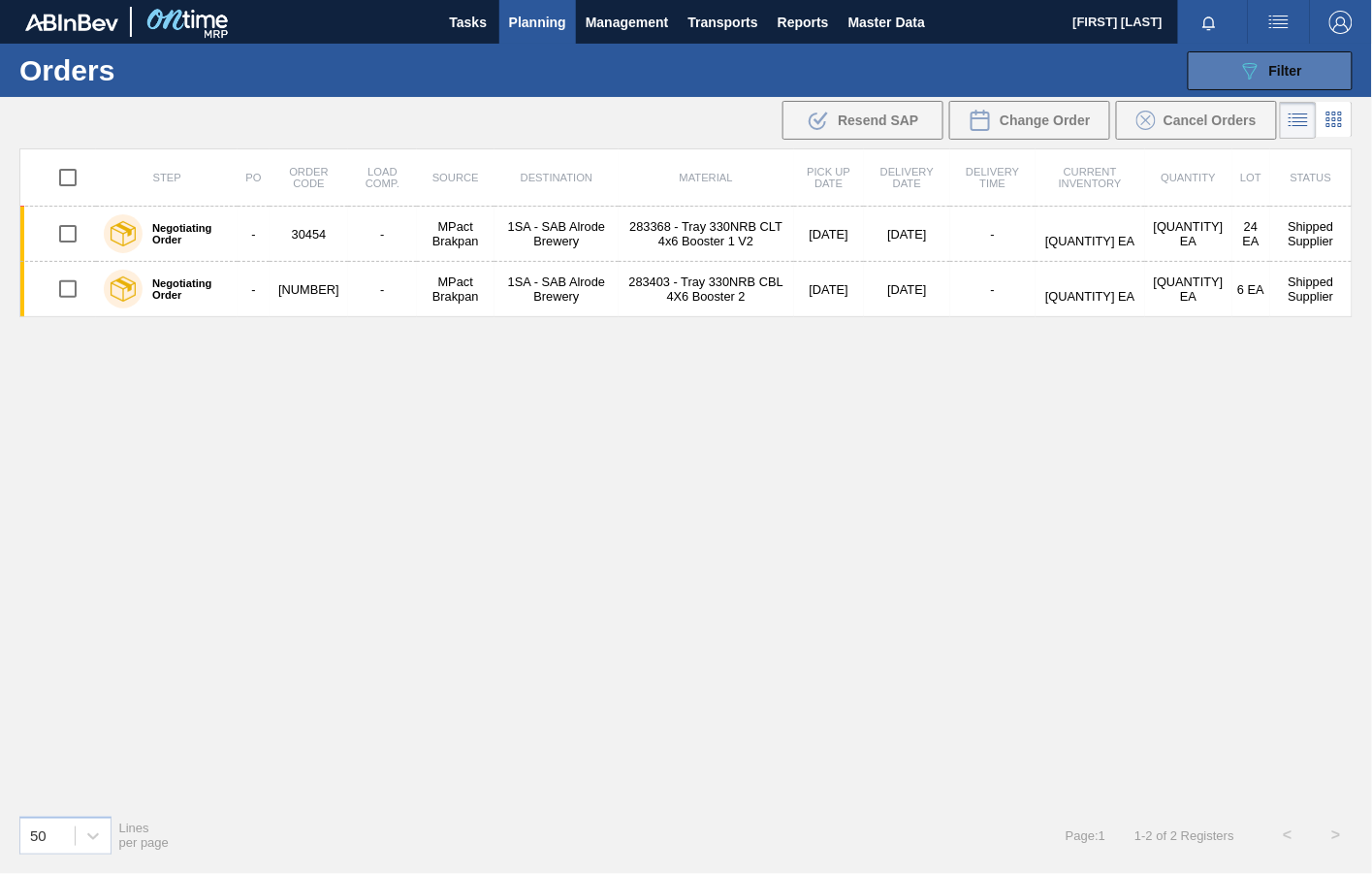 click on "Filter" at bounding box center (1286, 71) 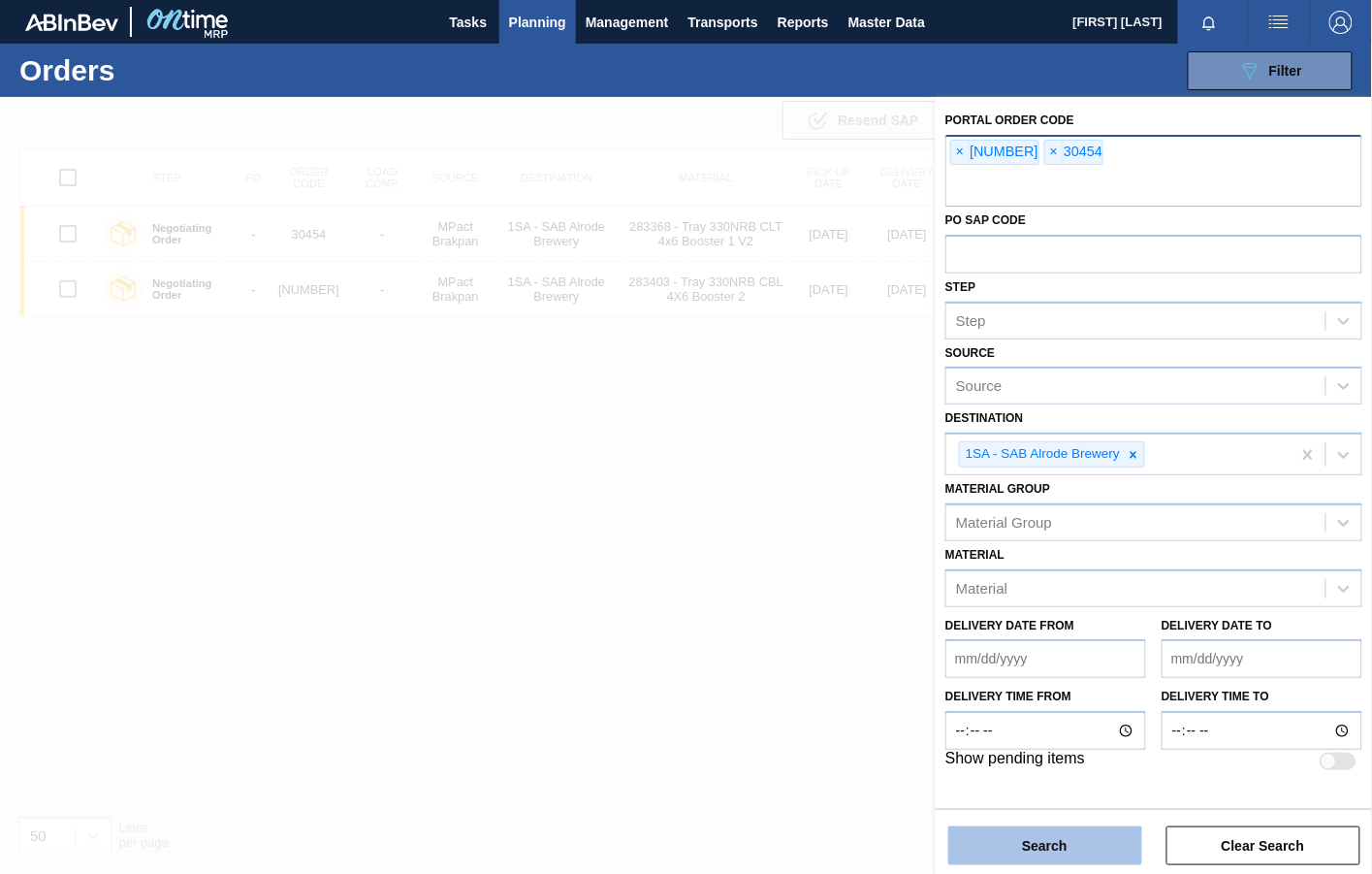 click on "Search" at bounding box center [1045, 846] 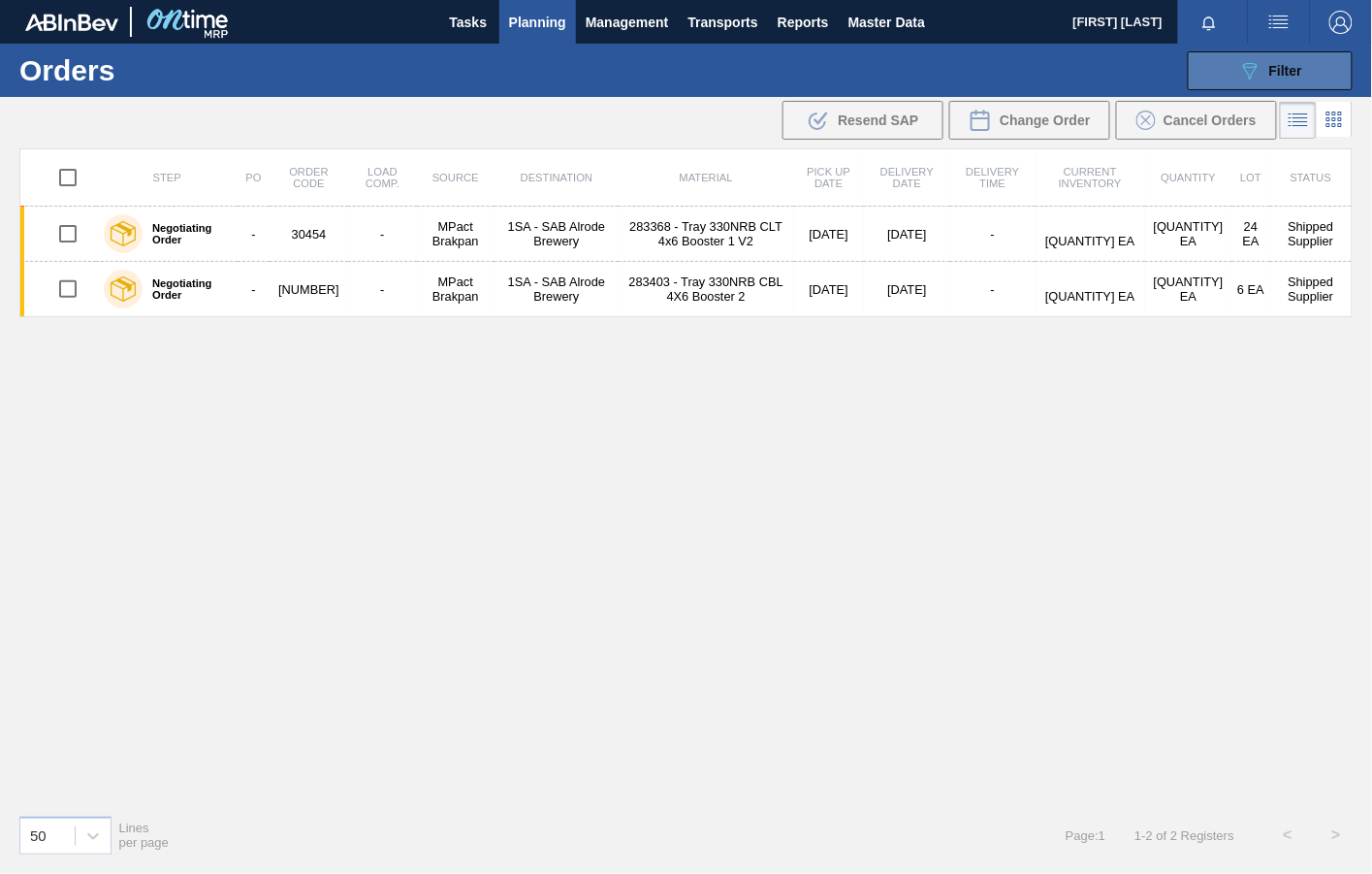 click on "Filter" at bounding box center (1286, 71) 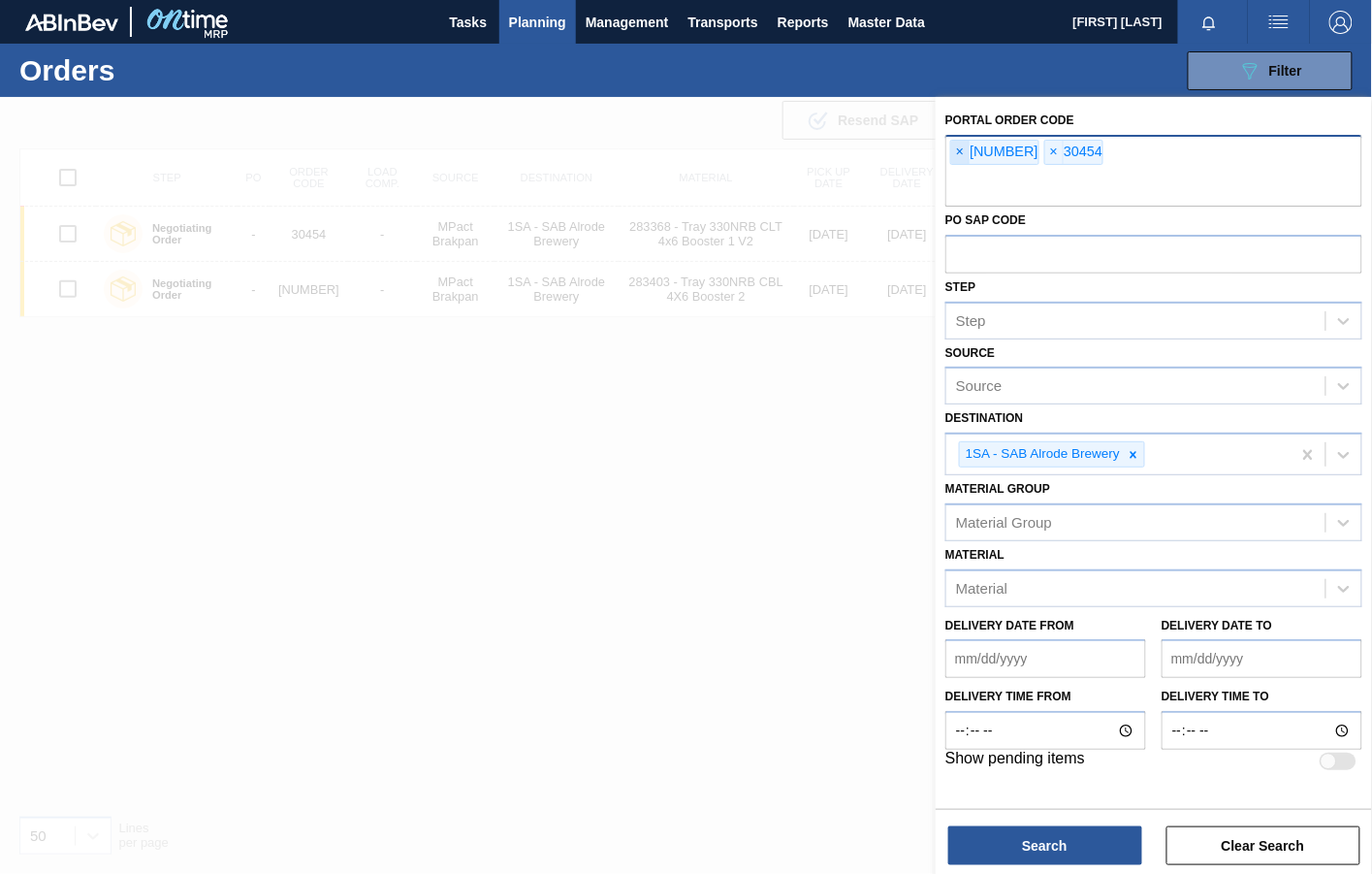 click on "×" at bounding box center [960, 152] 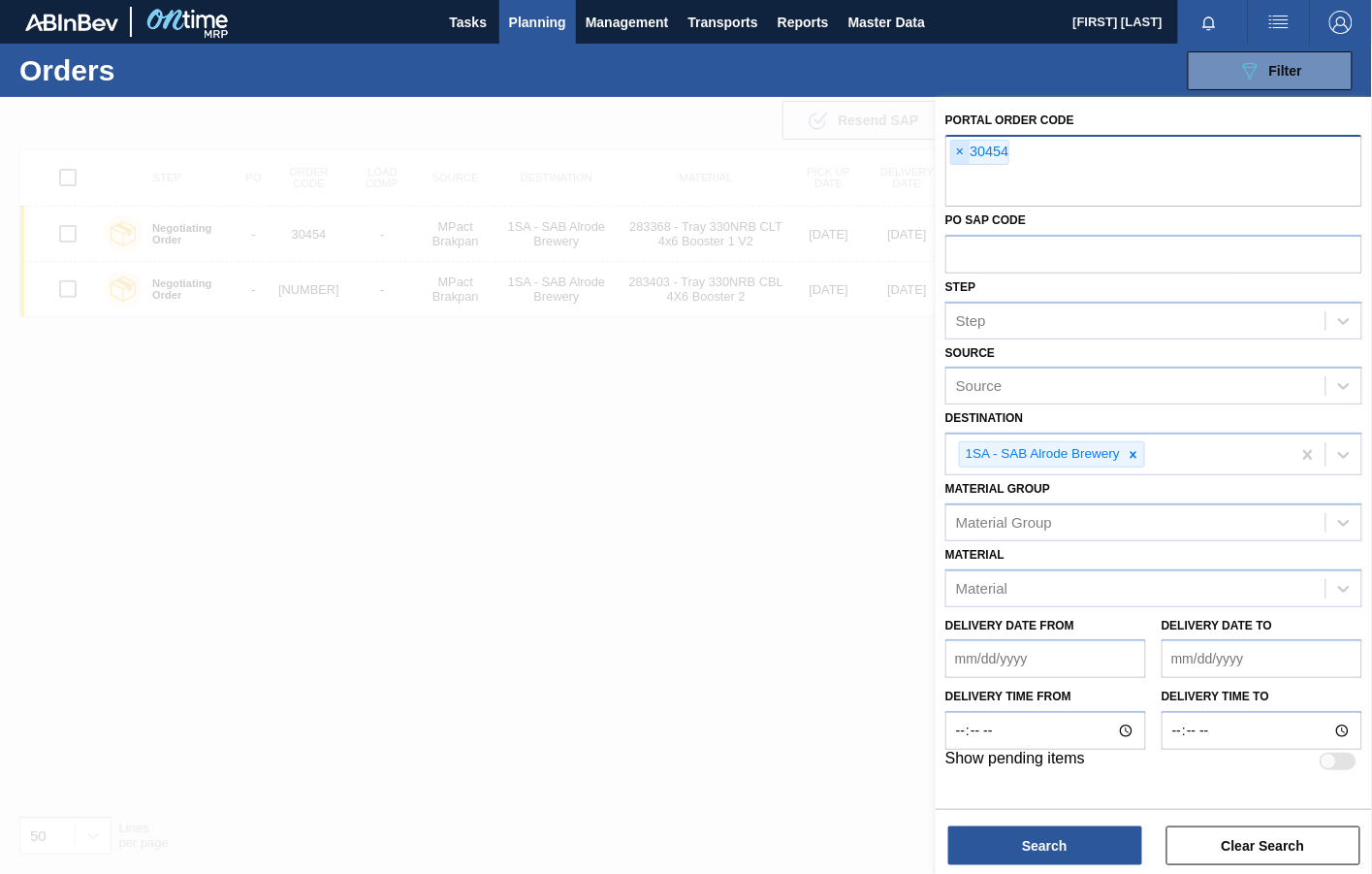 click on "×" at bounding box center (960, 152) 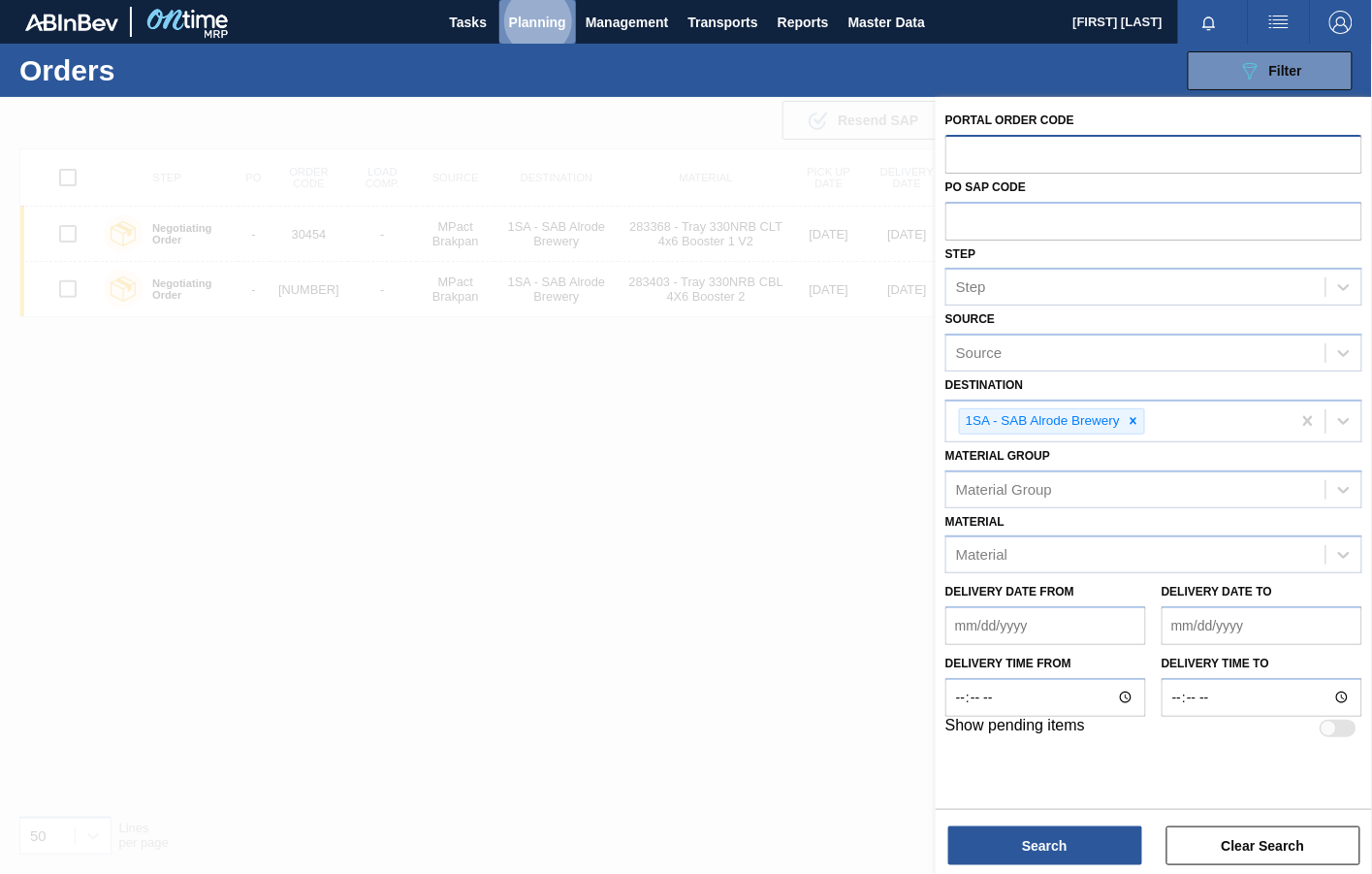 click on "Planning" at bounding box center (537, 22) 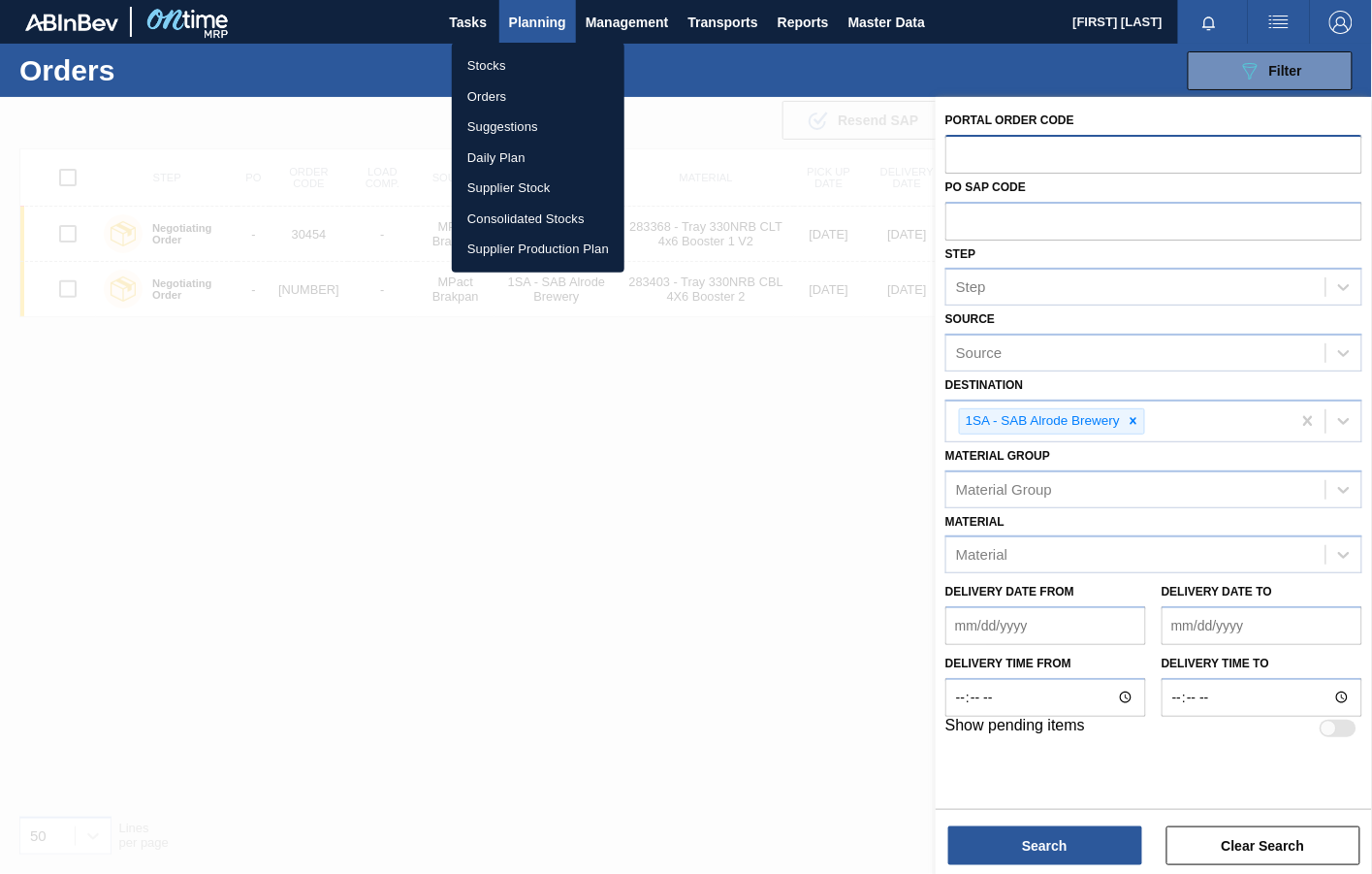 click on "Stocks" at bounding box center (538, 66) 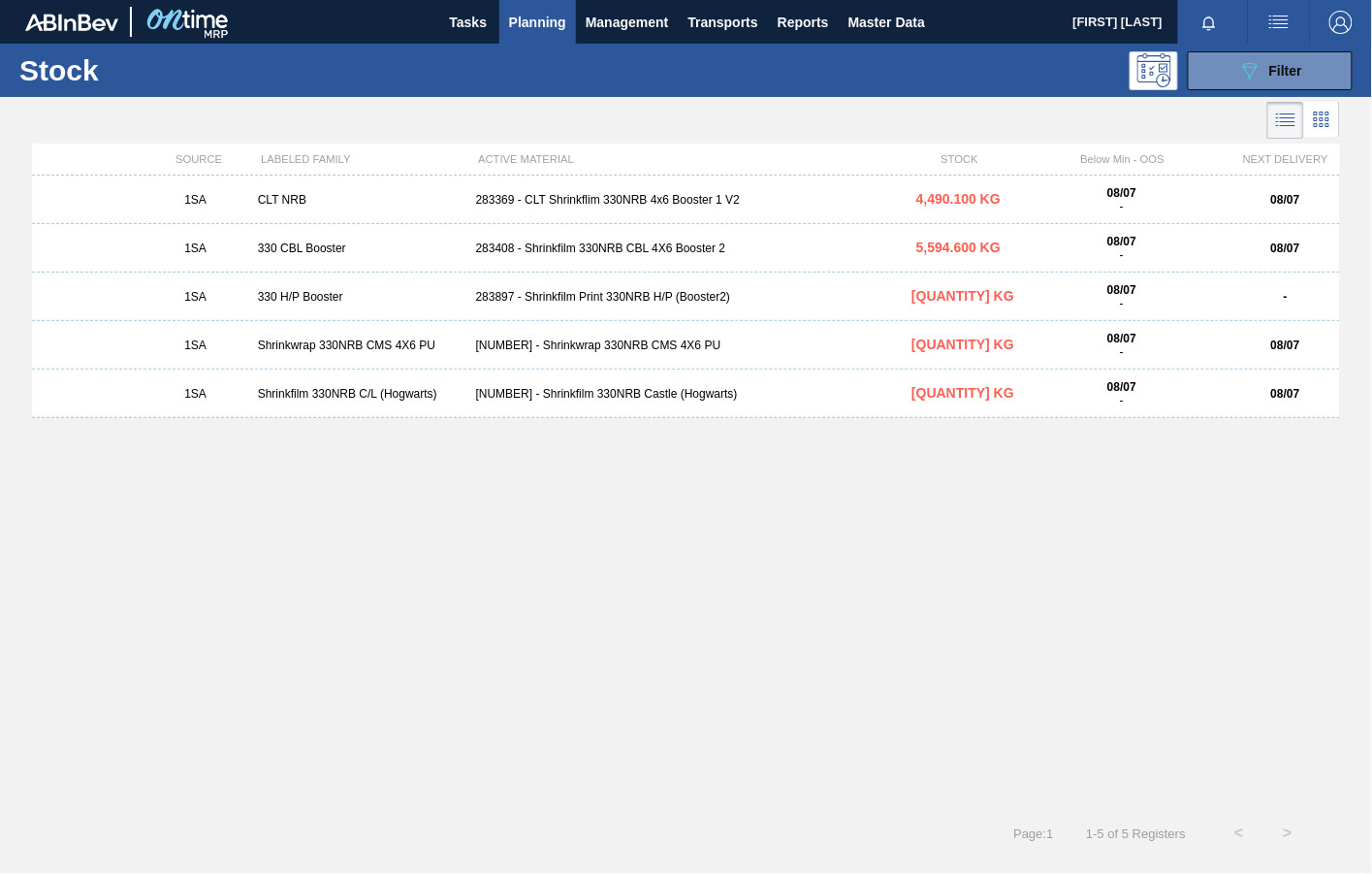 click on "283369 - CLT Shrinkflim 330NRB 4x6 Booster 1 V2" at bounding box center (686, 200) 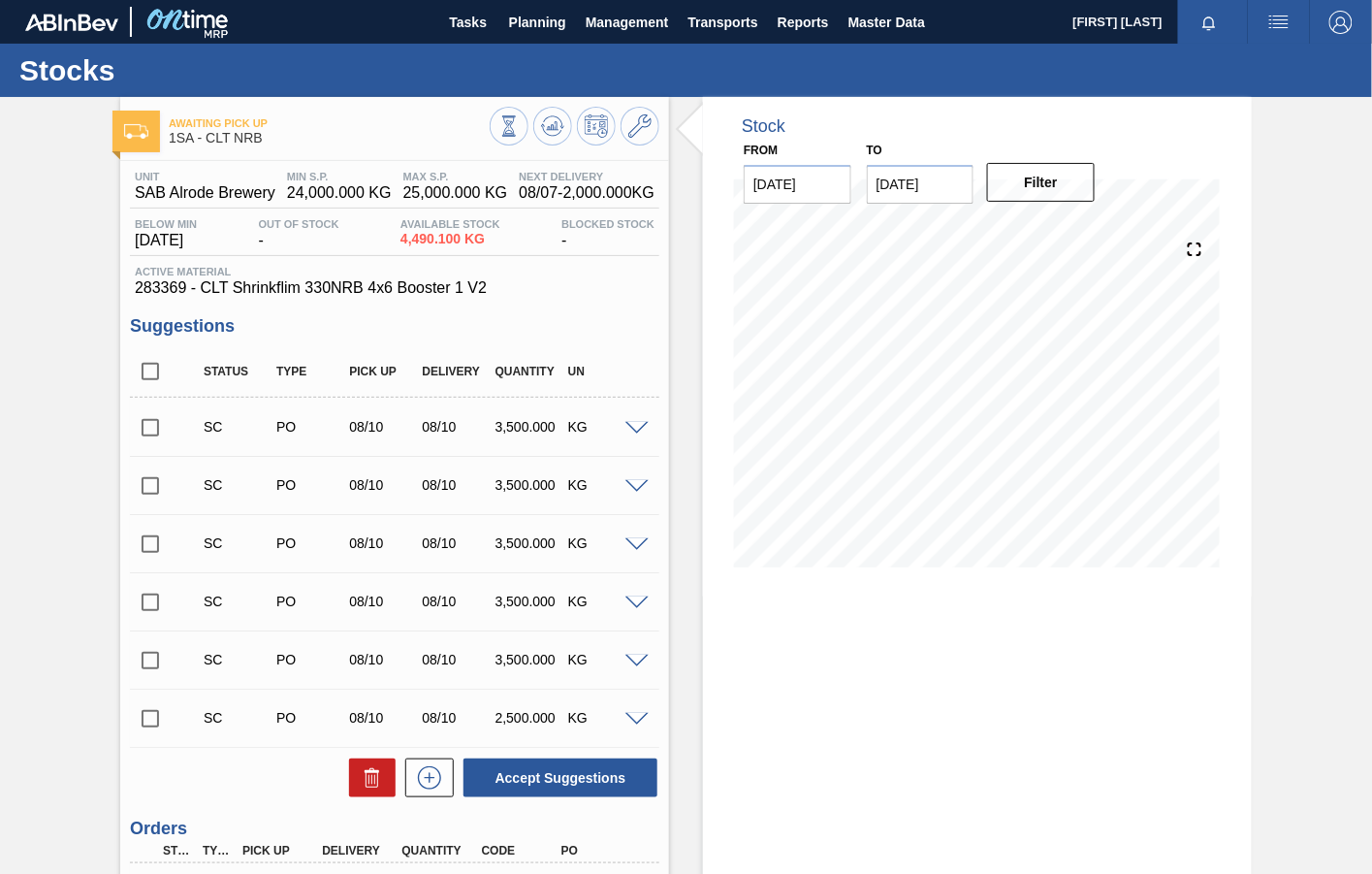 click at bounding box center [150, 428] 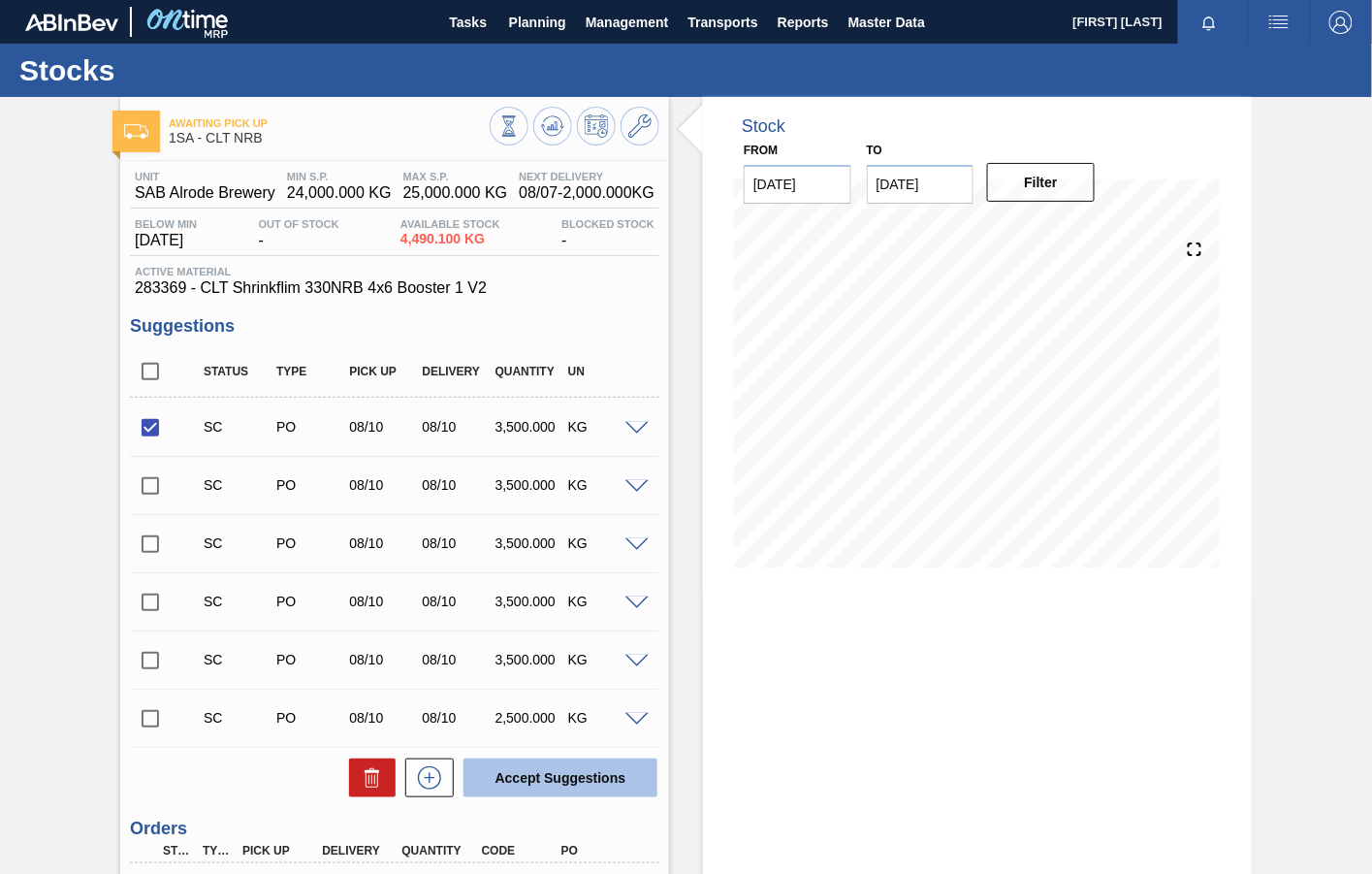 click on "Accept Suggestions" at bounding box center [560, 778] 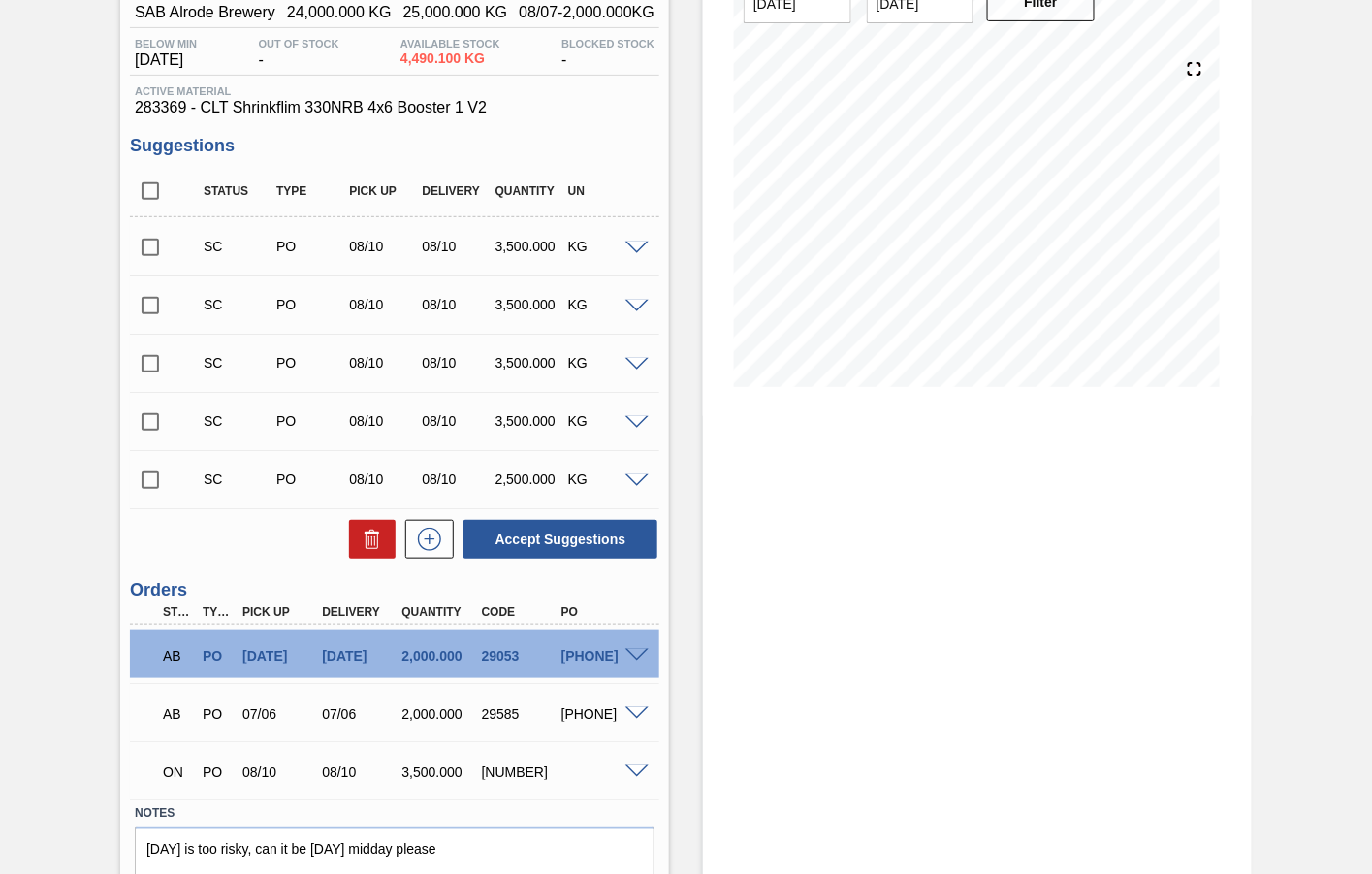 scroll, scrollTop: 265, scrollLeft: 0, axis: vertical 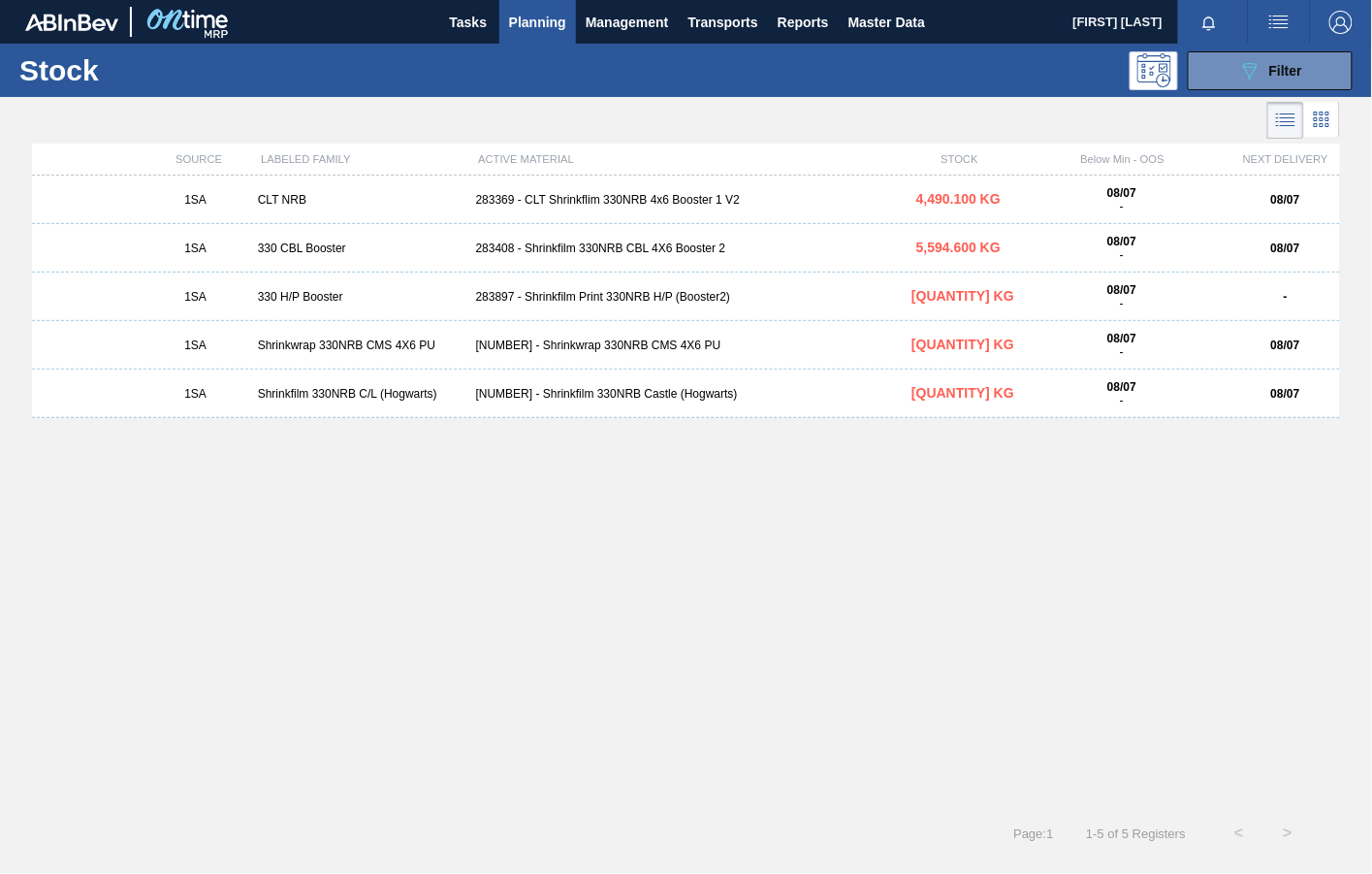 click on "283408 - Shrinkfilm 330NRB CBL 4X6 Booster 2" at bounding box center (686, 248) 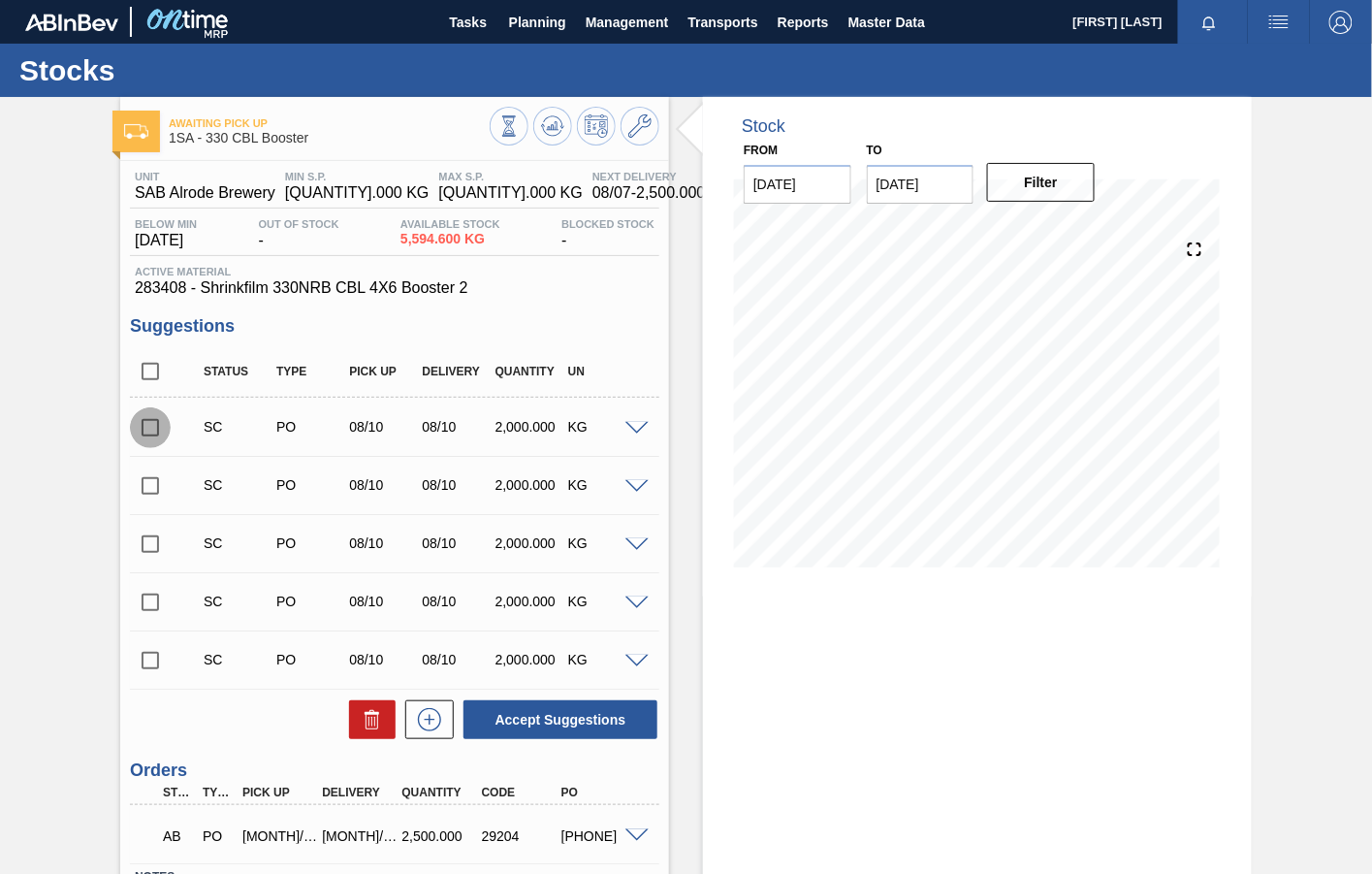 click at bounding box center (150, 428) 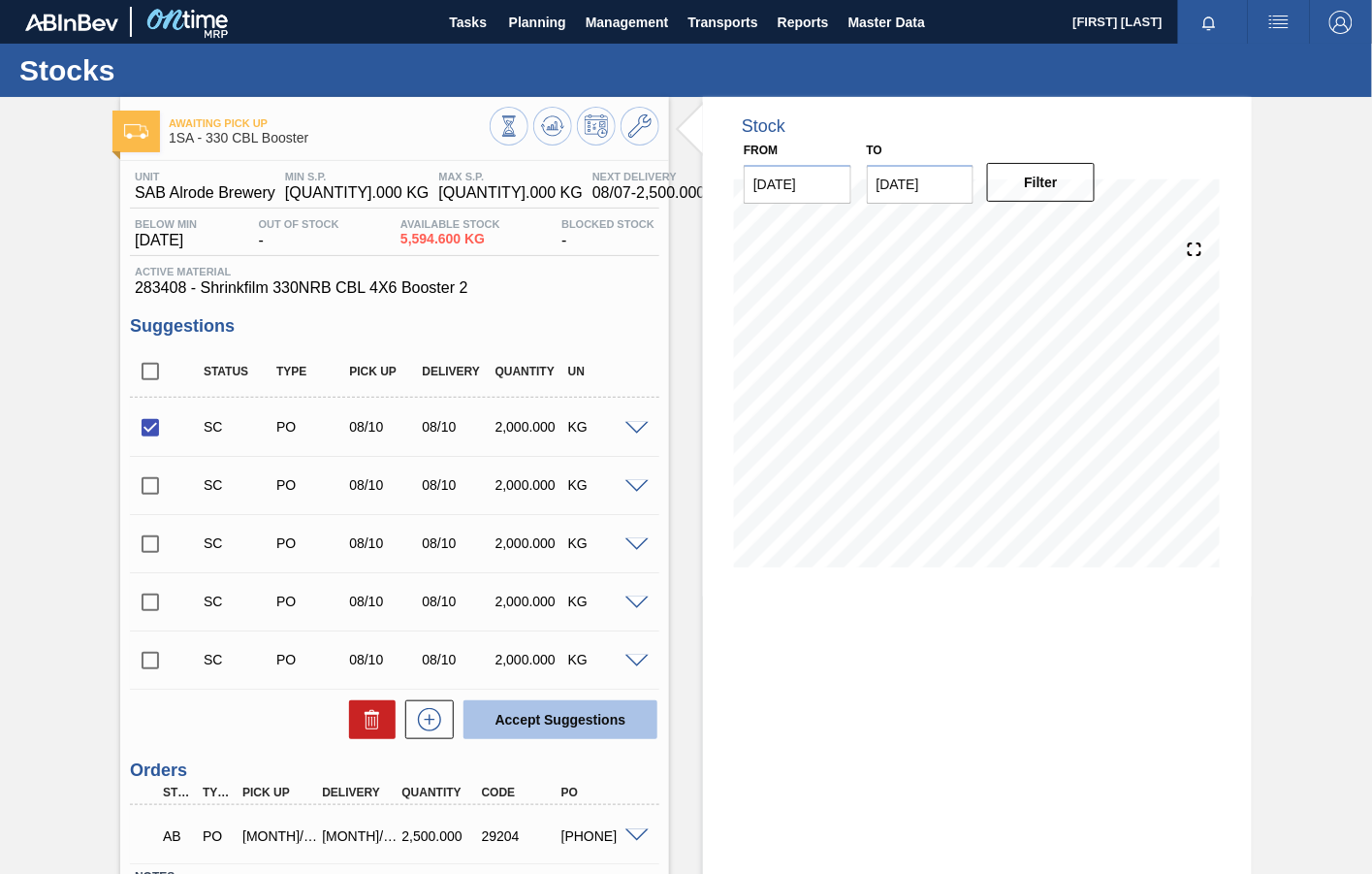 click on "Accept Suggestions" at bounding box center [560, 720] 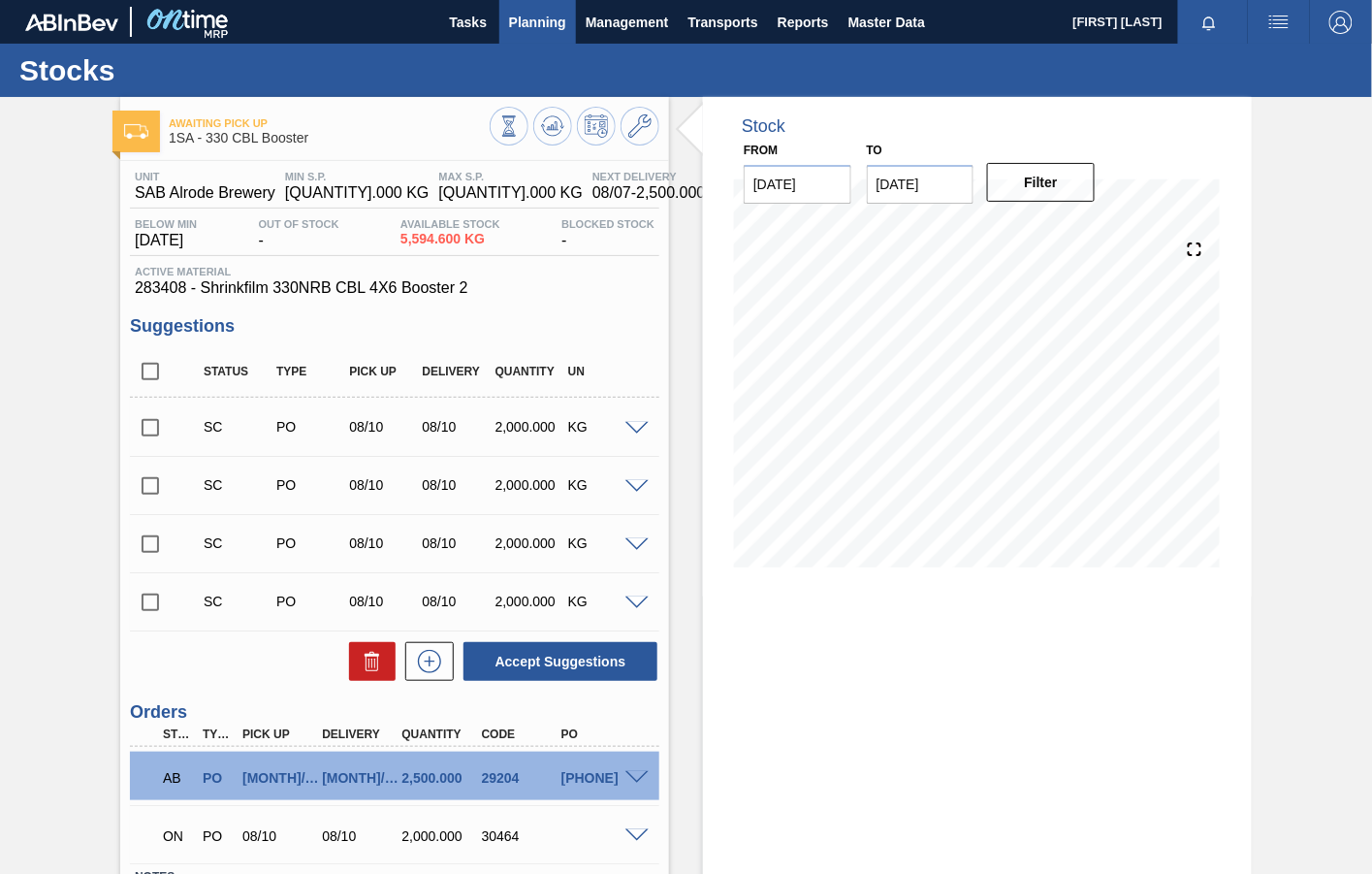 click on "Planning" at bounding box center (537, 22) 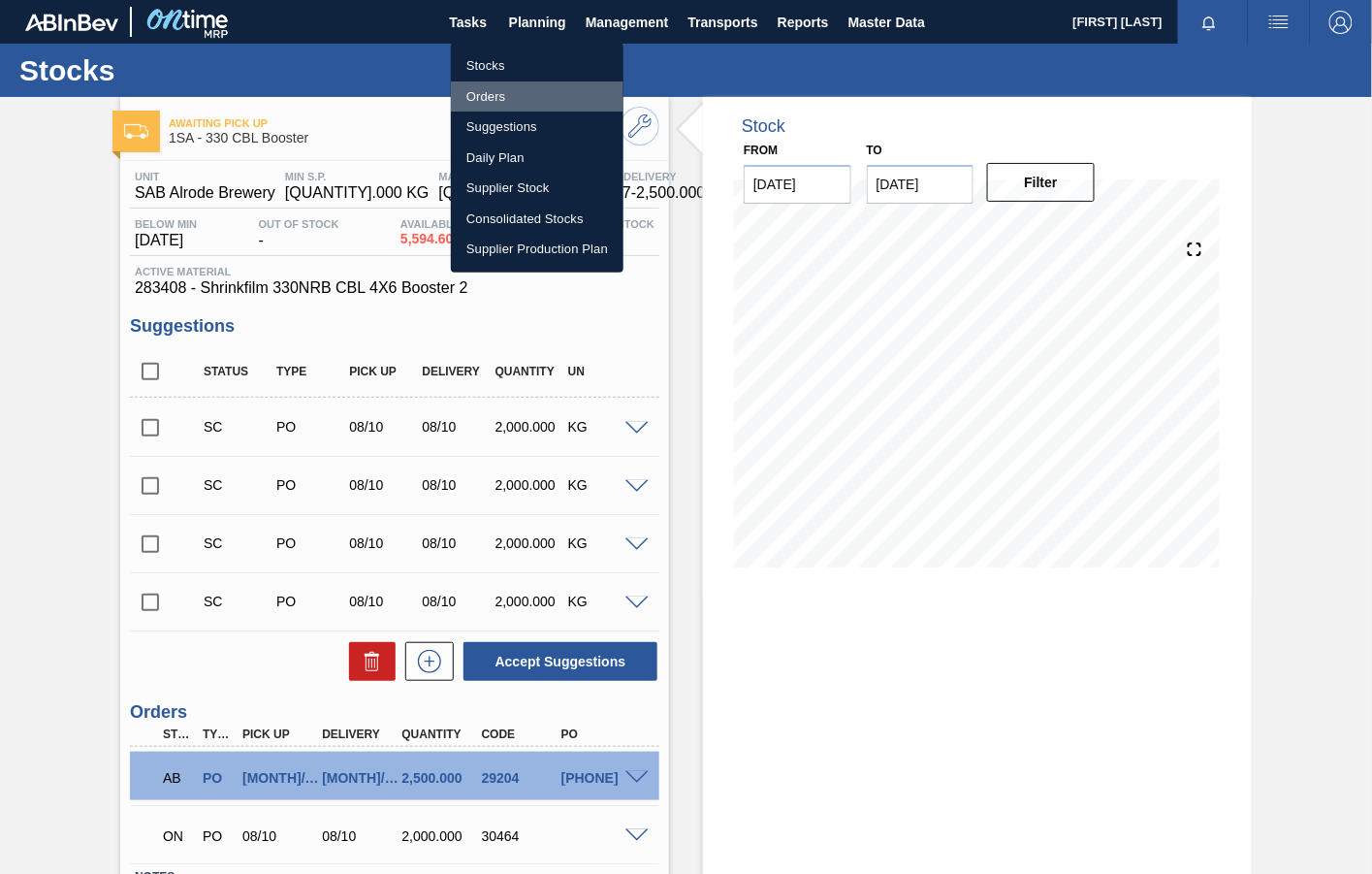 click on "Orders" at bounding box center [537, 97] 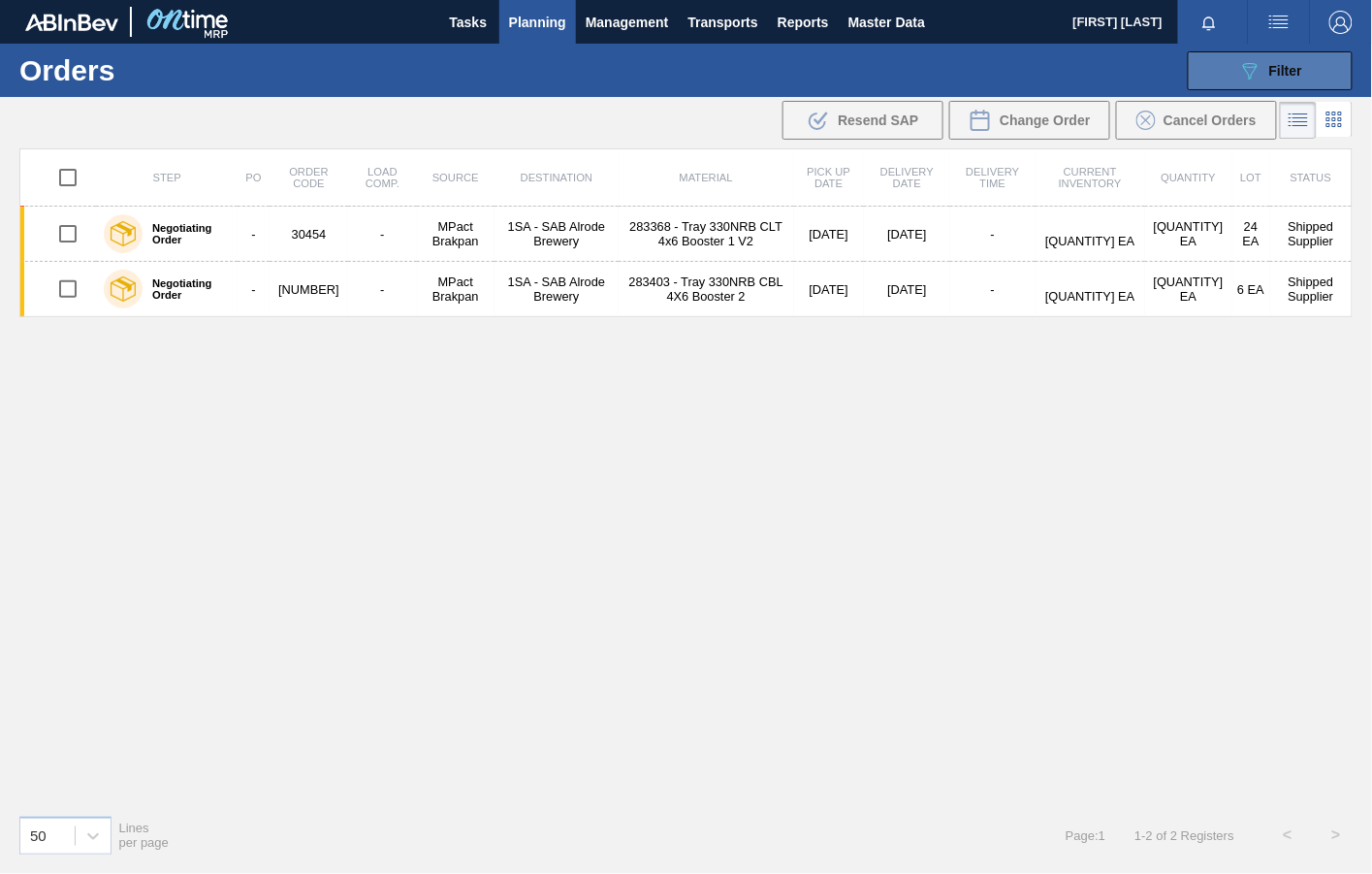 click on "Filter" at bounding box center [1286, 71] 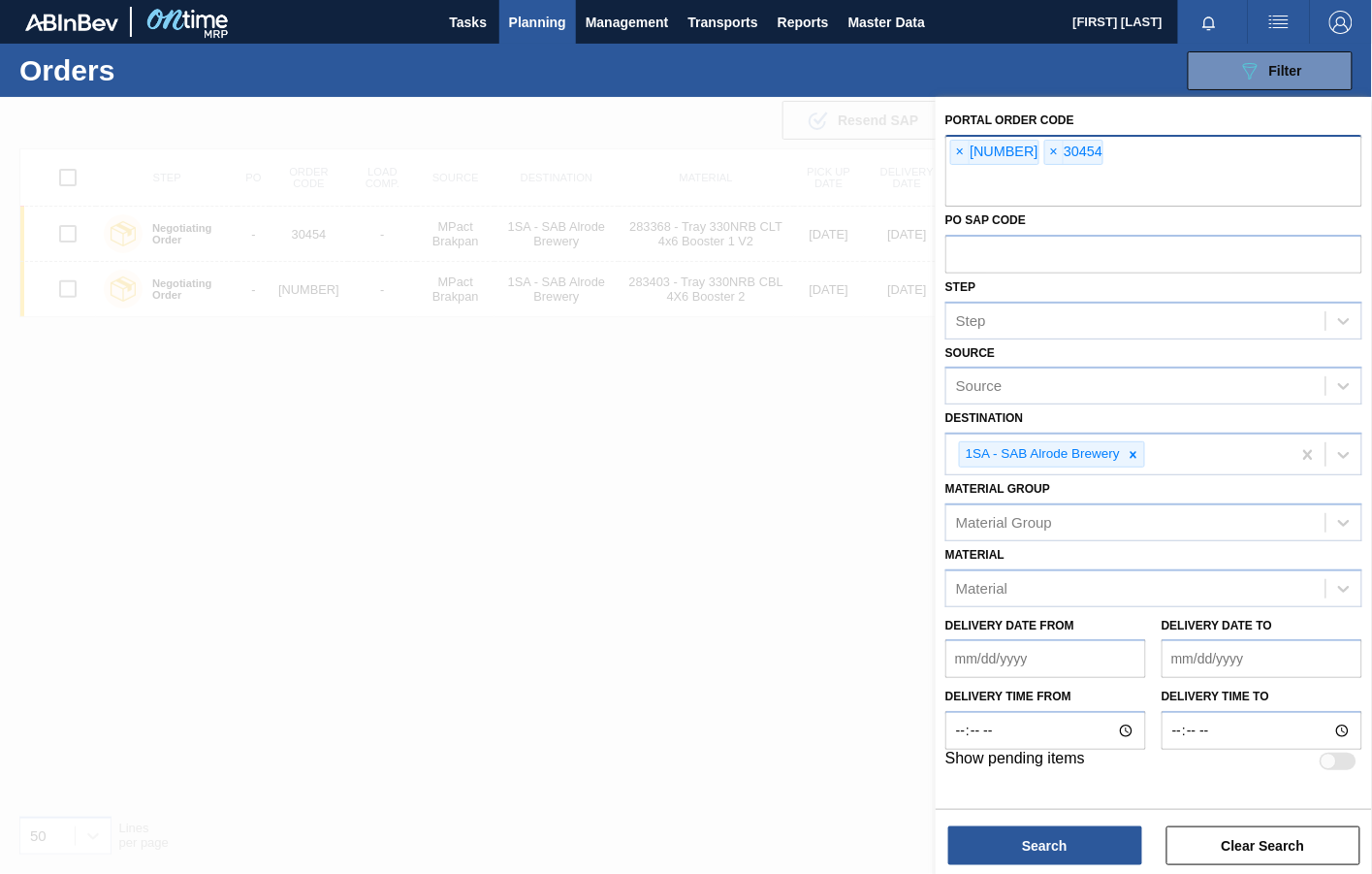 click at bounding box center (1154, 188) 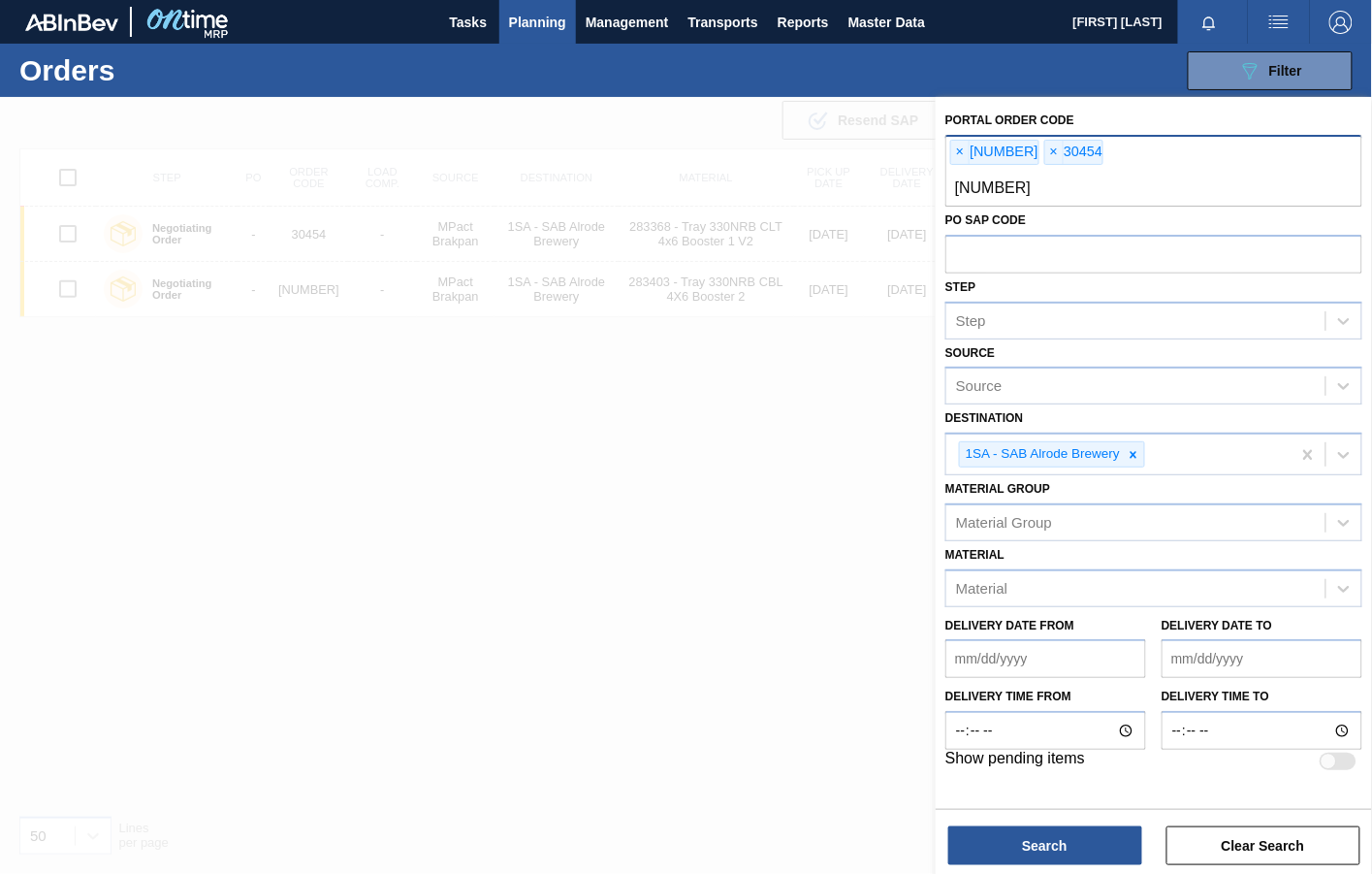 type on "30464" 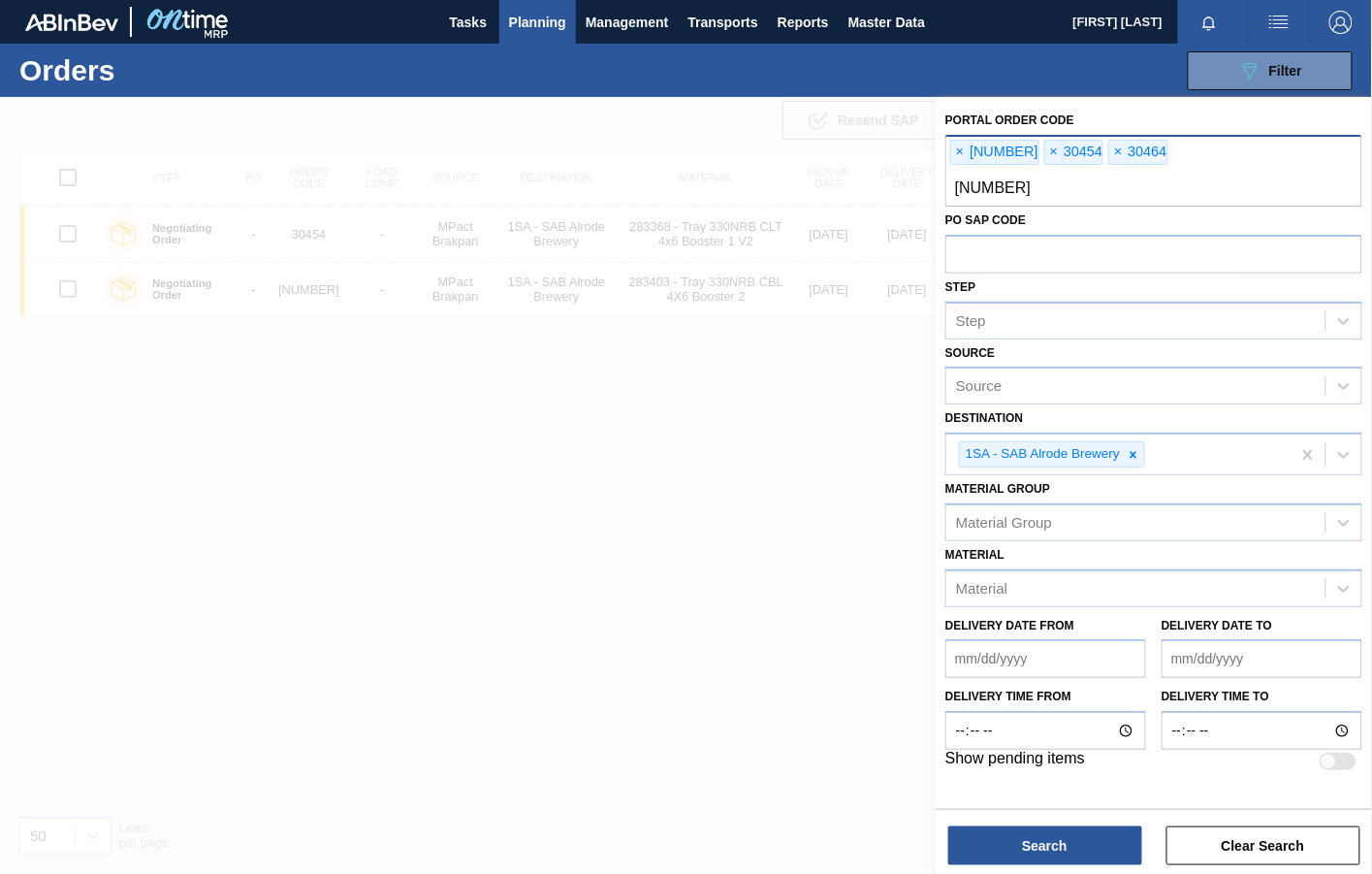 type on "[NUMBER]" 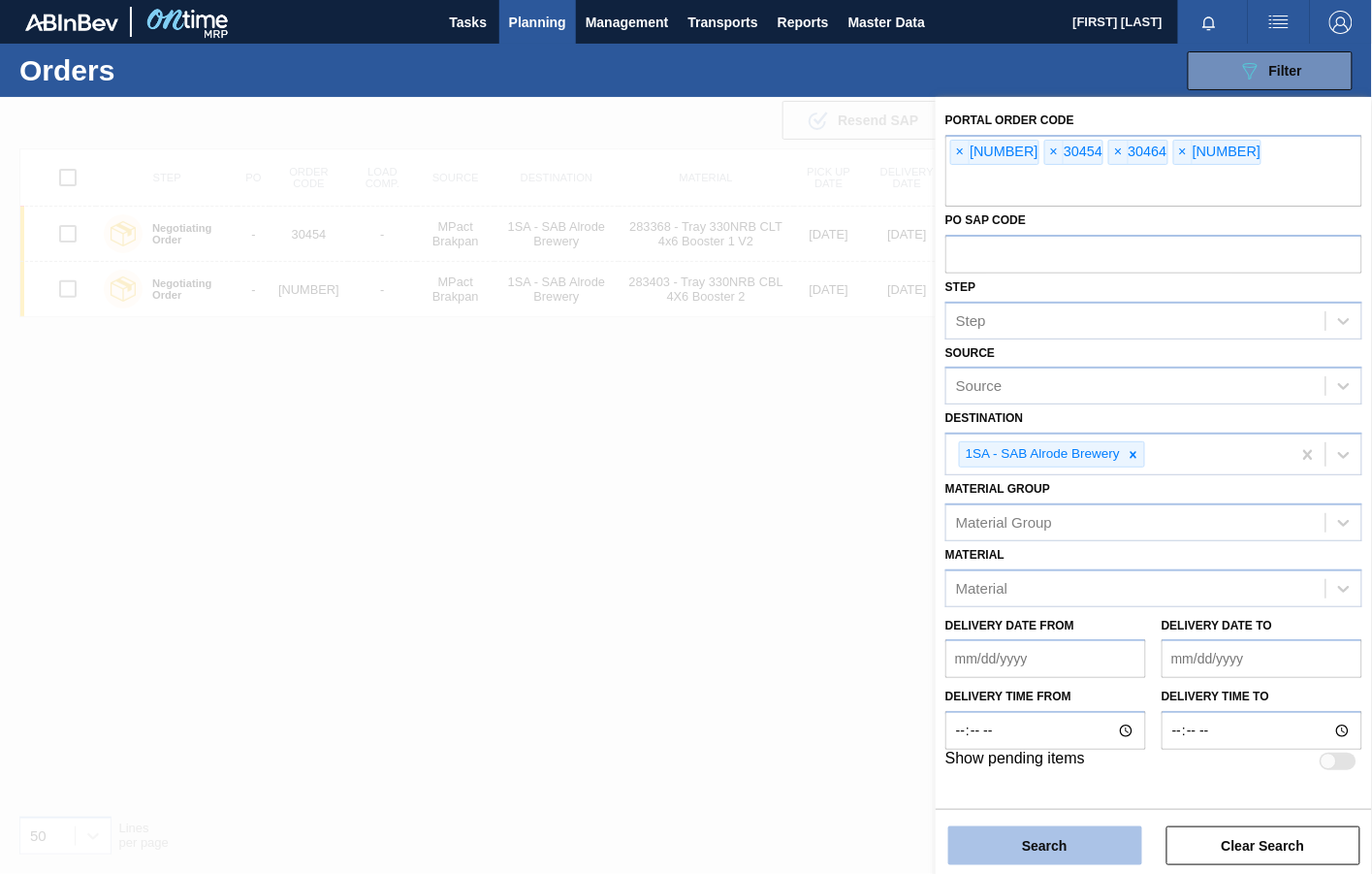 click on "Search" at bounding box center (1045, 846) 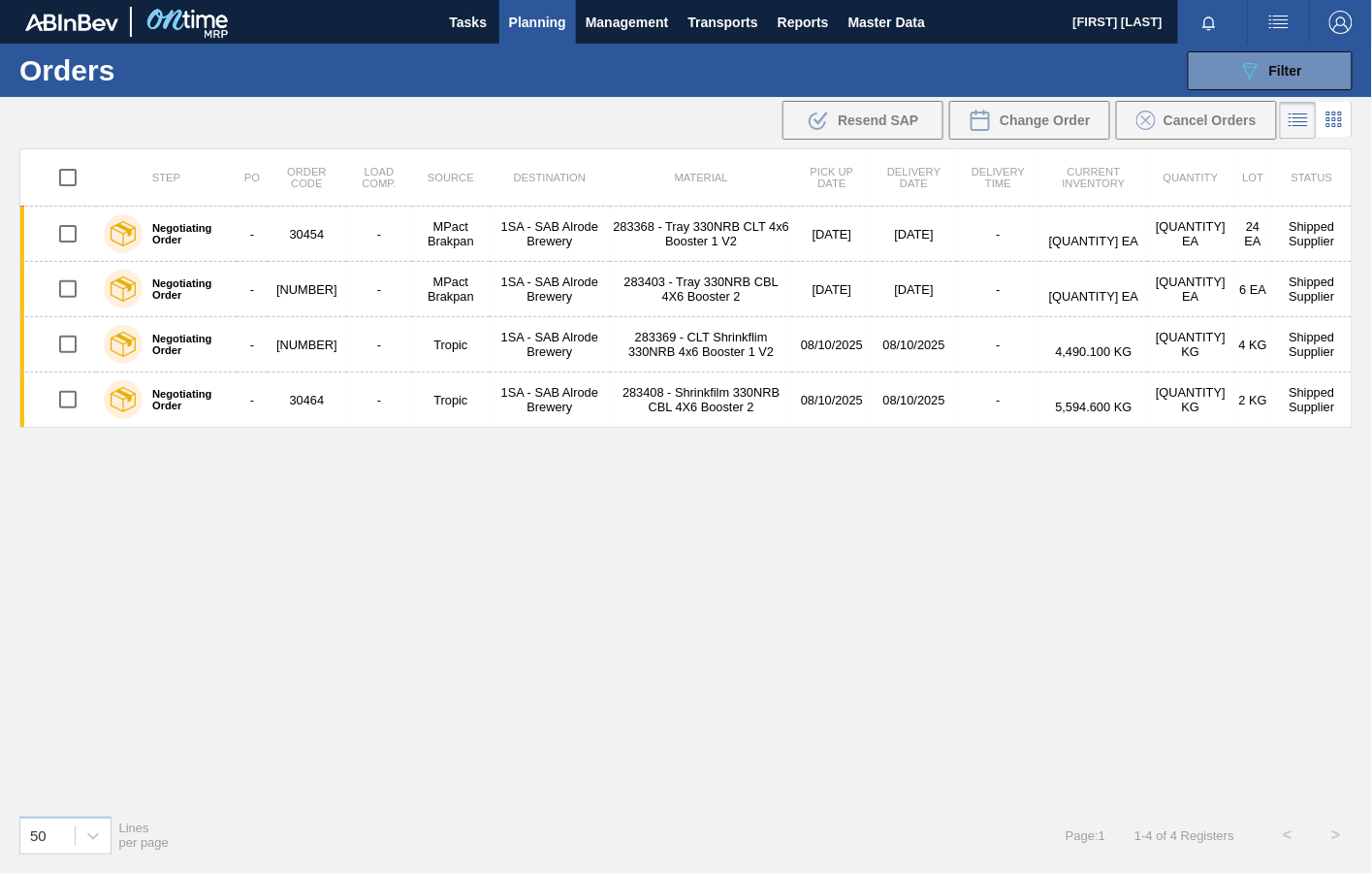 click at bounding box center [1213, 21] 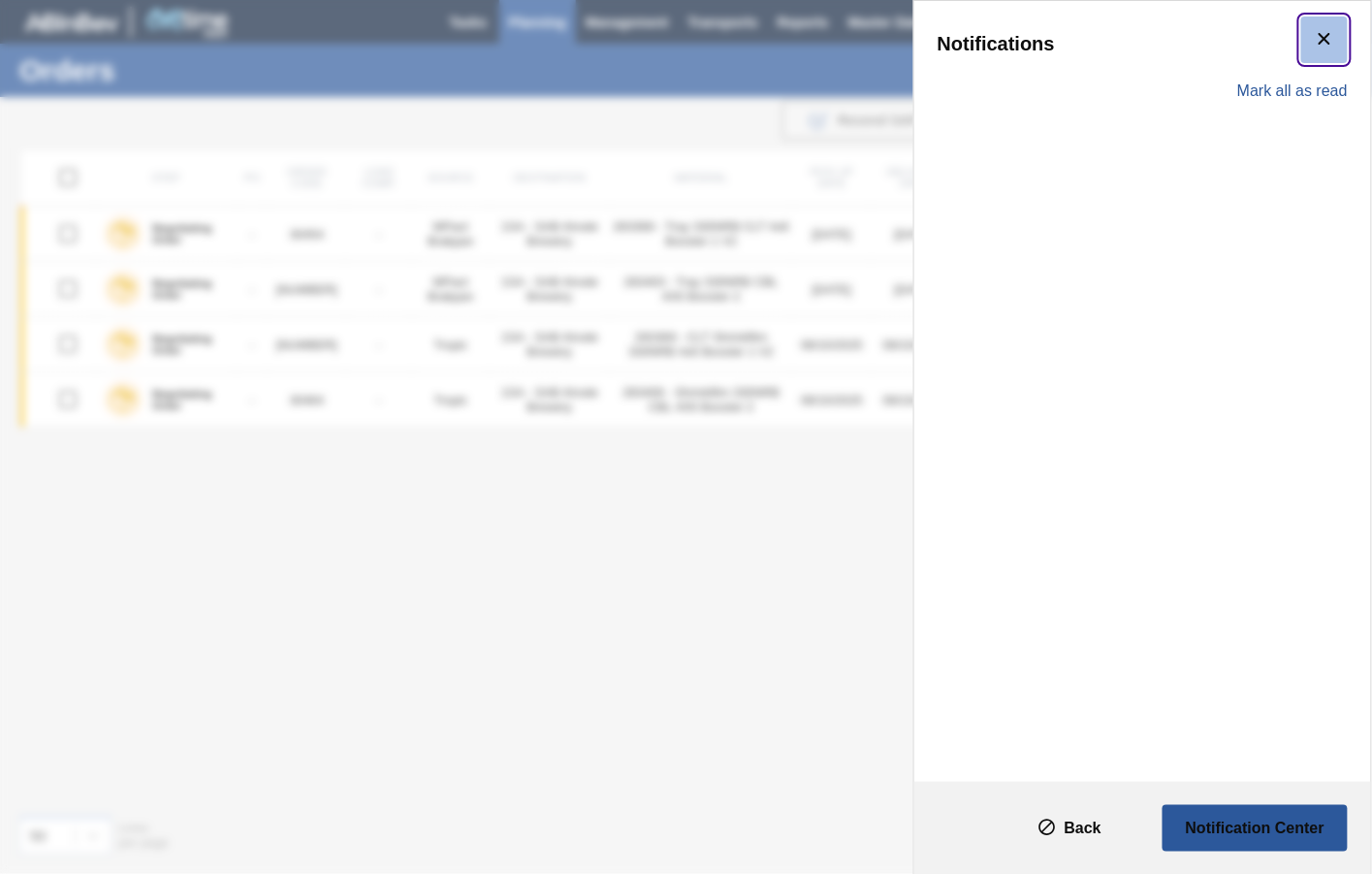 click 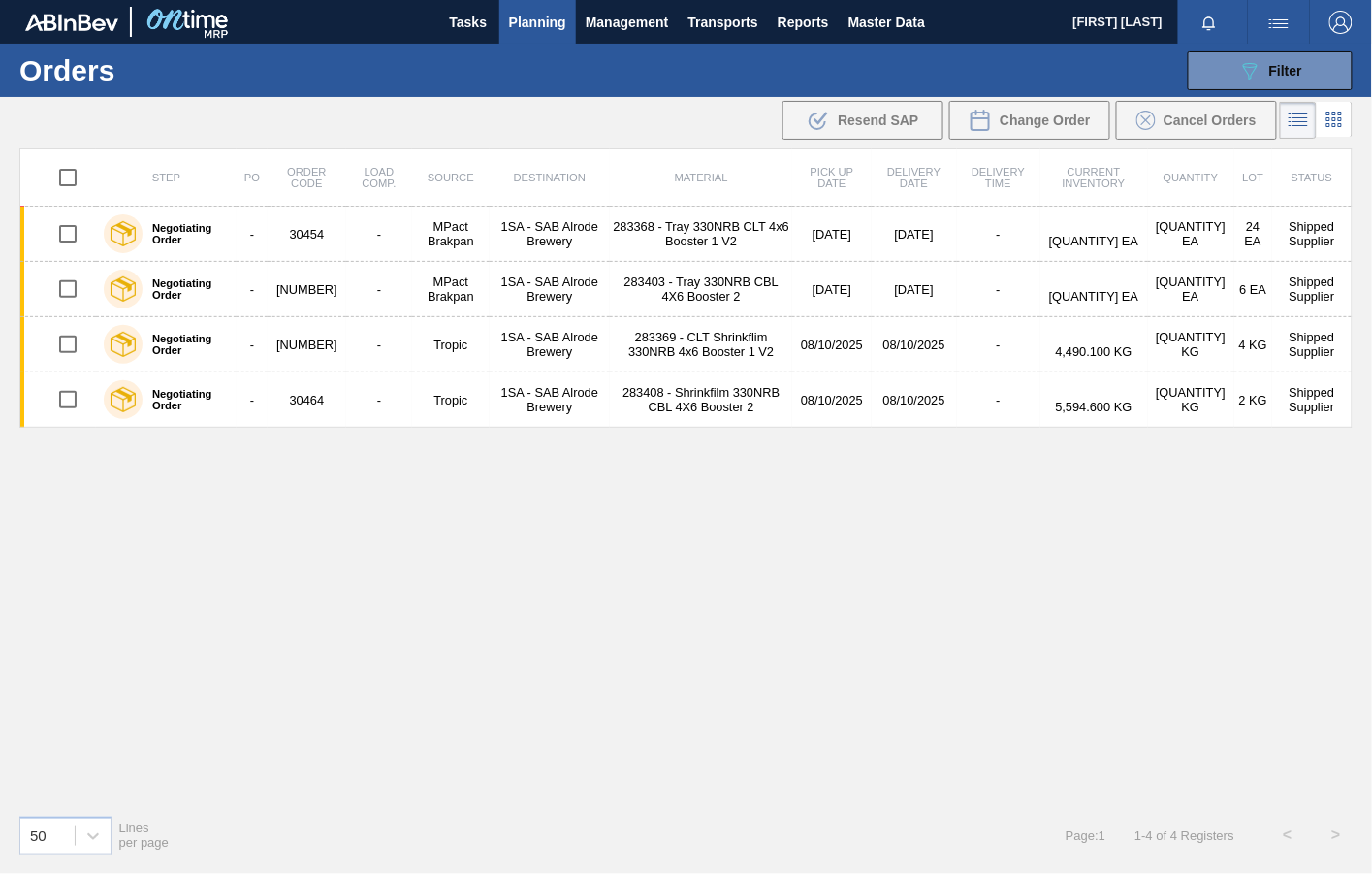 click on "Step PO Order Code Load Comp. Source Destination Material Pick up Date Delivery Date Delivery Time Current inventory Quantity Lot Status Negotiating Order - [NUMBER] - MPact Brakpan 1SA - SAB Alrode Brewery [NUMBER] - Tray 330NRB CLT 4x6  Booster 1 V2 [DATE] [DATE] - [QUANTITY] EA [QUANTITY] EA [QUANTITY] EA Shipped Supplier Negotiating Order - [NUMBER] - MPact Brakpan 1SA - SAB Alrode Brewery [NUMBER] - Tray 330NRB CBL 4X6 Booster 2 [DATE] [DATE] - [QUANTITY] EA [QUANTITY] EA [QUANTITY] EA Shipped Supplier Negotiating Order - [NUMBER] - Tropic 1SA - SAB Alrode Brewery [NUMBER] - CLT Shrinkflim 330NRB 4x6 Booster 1 V2 [DATE] [DATE] - [QUANTITY] KG [QUANTITY] KG [QUANTITY] KG Shipped Supplier Negotiating Order - [NUMBER] - Tropic 1SA - SAB Alrode Brewery [NUMBER] - Shrinkfilm 330NRB CBL 4X6 Booster 2 [DATE] [DATE] - [QUANTITY] KG [QUANTITY] KG [QUANTITY] KG Shipped Supplier" at bounding box center (686, 473) 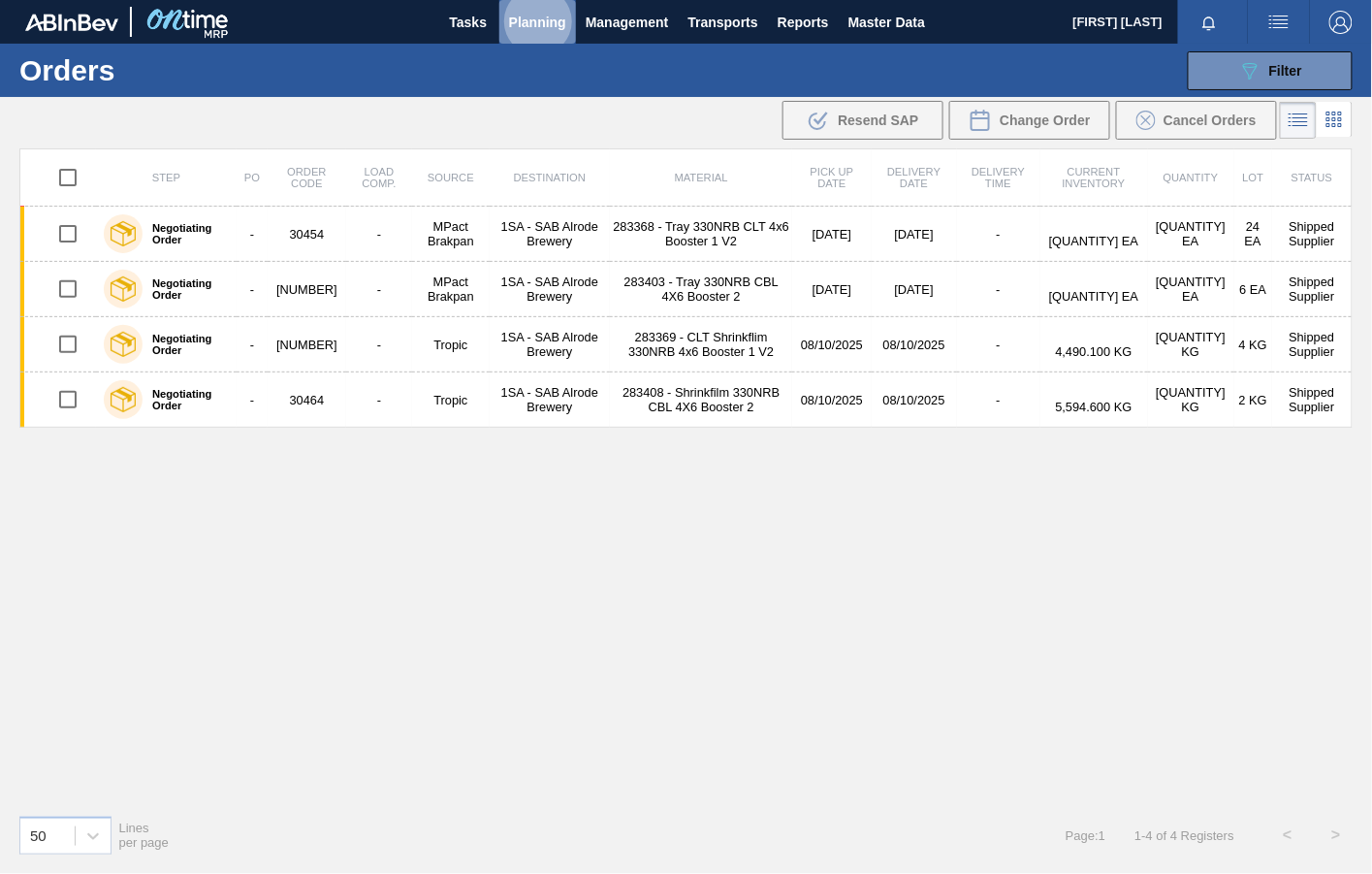 click on "Planning" at bounding box center [537, 22] 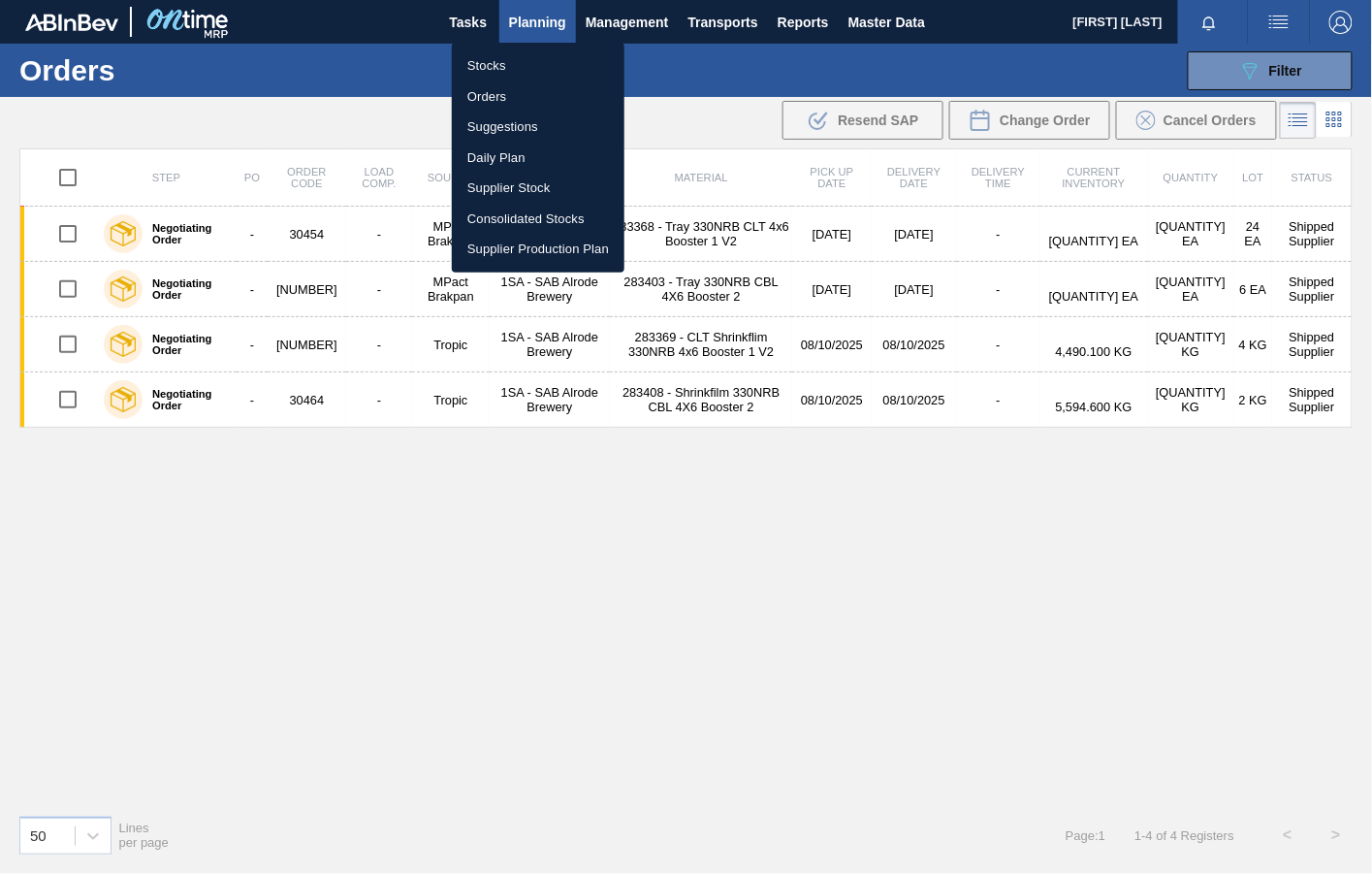 click on "Stocks" at bounding box center [538, 66] 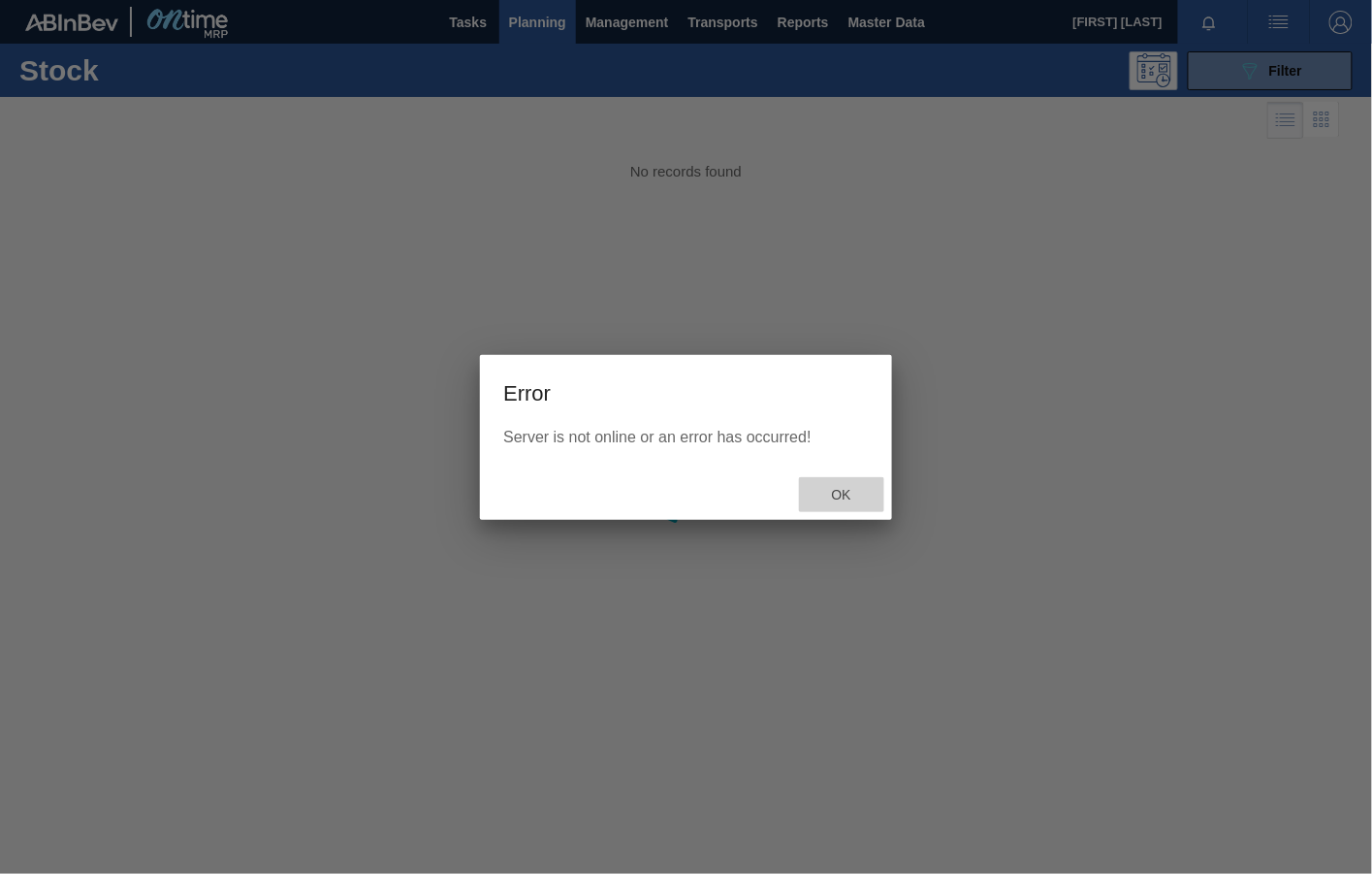 click on "Ok" at bounding box center [842, 495] 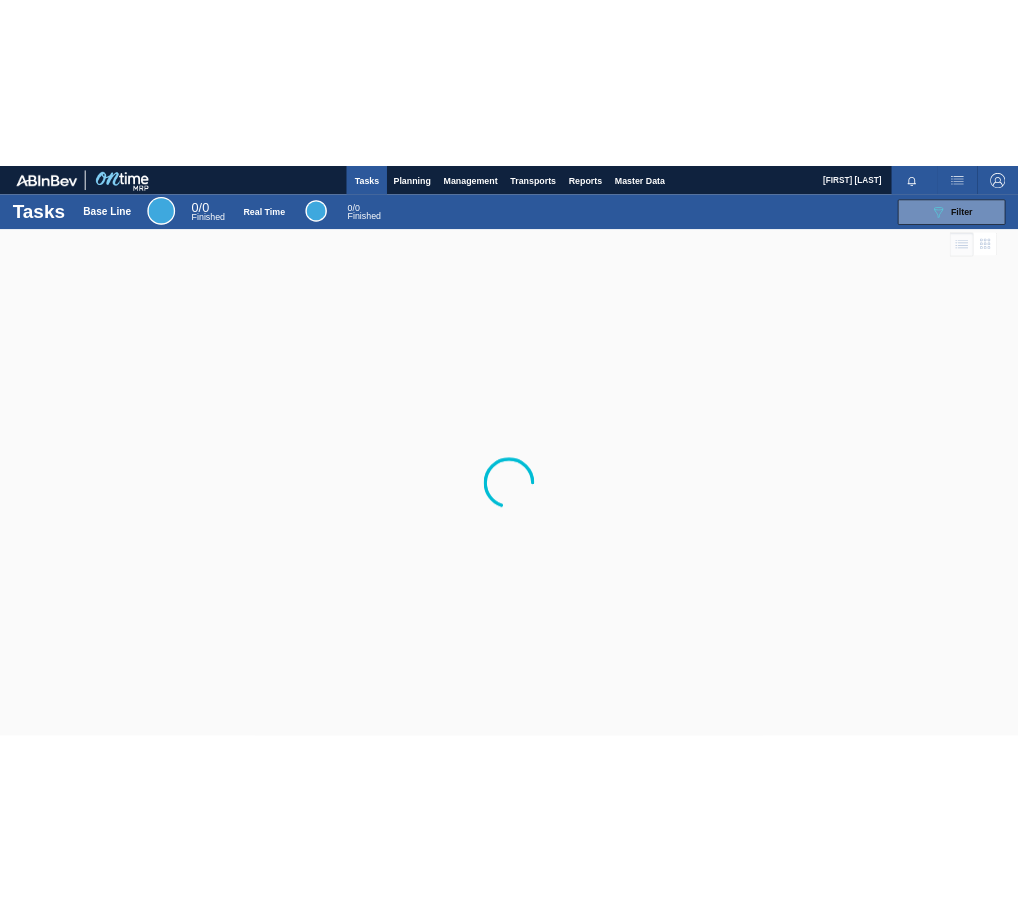 scroll, scrollTop: 0, scrollLeft: 0, axis: both 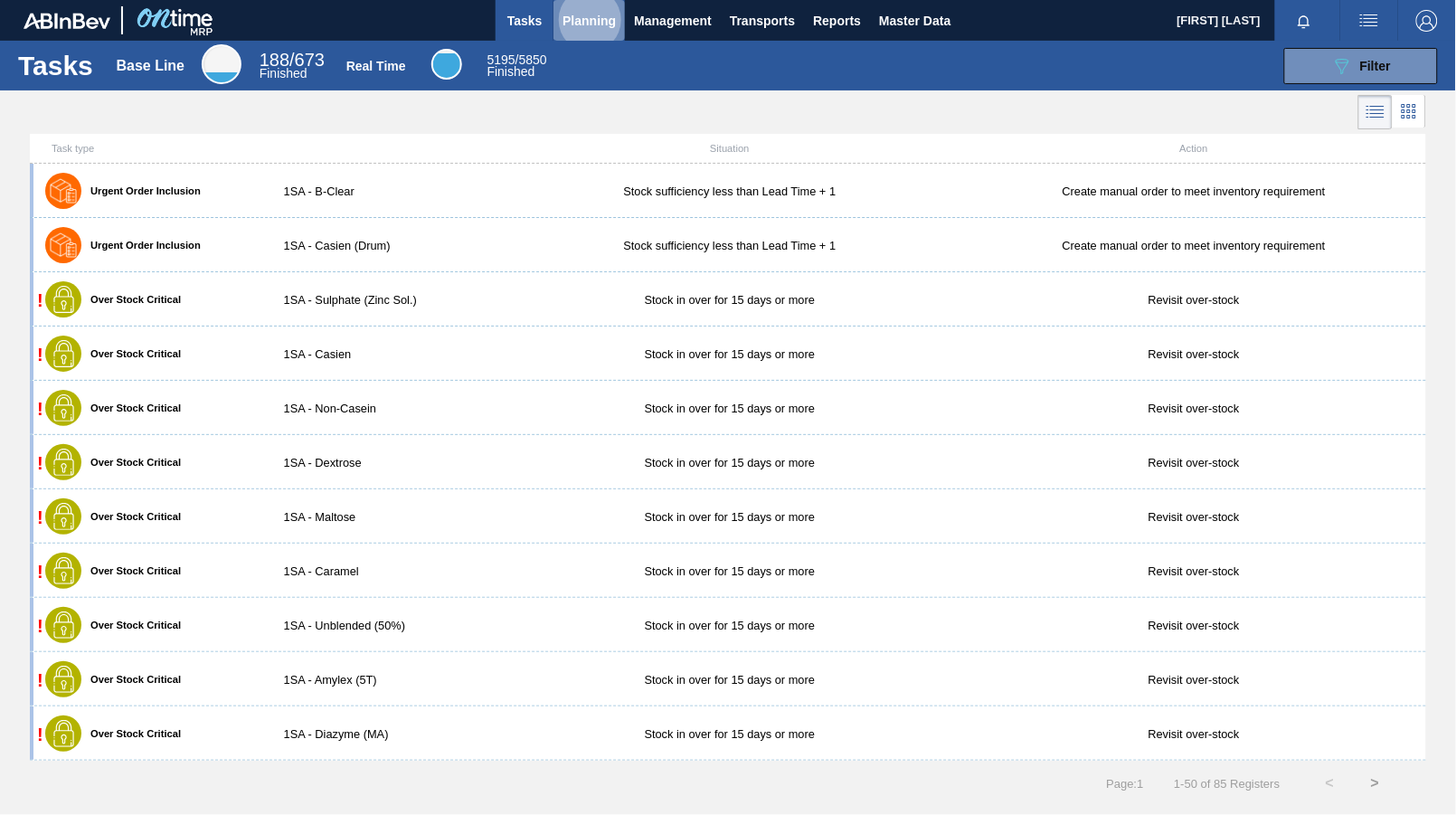 click on "Planning" at bounding box center [589, 21] 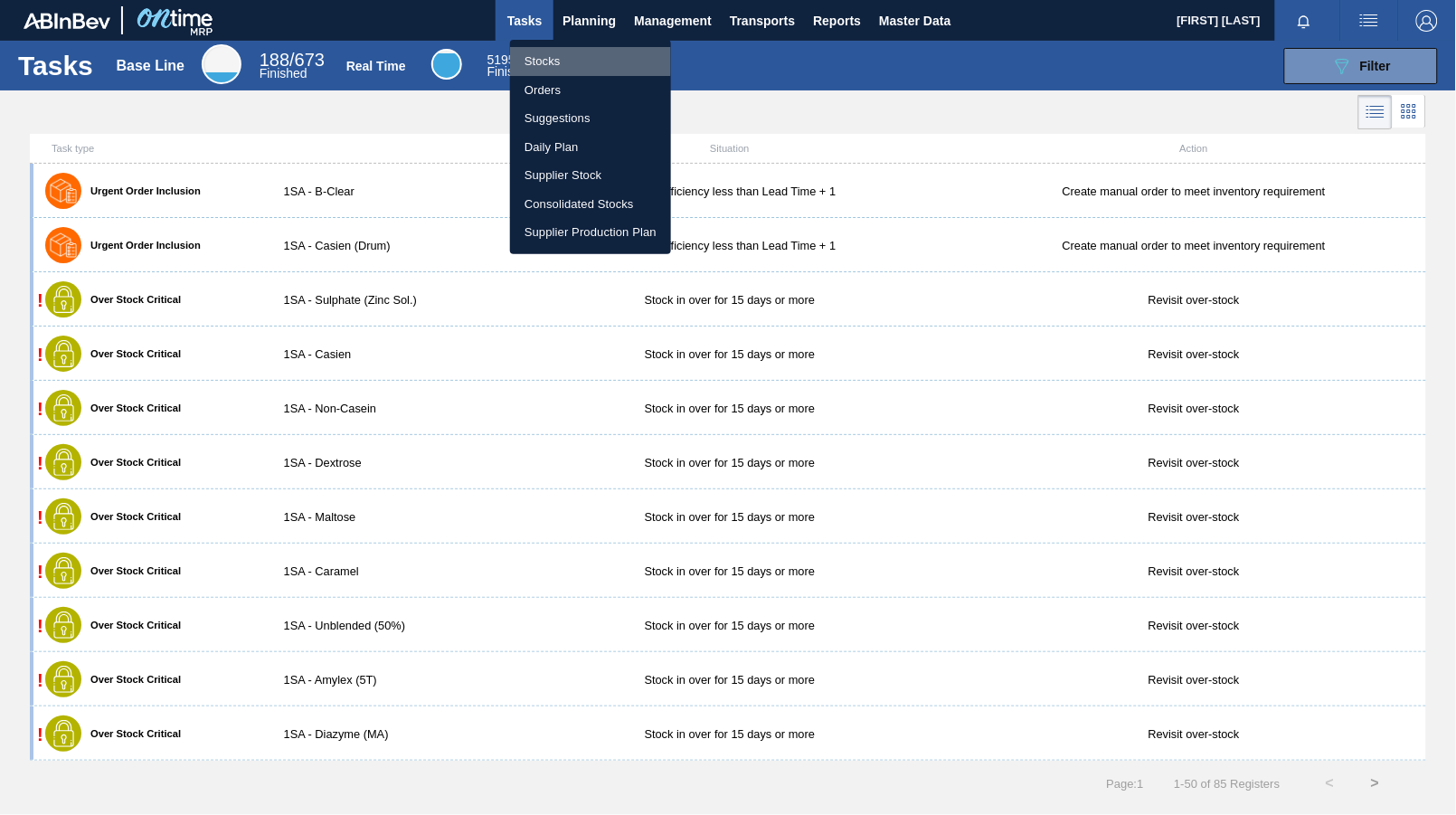 click on "Stocks" at bounding box center [591, 62] 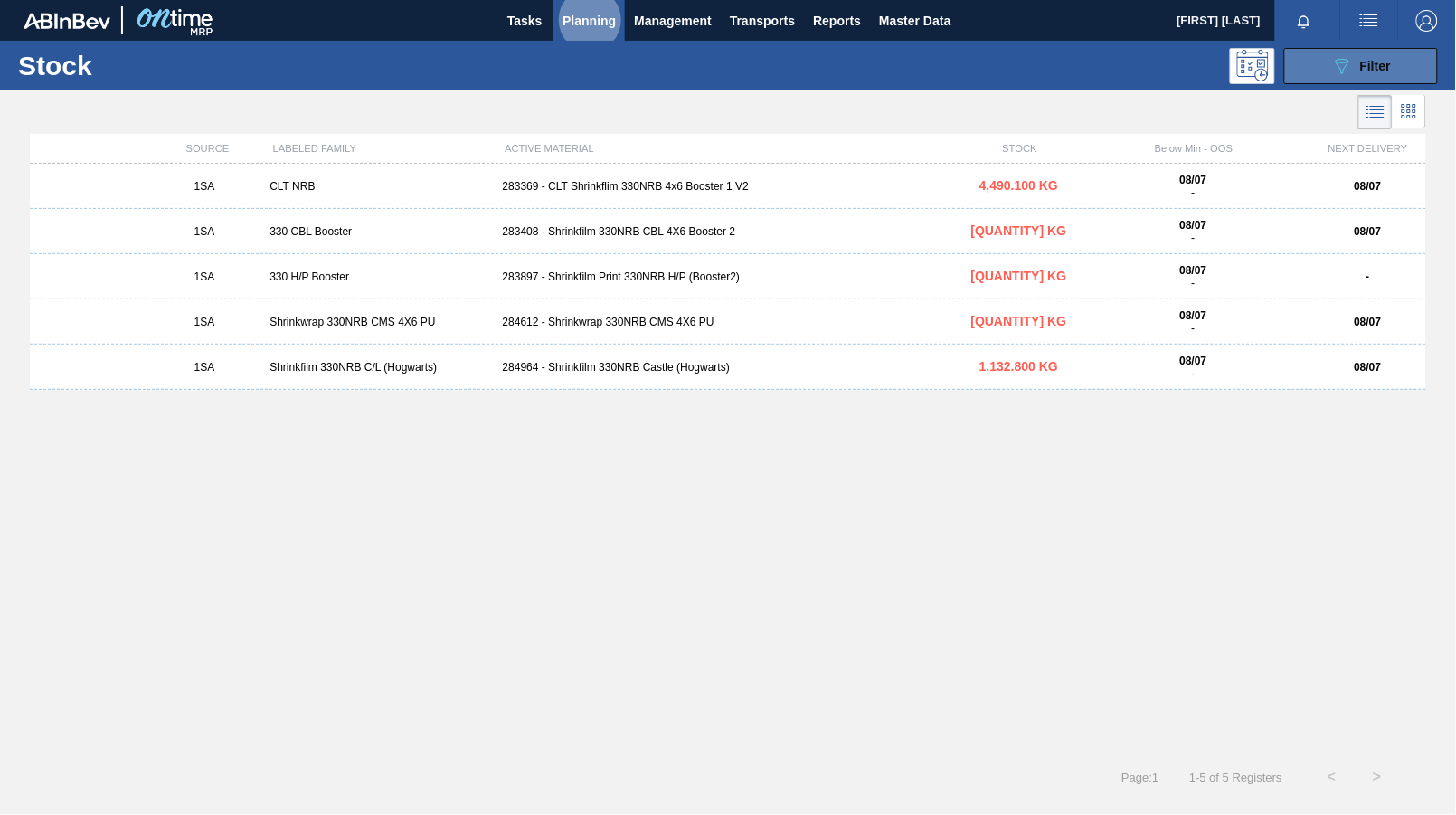 click on "089F7B8B-B2A5-4AFE-B5C0-19BA573D28AC Filter" at bounding box center [1361, 66] 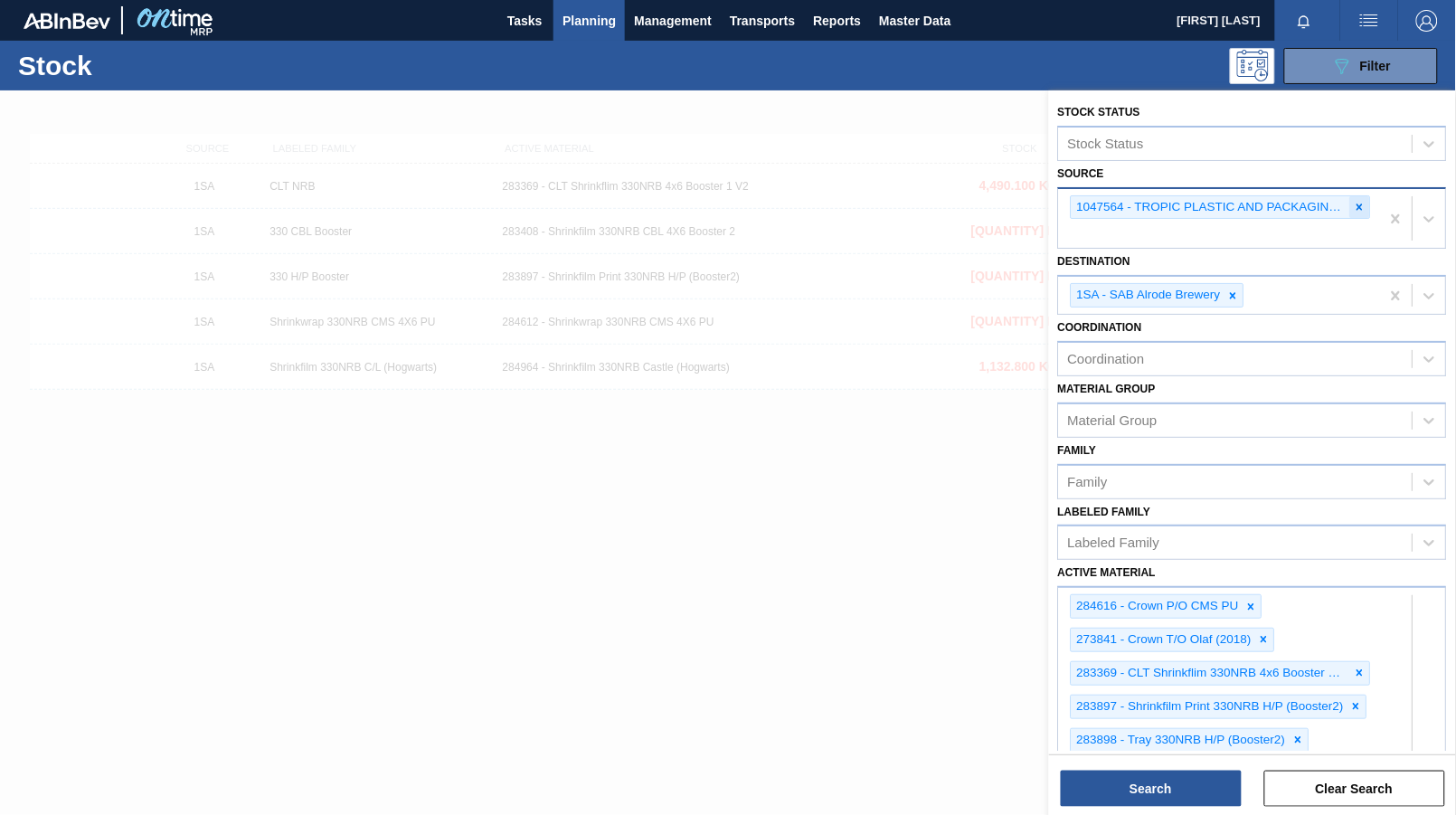 click 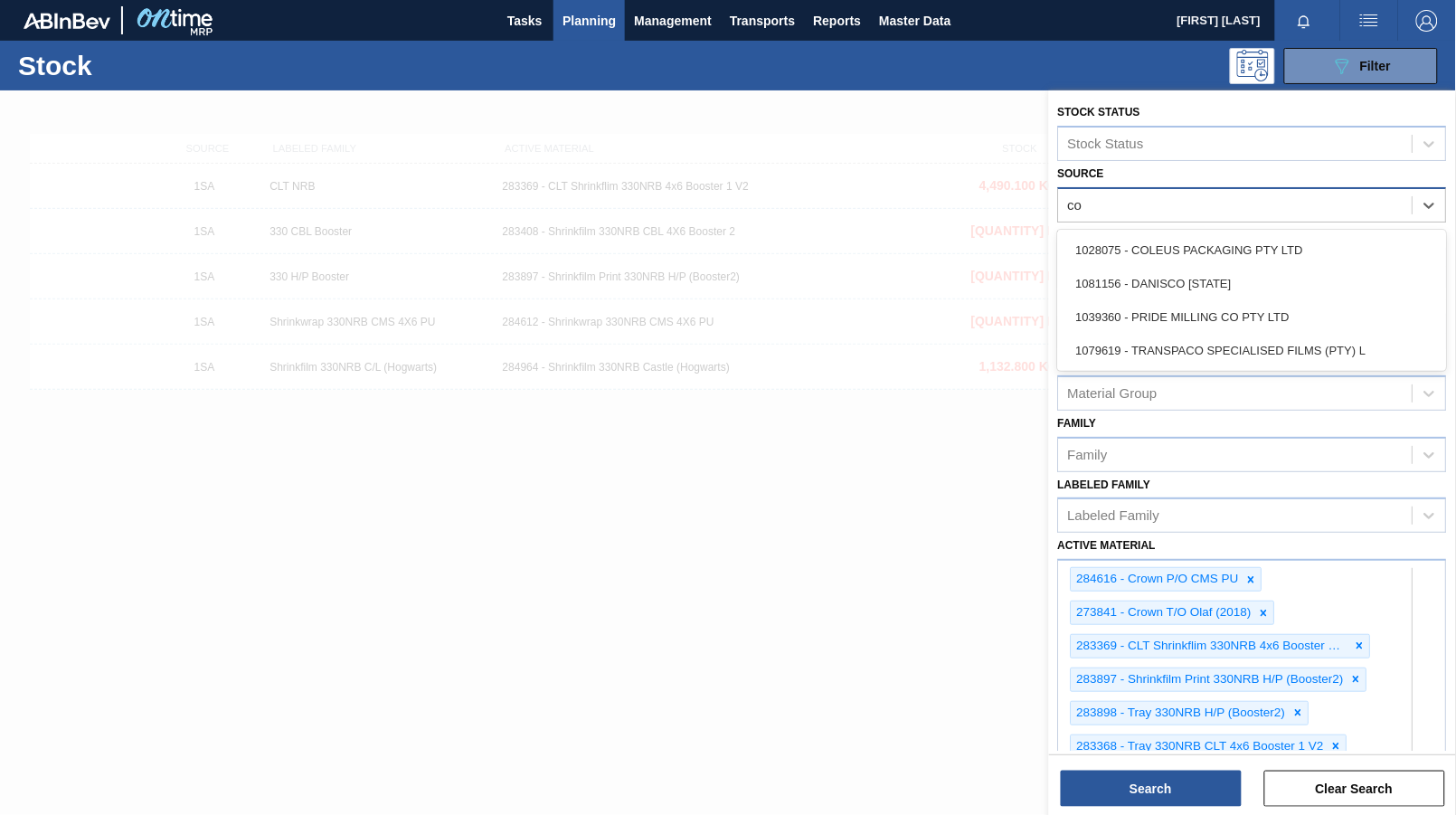 type on "col" 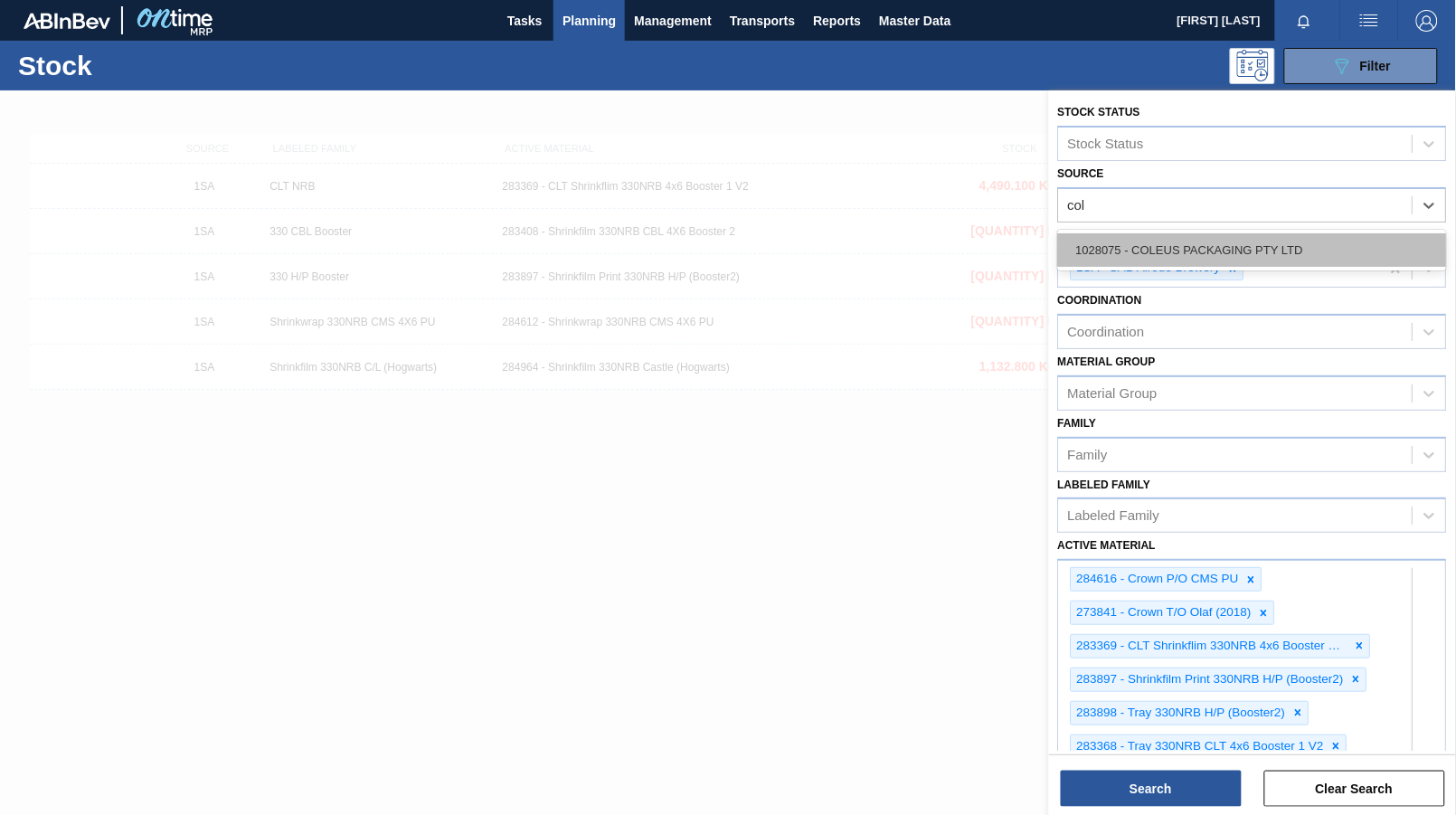 click on "1028075 - COLEUS PACKAGING PTY LTD" at bounding box center [1253, 250] 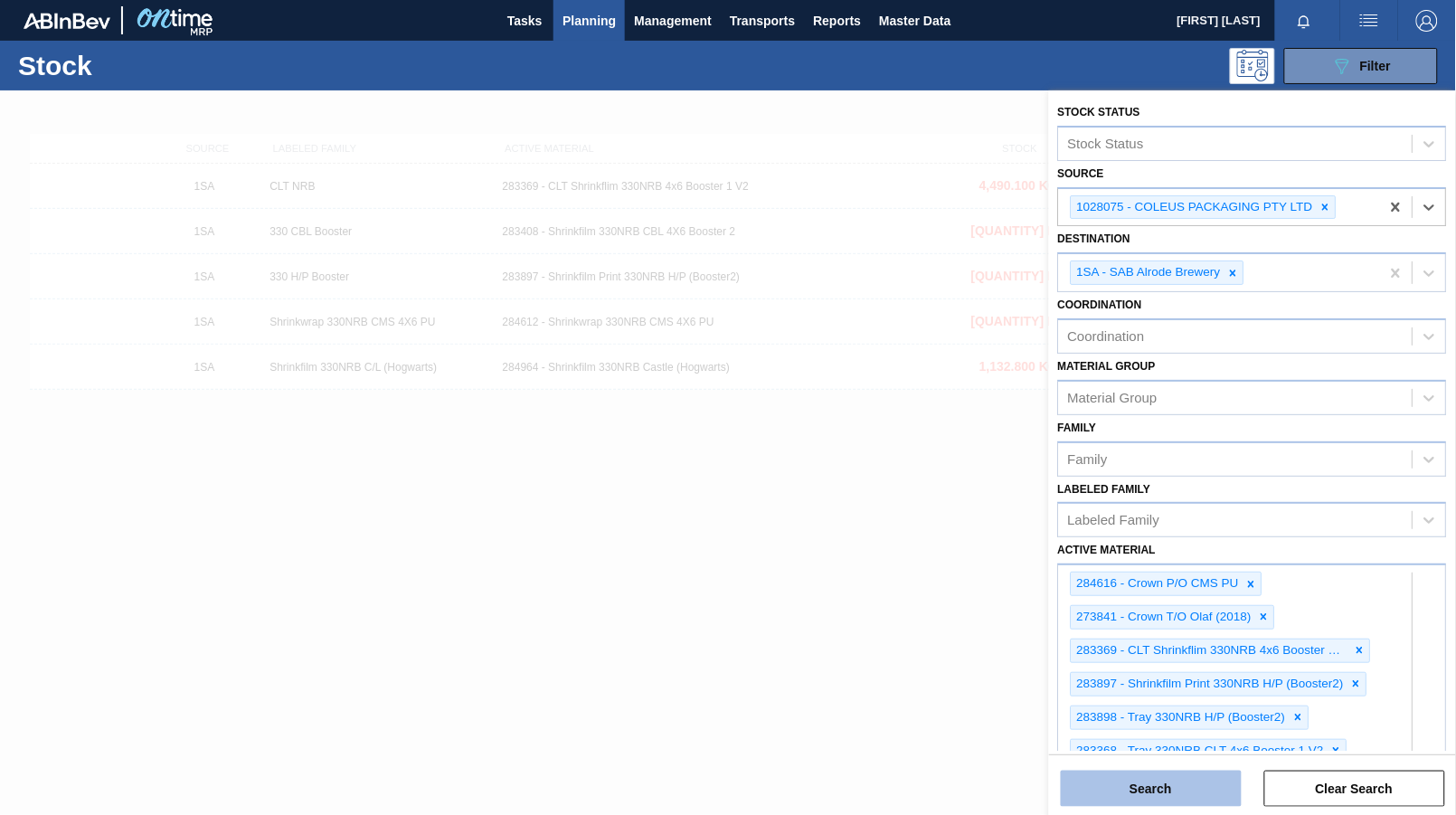 click on "Search" at bounding box center (1151, 789) 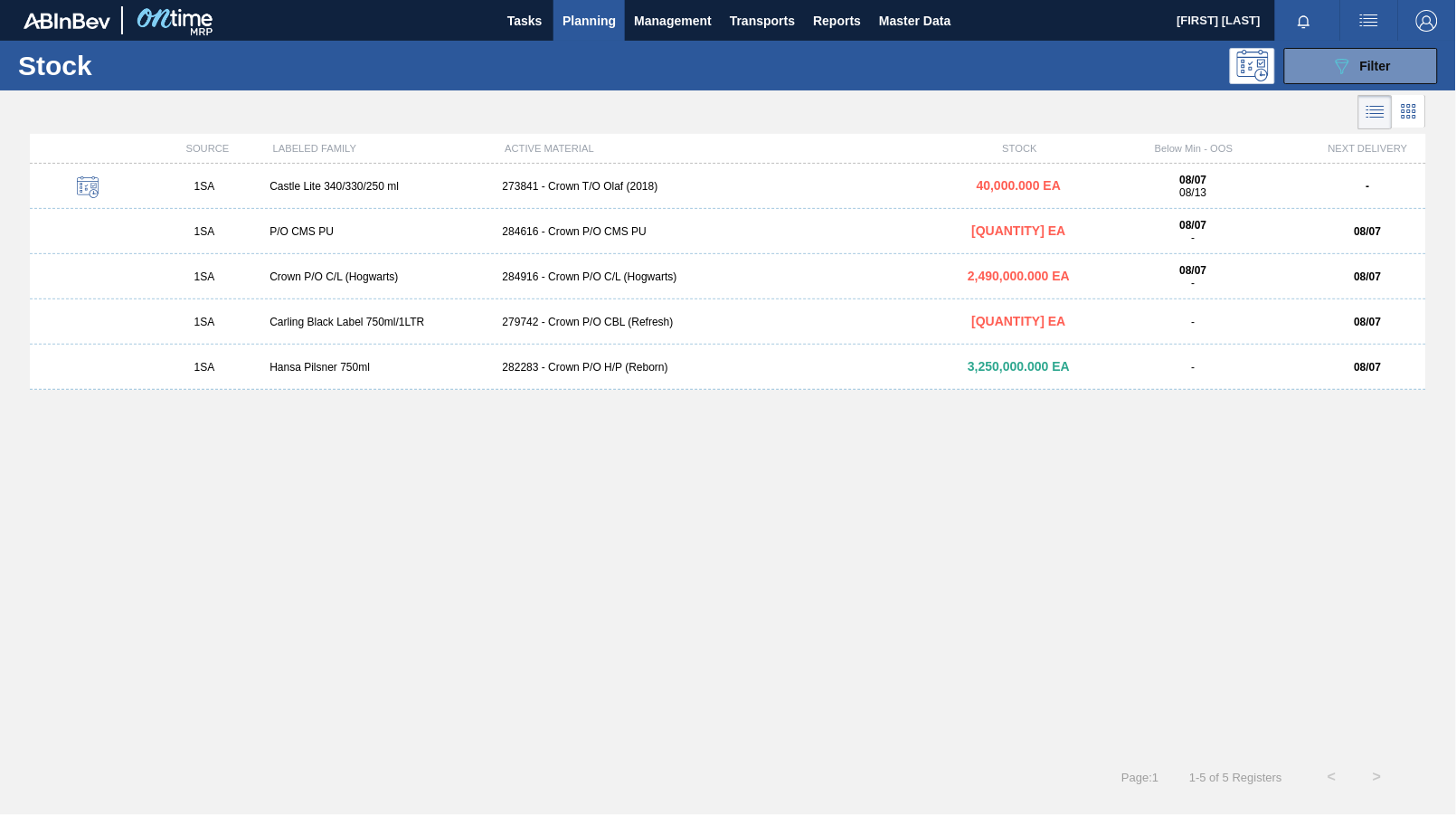 click on "1SA Castle Lite 340/330/250 ml 273841 - Crown T/O Olaf (2018) 40,000.000 EA 08/07 08/13 - 1SA P/O CMS PU 284616 - Crown P/O CMS PU 3,600,000.000 EA 08/07 - 08/07 1SA Crown P/O C/L (Hogwarts) 284916 - Crown P/O C/L (Hogwarts) 2,490,000.000 EA 08/07 - 08/07 1SA Carling Black Label 750ml/1LTR 279742 - Crown P/O CBL (Refresh) 6,460,000.000 EA - 08/07 1SA Hansa Pilsner 750ml 282283 - Crown P/O H/P (Reborn) 3,250,000.000 EA - 08/07" at bounding box center (728, 453) 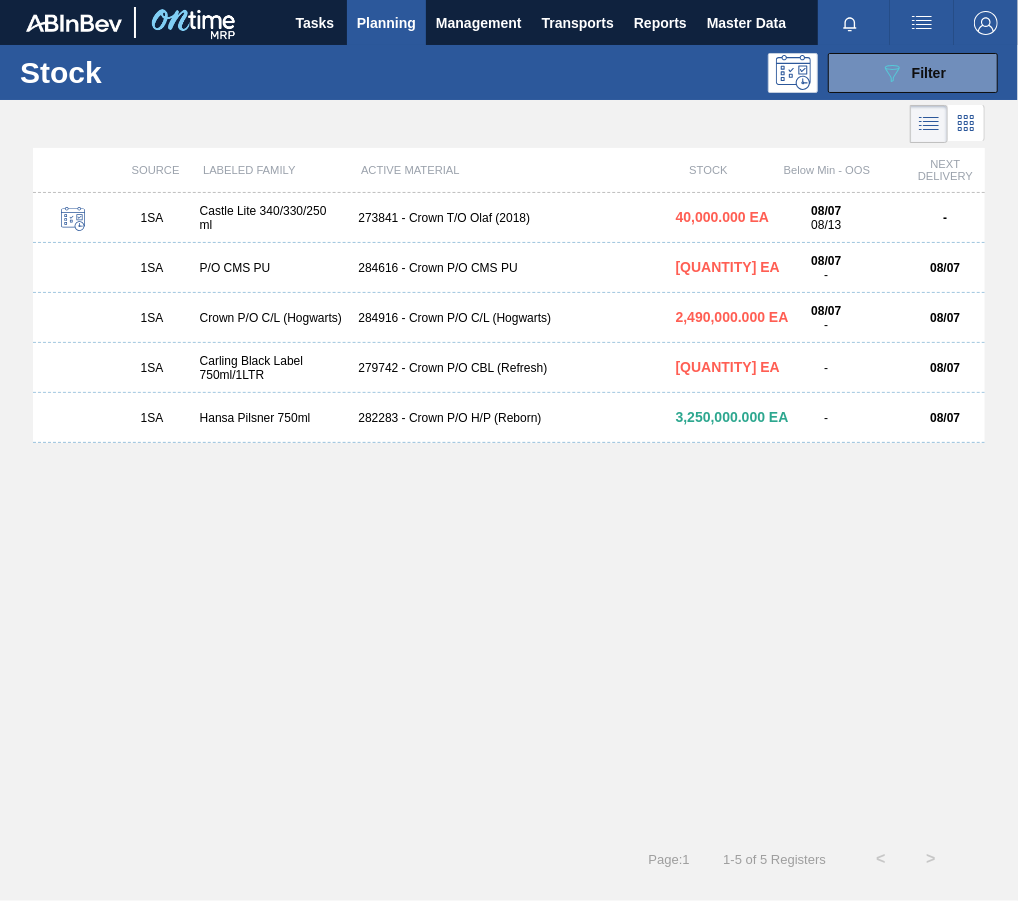 click on "Planning" at bounding box center (386, 23) 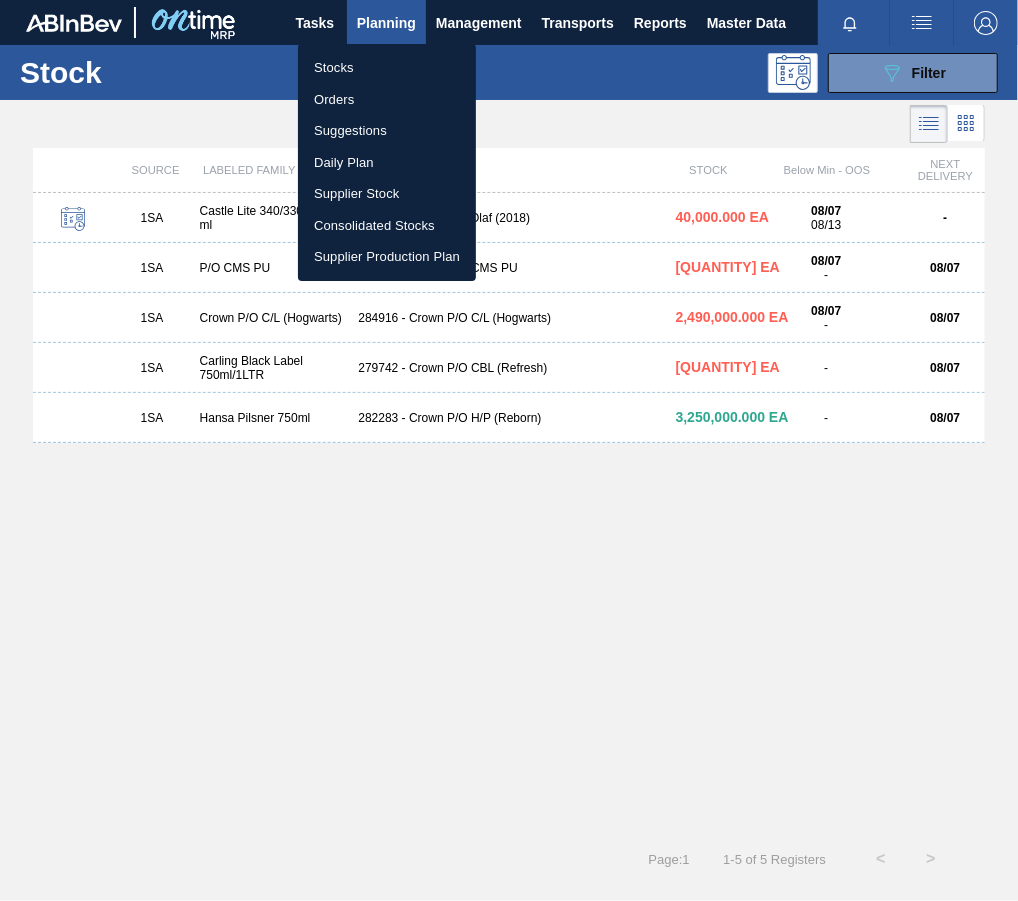 drag, startPoint x: 330, startPoint y: 98, endPoint x: 373, endPoint y: 97, distance: 43.011627 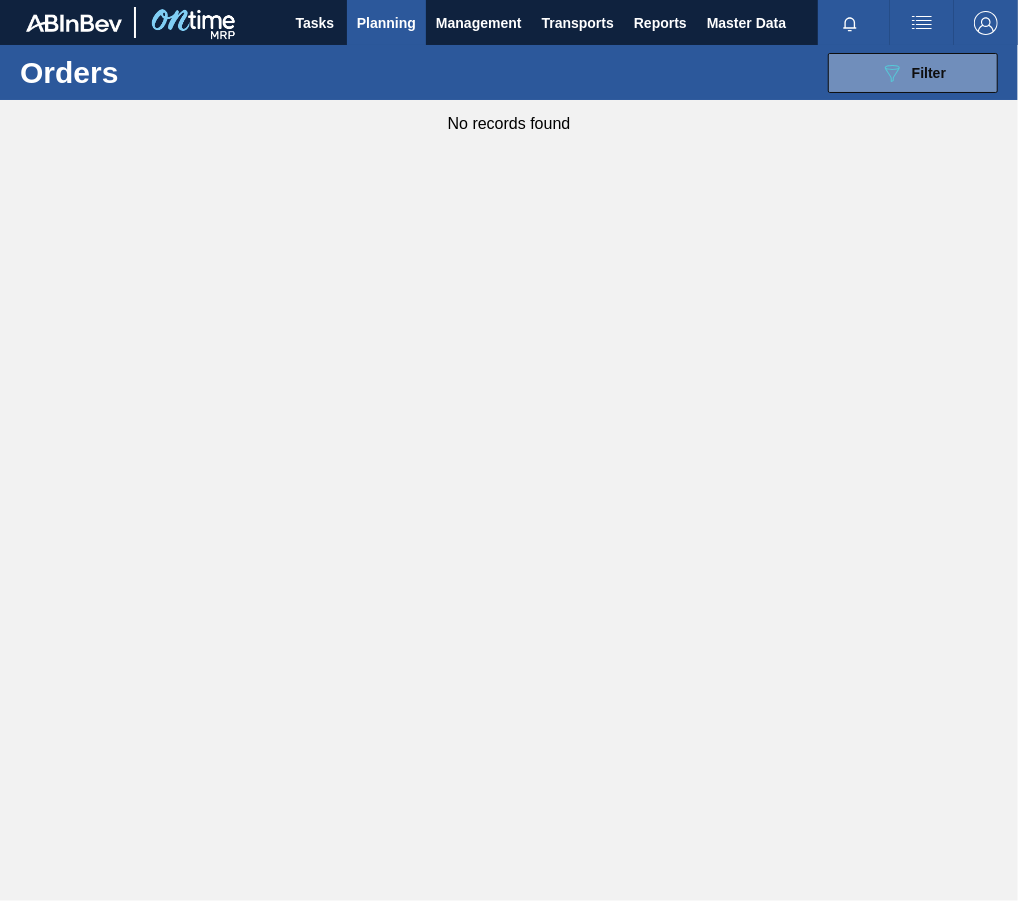 click on "Planning" at bounding box center [386, 23] 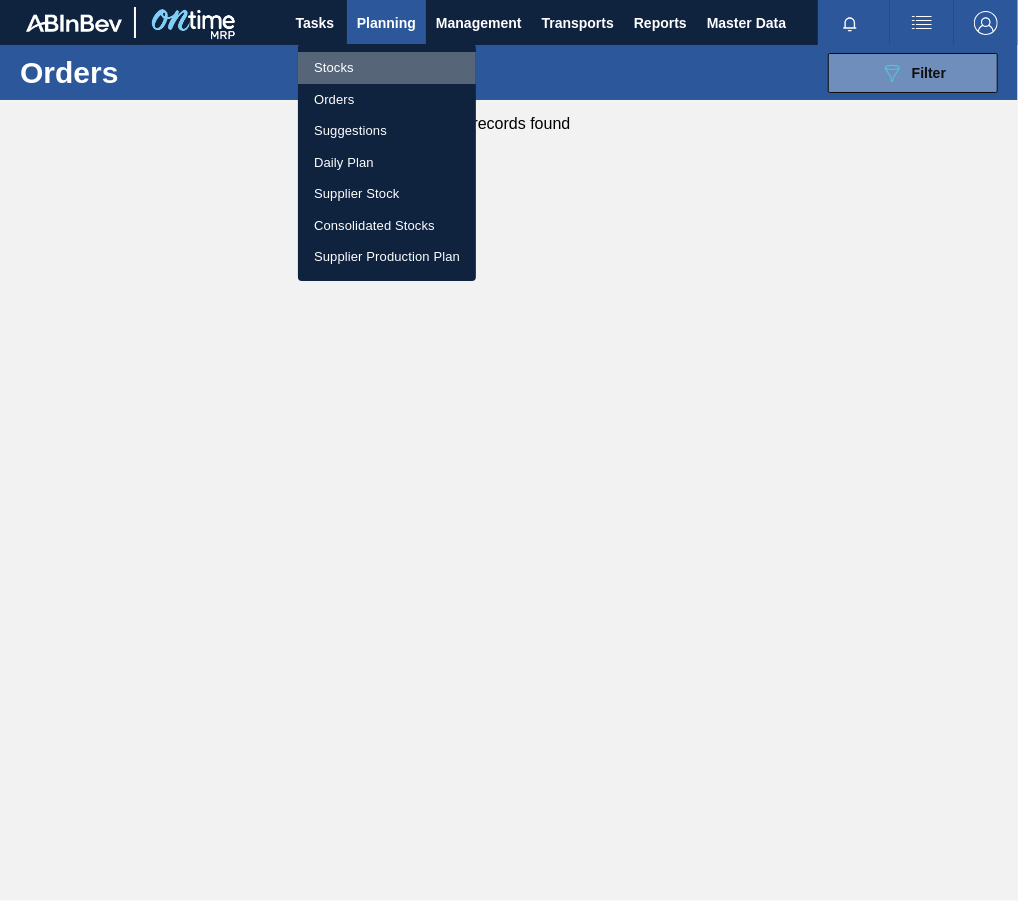 click on "Stocks" at bounding box center [387, 68] 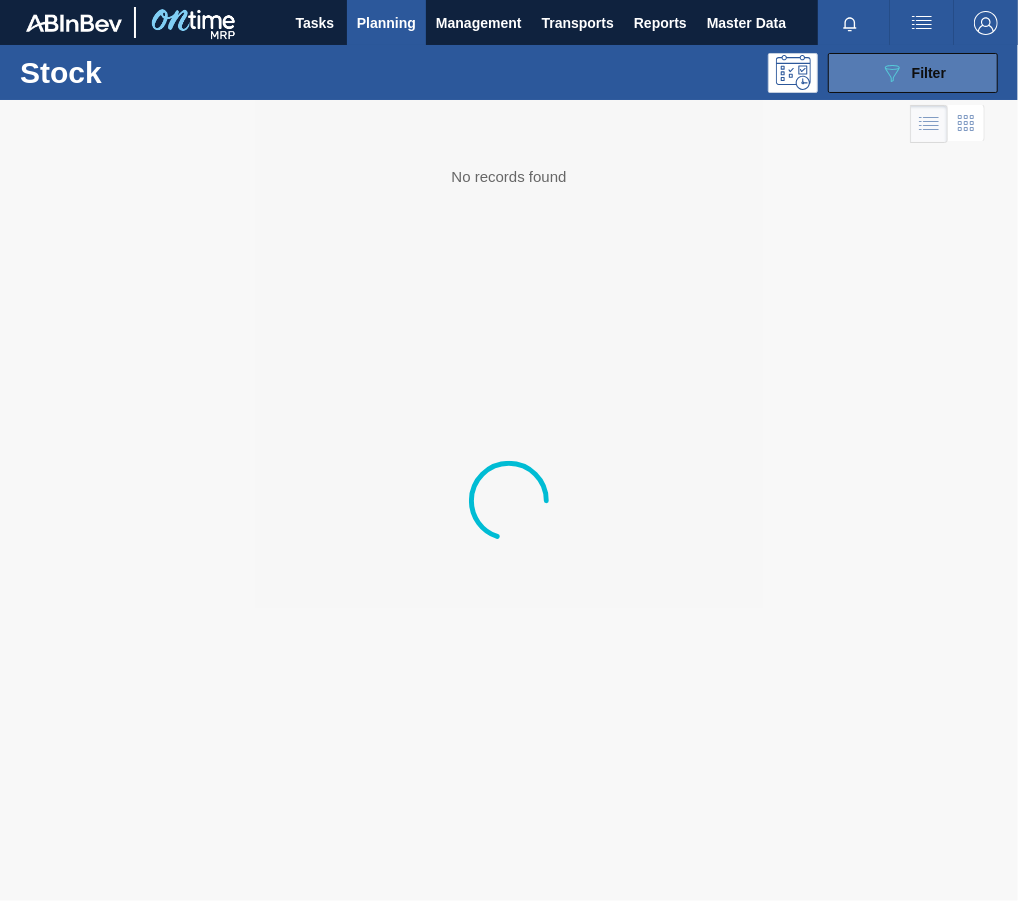 click on "Filter" at bounding box center [929, 73] 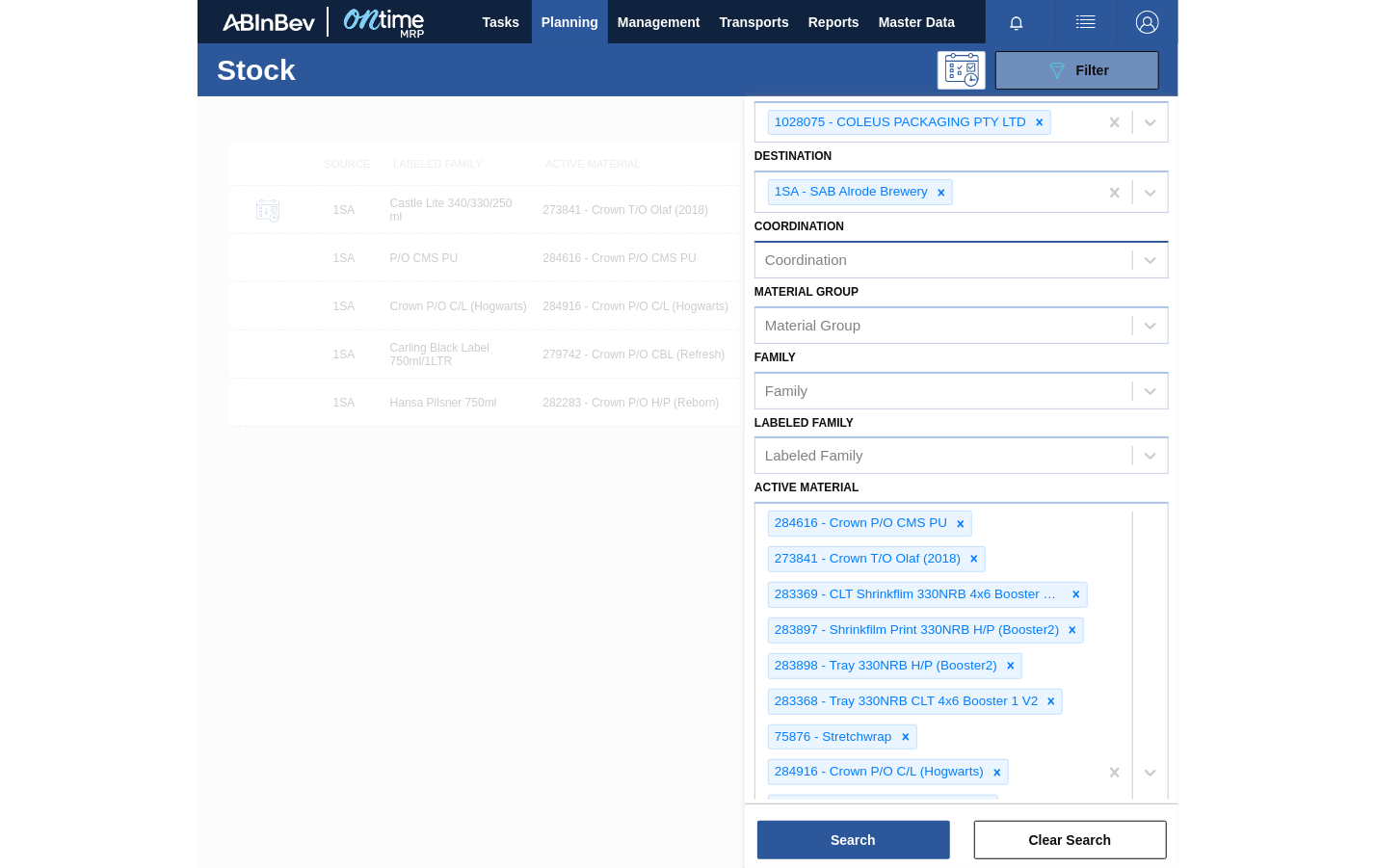 scroll, scrollTop: 0, scrollLeft: 0, axis: both 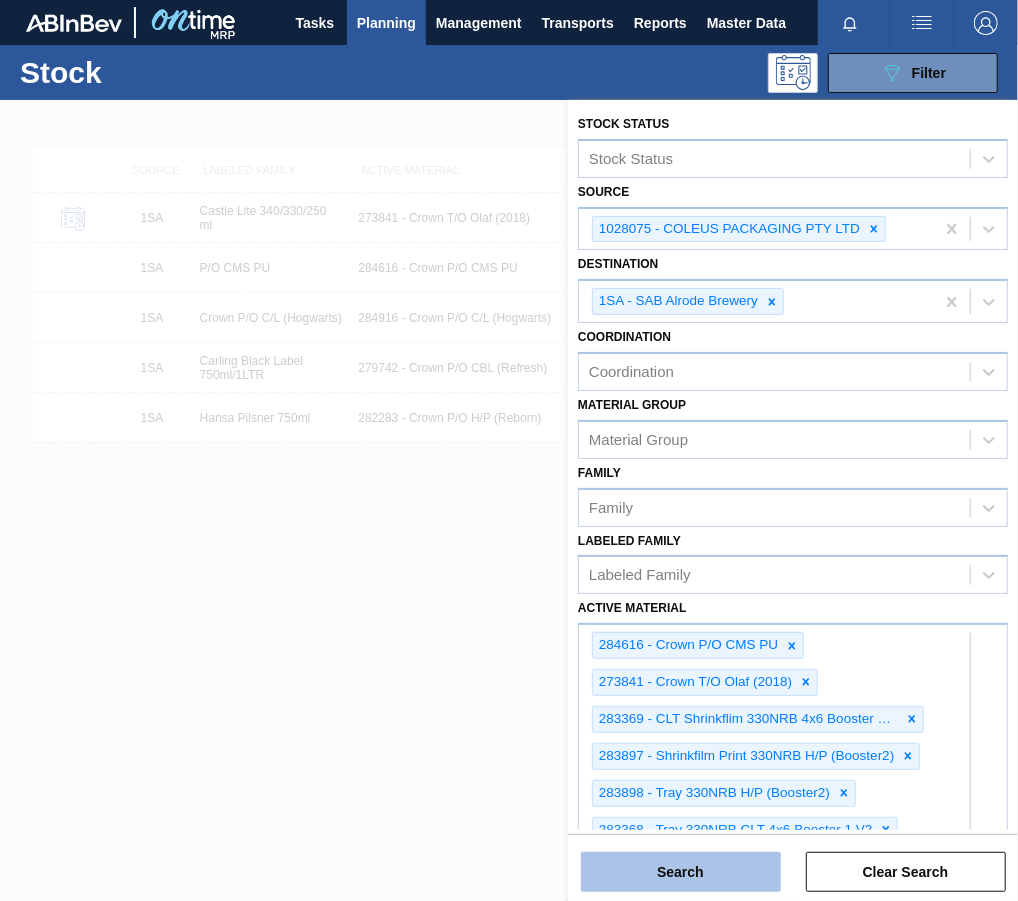 click on "Search" at bounding box center (681, 872) 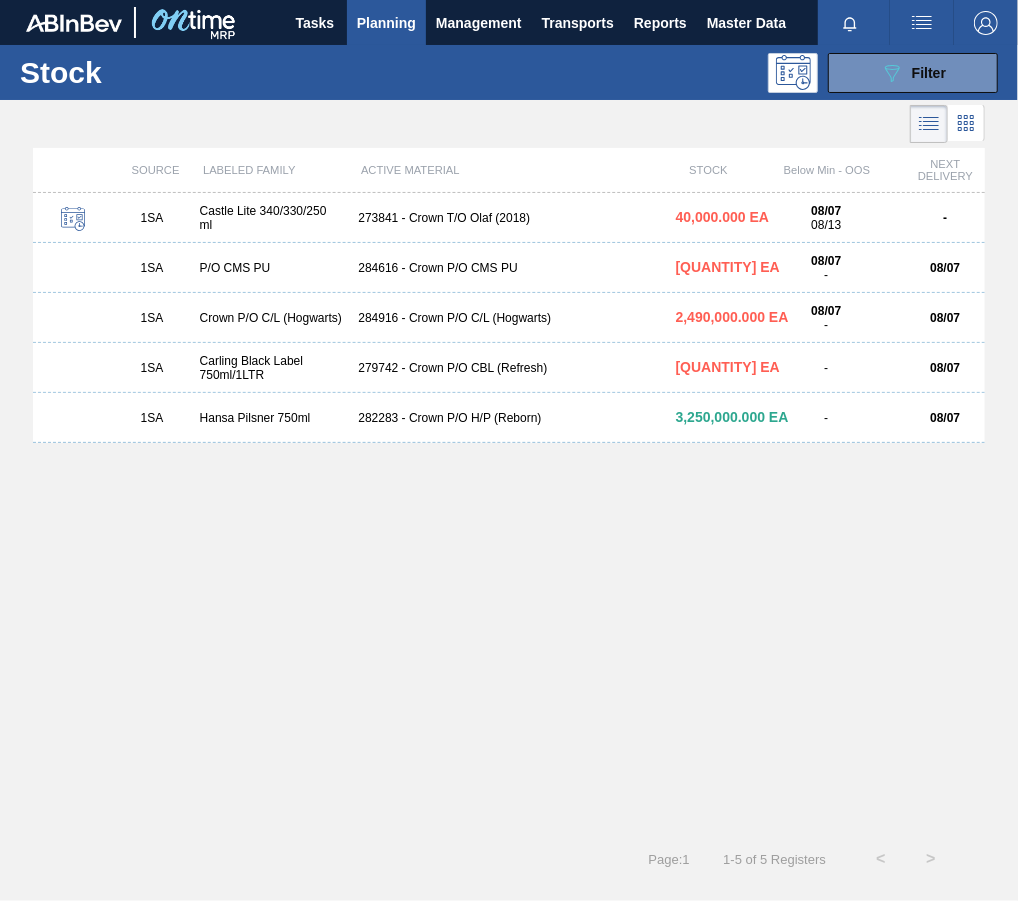click on "1SA Crown P/O C/L (Hogwarts) 284916 - Crown P/O C/L (Hogwarts) 2,490,000.000 EA 08/07 - 08/07" at bounding box center (509, 318) 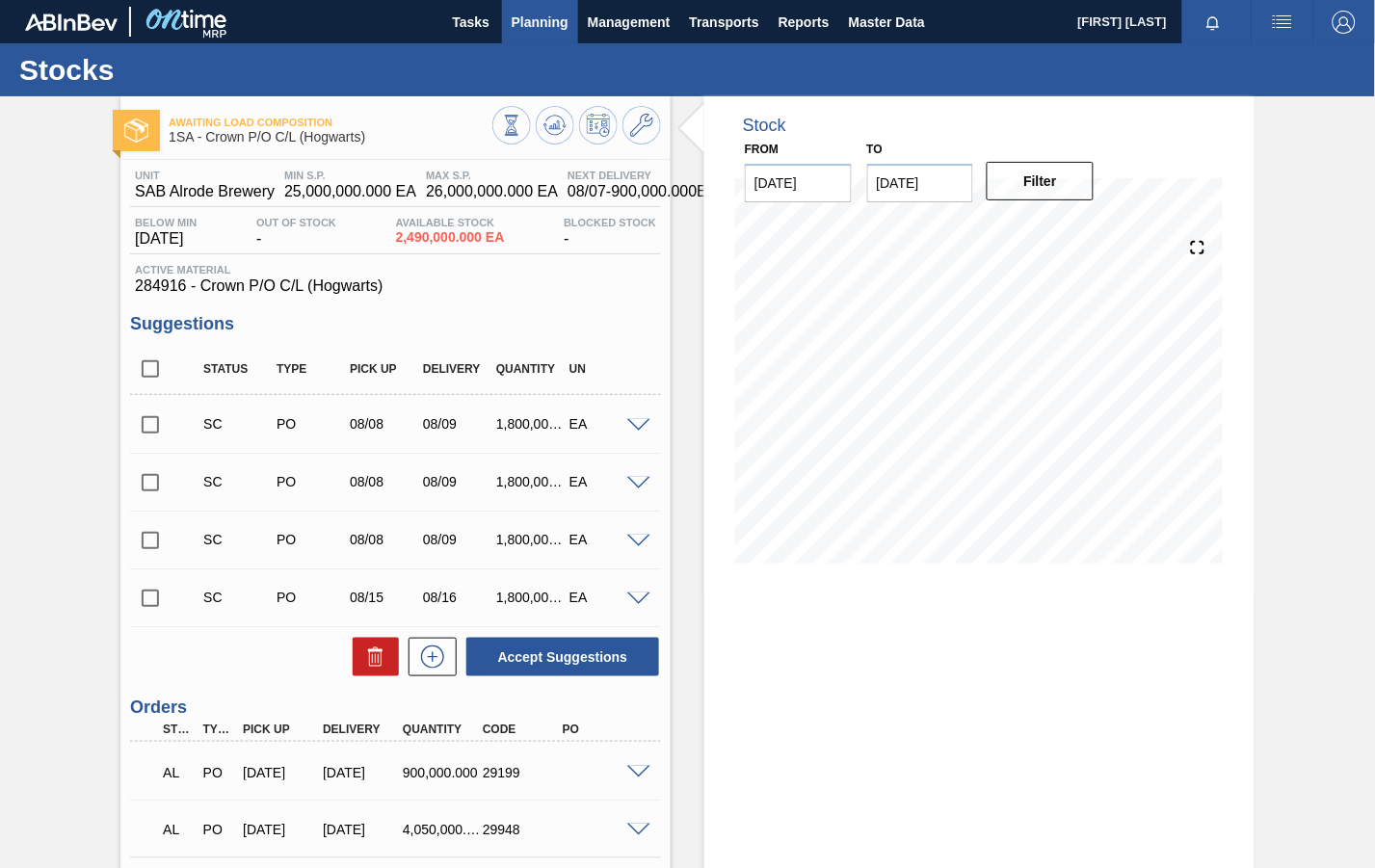 click on "Planning" at bounding box center (540, 22) 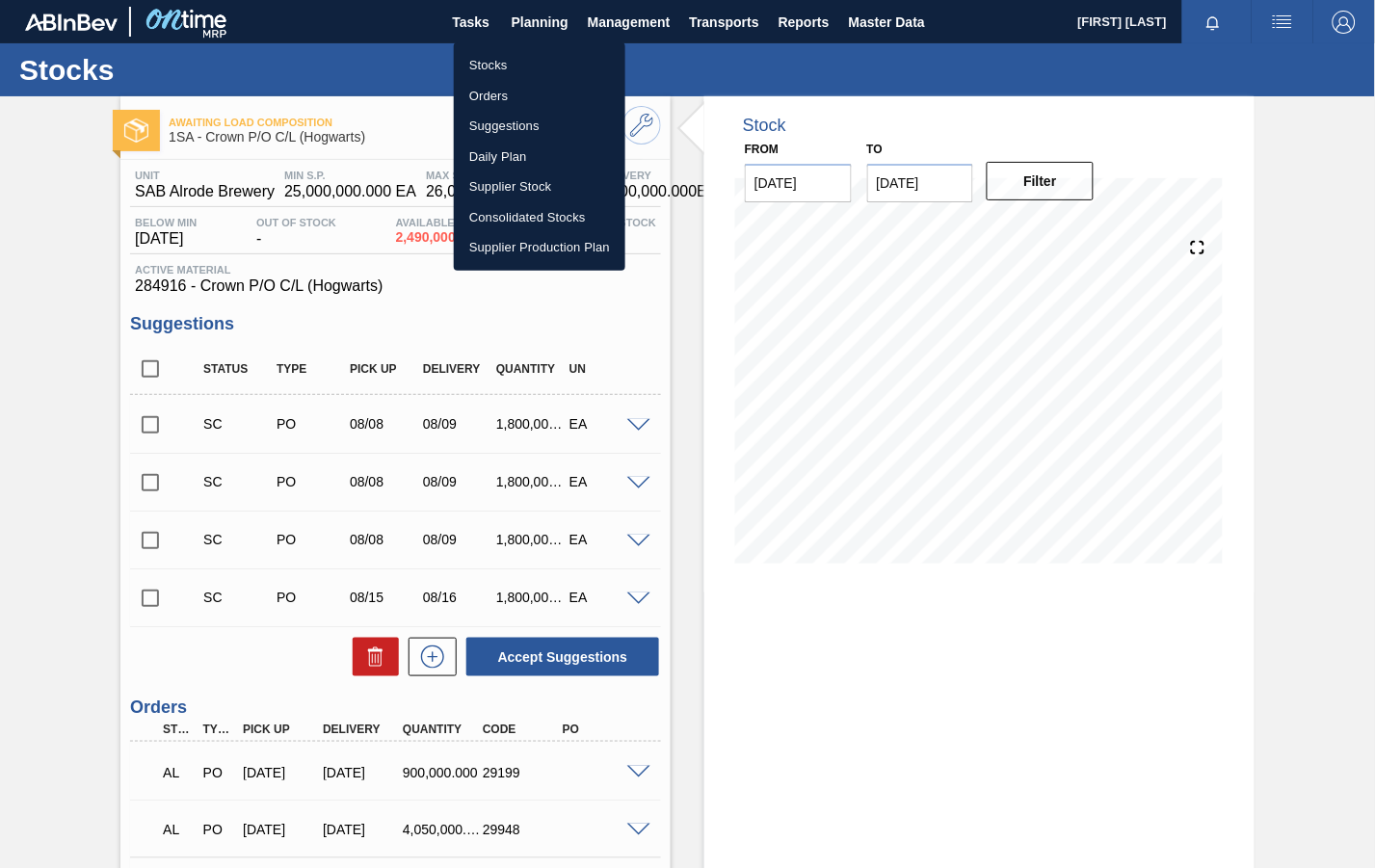 click on "Orders" at bounding box center [540, 96] 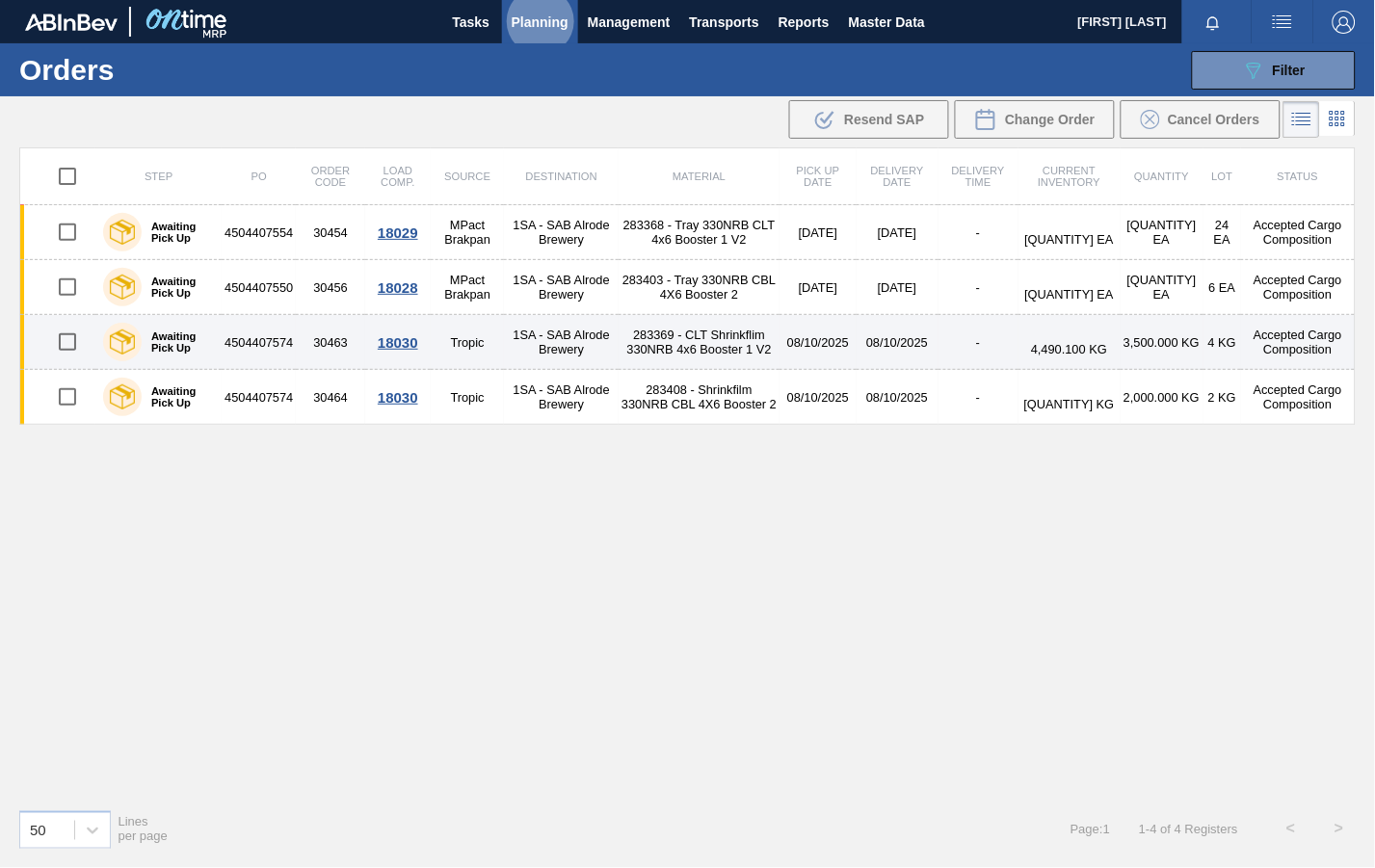 click on "18030" at bounding box center [398, 342] 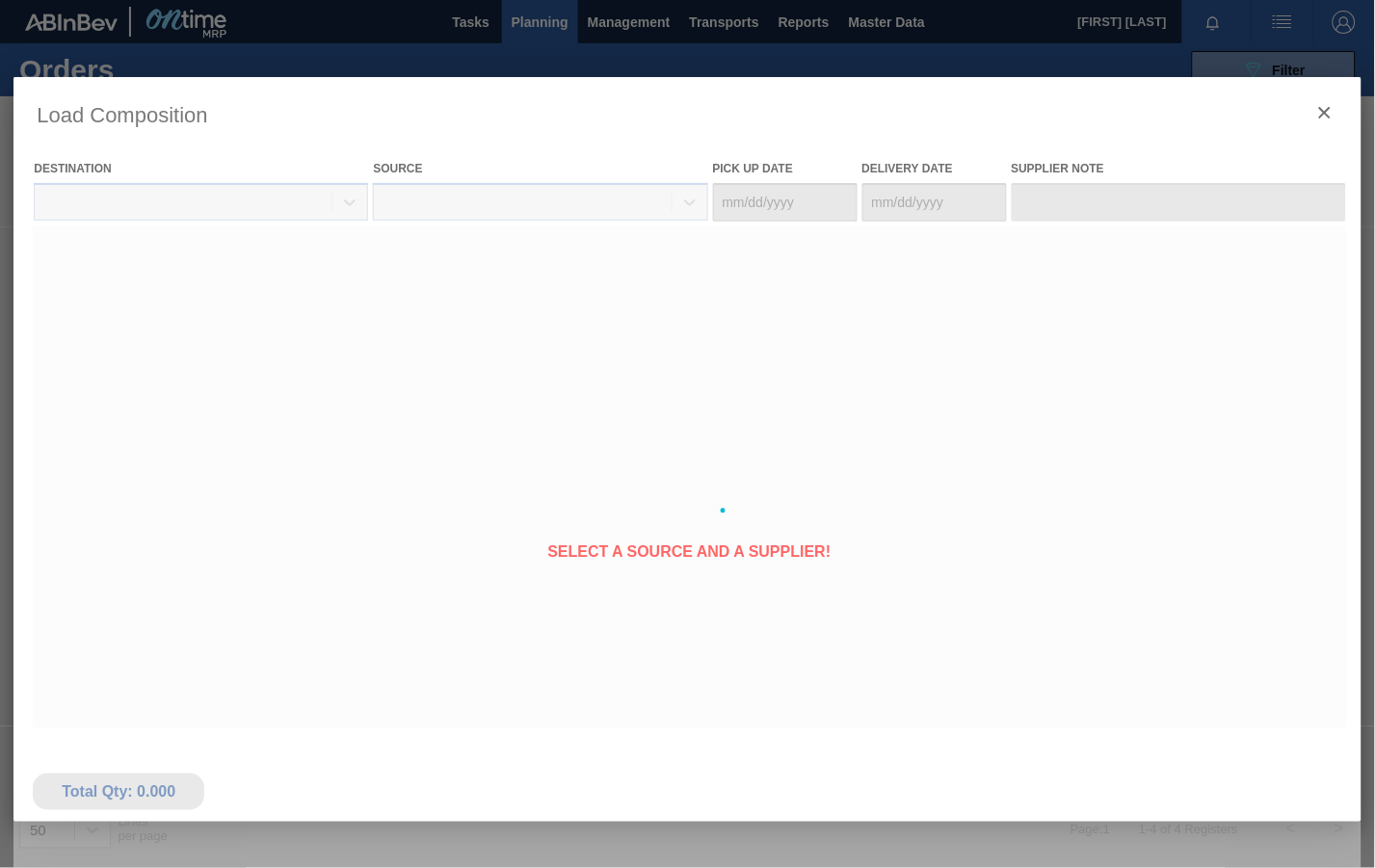 type on "08/09/2025" 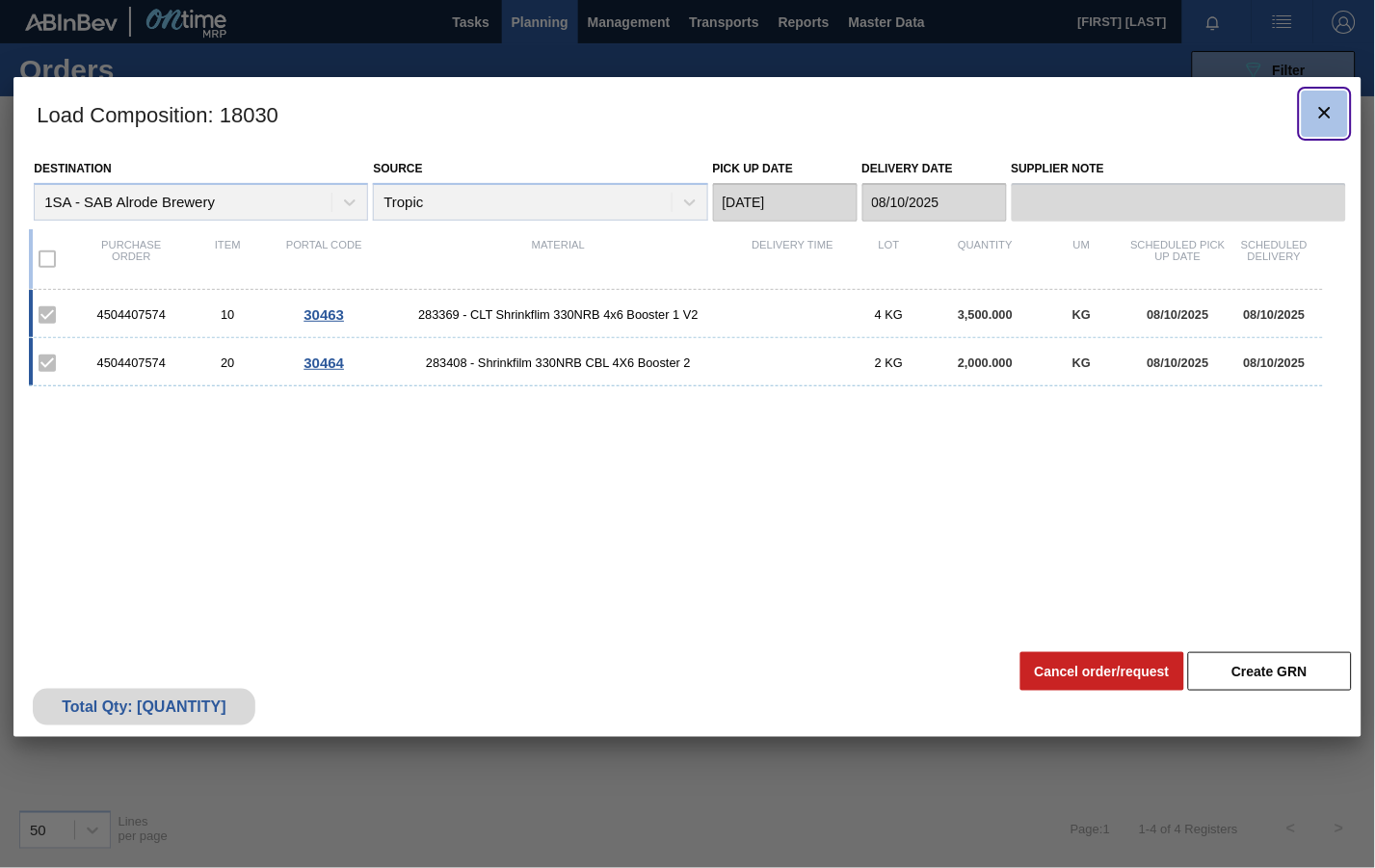 click 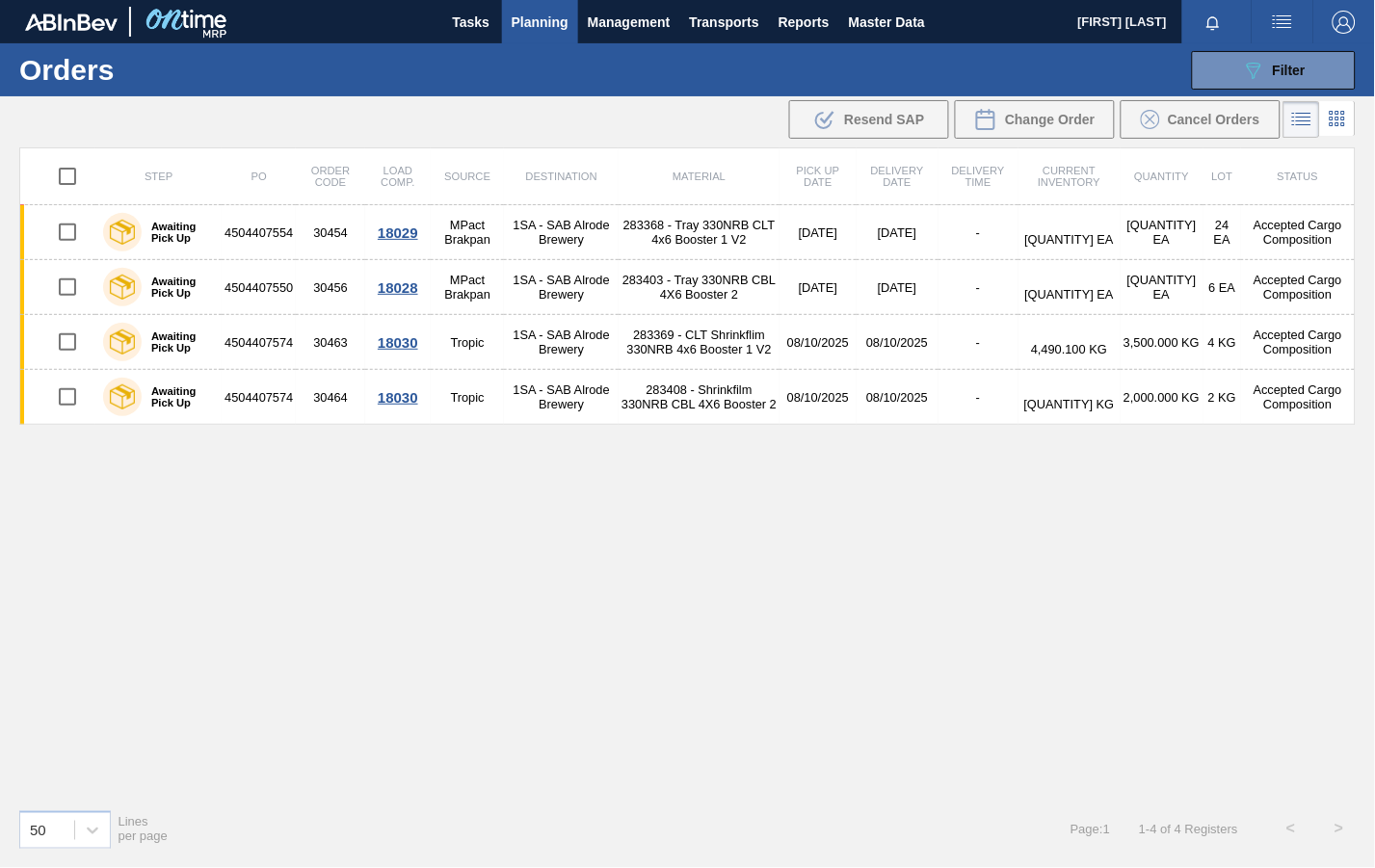 click on "Step PO Order Code Load Comp. Source Destination Material Pick up Date Delivery Date Delivery Time Current inventory Quantity Lot Status Awaiting Pick Up 4504407554 30454 18029 MPact Brakpan 1SA - SAB Alrode Brewery 283368 - Tray 330NRB CLT 4x6  Booster 1 V2 08/07/2025 08/08/2025 - 82,800.000 EA 76,800.000 EA 24 EA Accepted Cargo Composition Awaiting Pick Up 4504407550 30456 18028 MPact Brakpan 1SA - SAB Alrode Brewery 283403 - Tray 330NRB CBL 4X6 Booster 2 08/08/2025 08/08/2025 - 84,800.000 EA 19,200.000 EA 6 EA Accepted Cargo Composition Awaiting Pick Up 4504407574 30463 18030 Tropic 1SA - SAB Alrode Brewery 283369 - CLT Shrinkflim 330NRB 4x6 Booster 1 V2 08/10/2025 08/10/2025 - 4,490.100 KG 3,500.000 KG 4 KG Accepted Cargo Composition Awaiting Pick Up 4504407574 30464 18030 Tropic 1SA - SAB Alrode Brewery 283408 - Shrinkfilm 330NRB CBL 4X6 Booster 2 08/10/2025 08/10/2025 - 5,594.600 KG 2,000.000 KG 2 KG Accepted Cargo Composition" at bounding box center [687, 470] 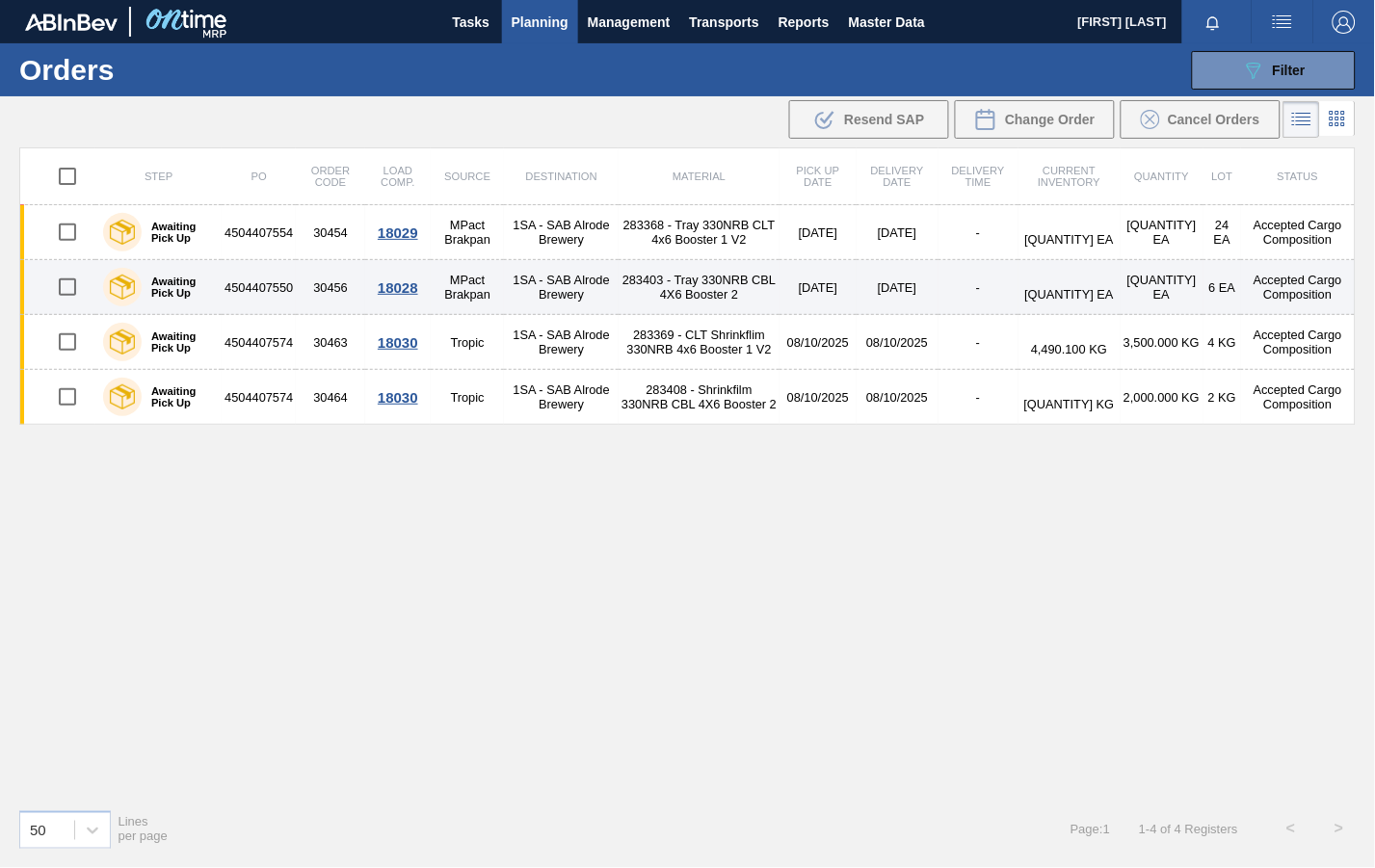 click on "18028" at bounding box center (398, 287) 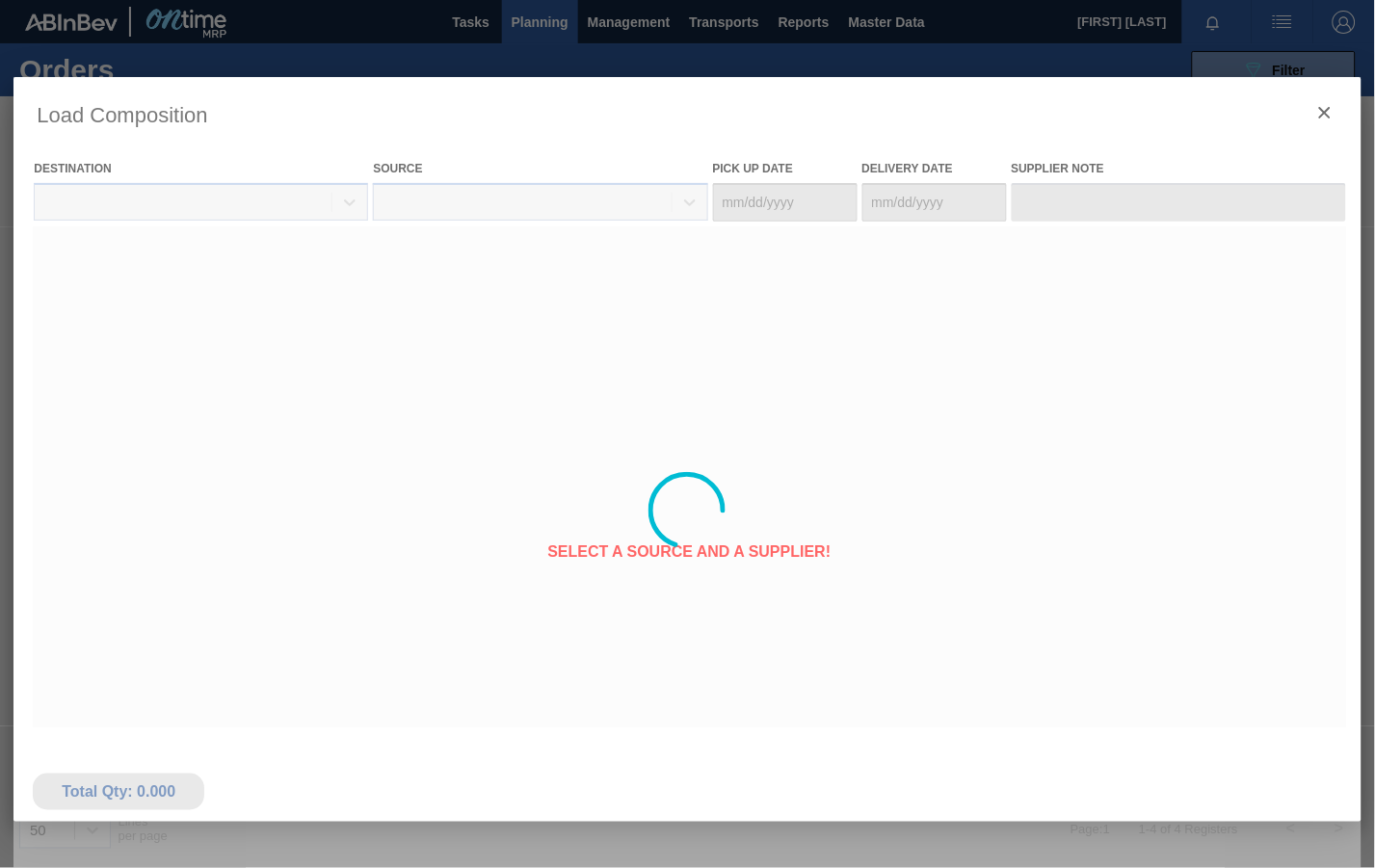 type on "[DATE]" 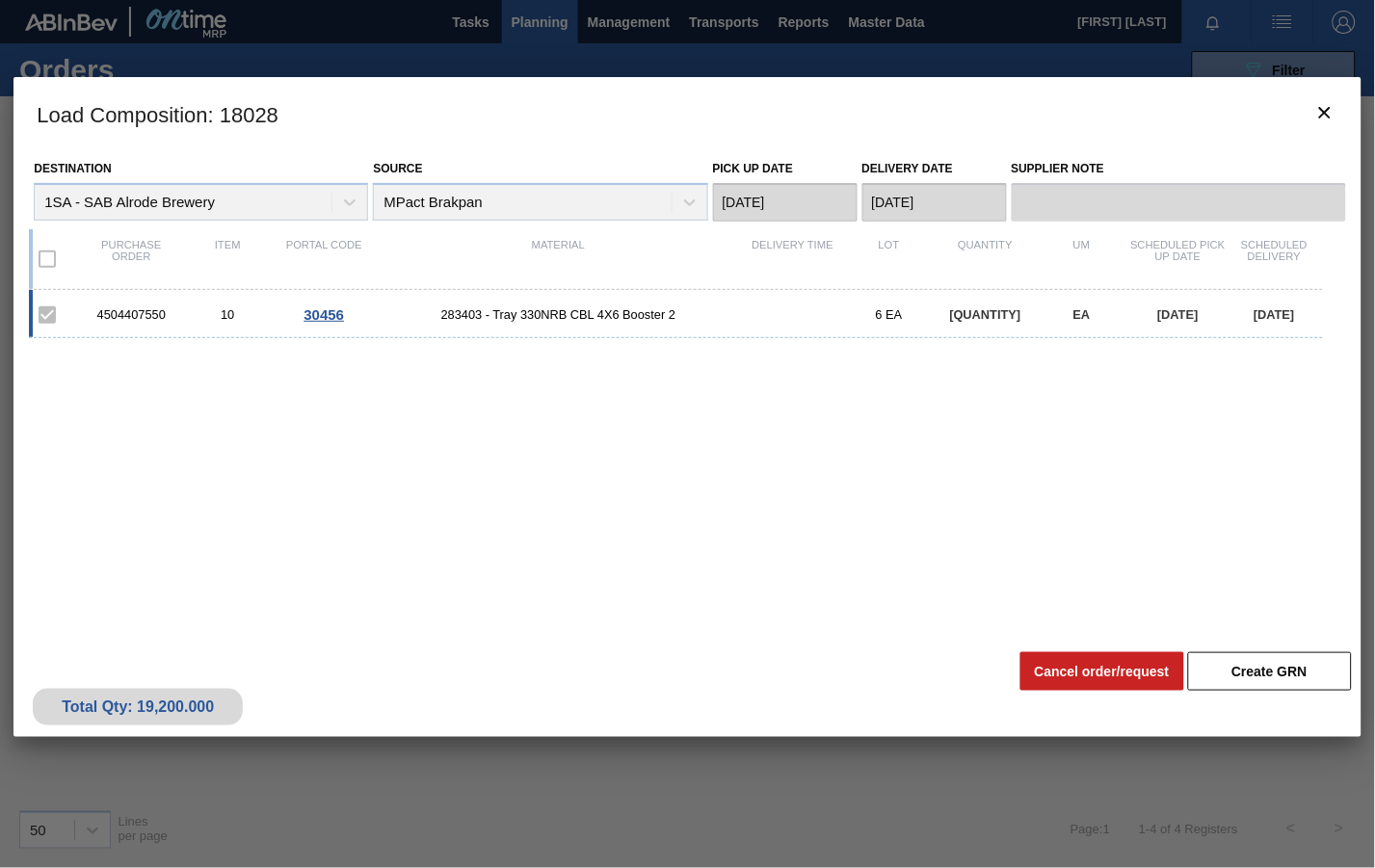 click on "4504407550 10 30456 283403 - Tray 330NRB CBL 4X6 Booster 2 6 EA 19,200.000 EA 08/08/2025 08/08/2025" at bounding box center (683, 455) 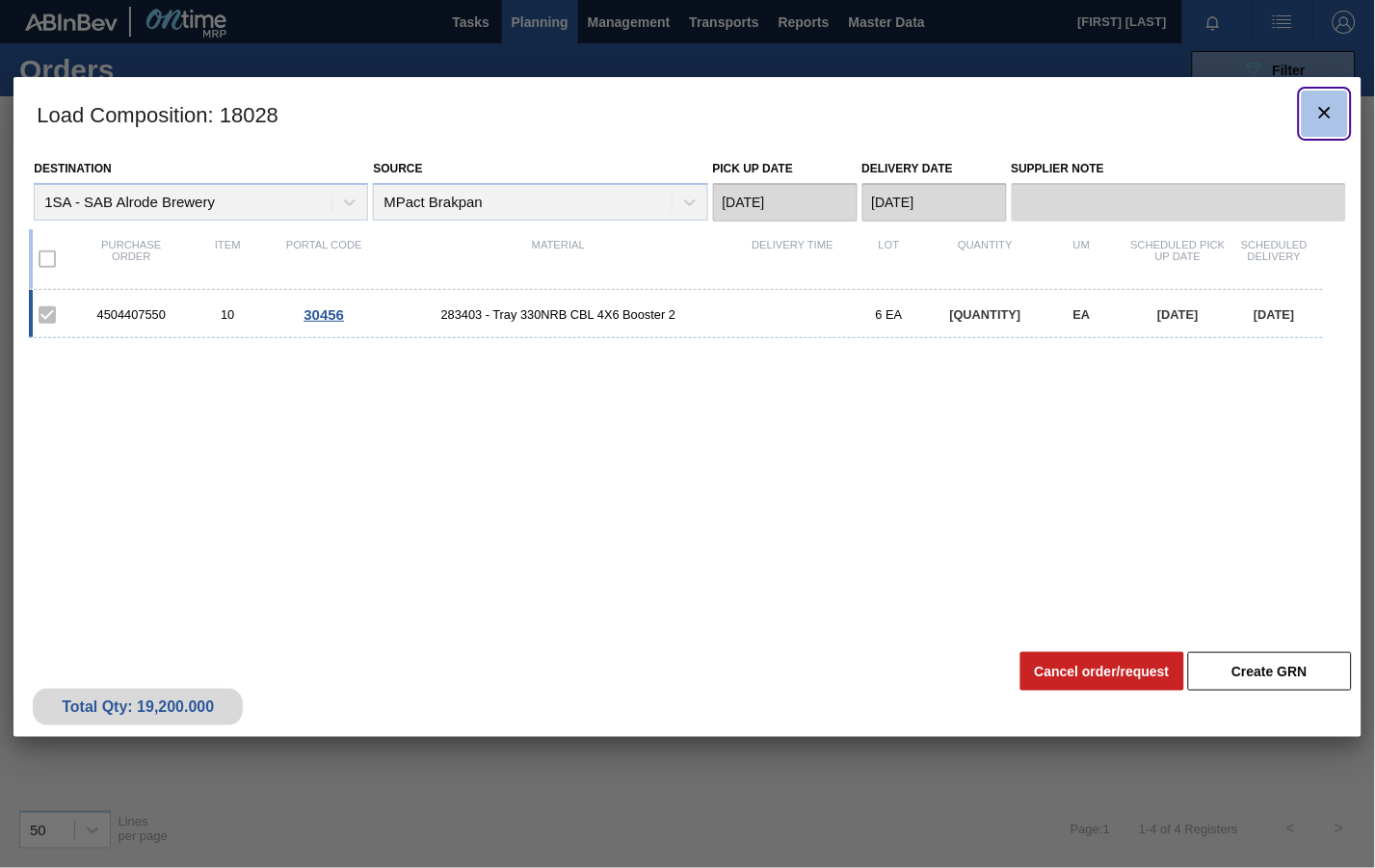 click 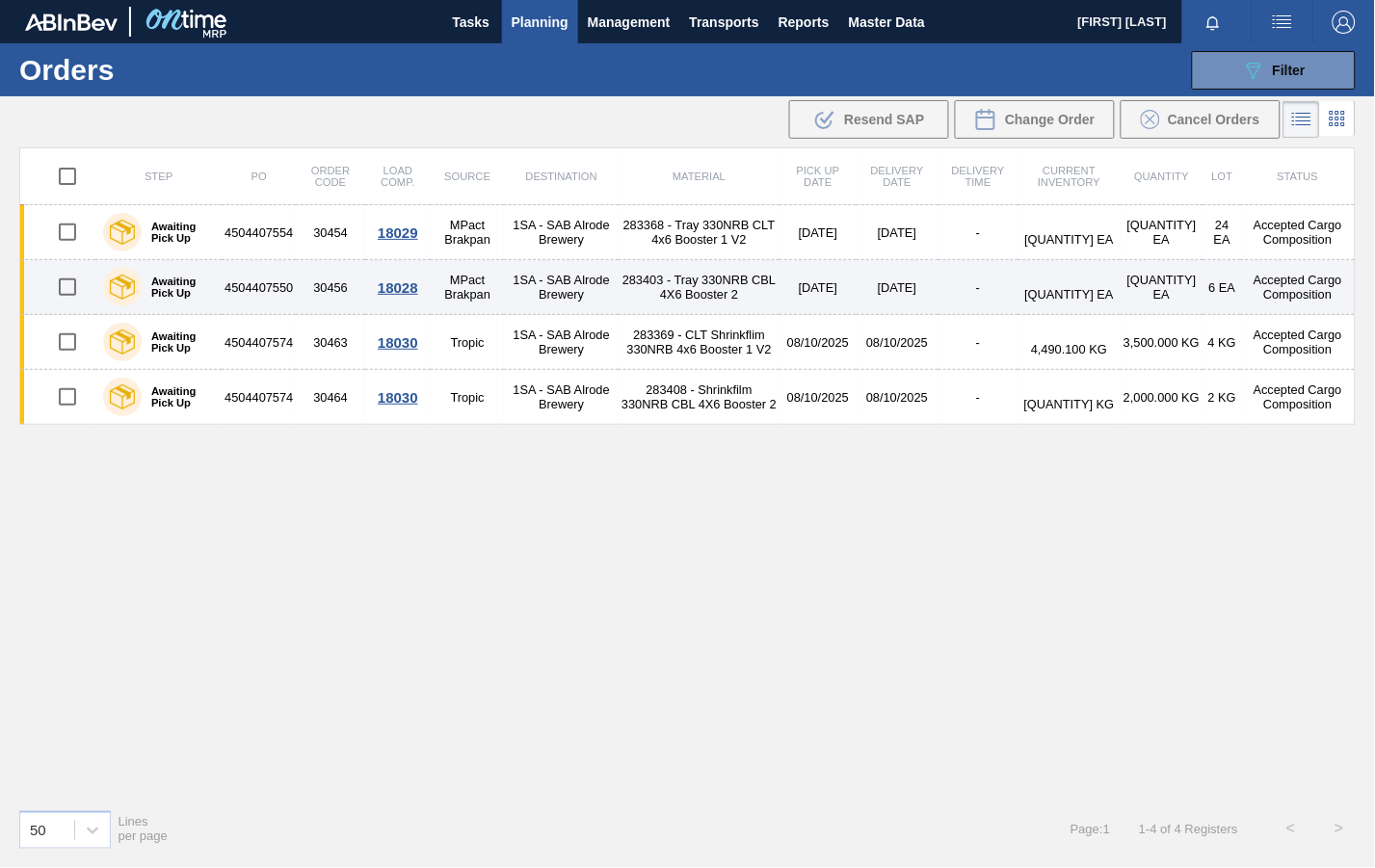 click on "18028" at bounding box center [398, 287] 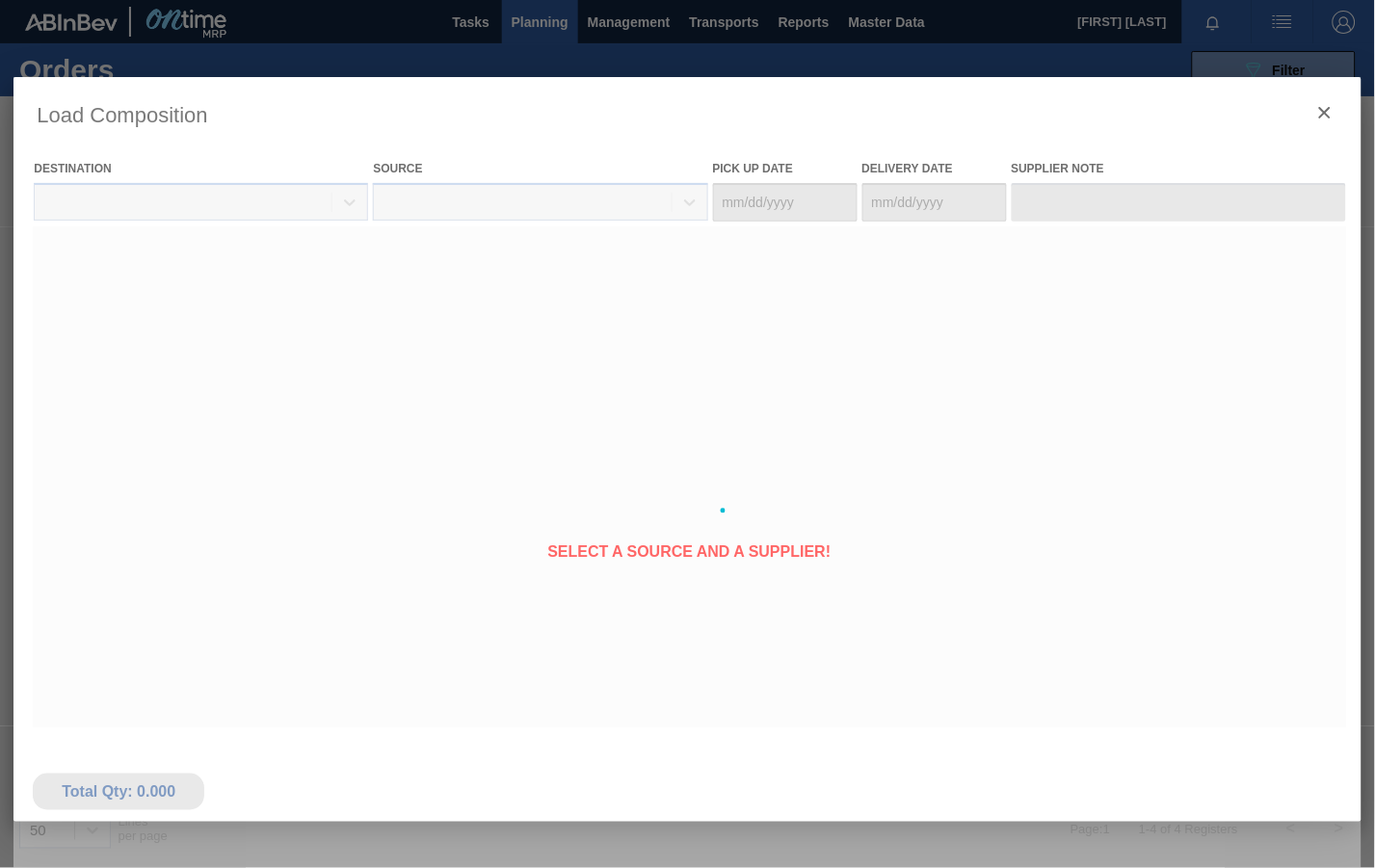 type on "[DATE]" 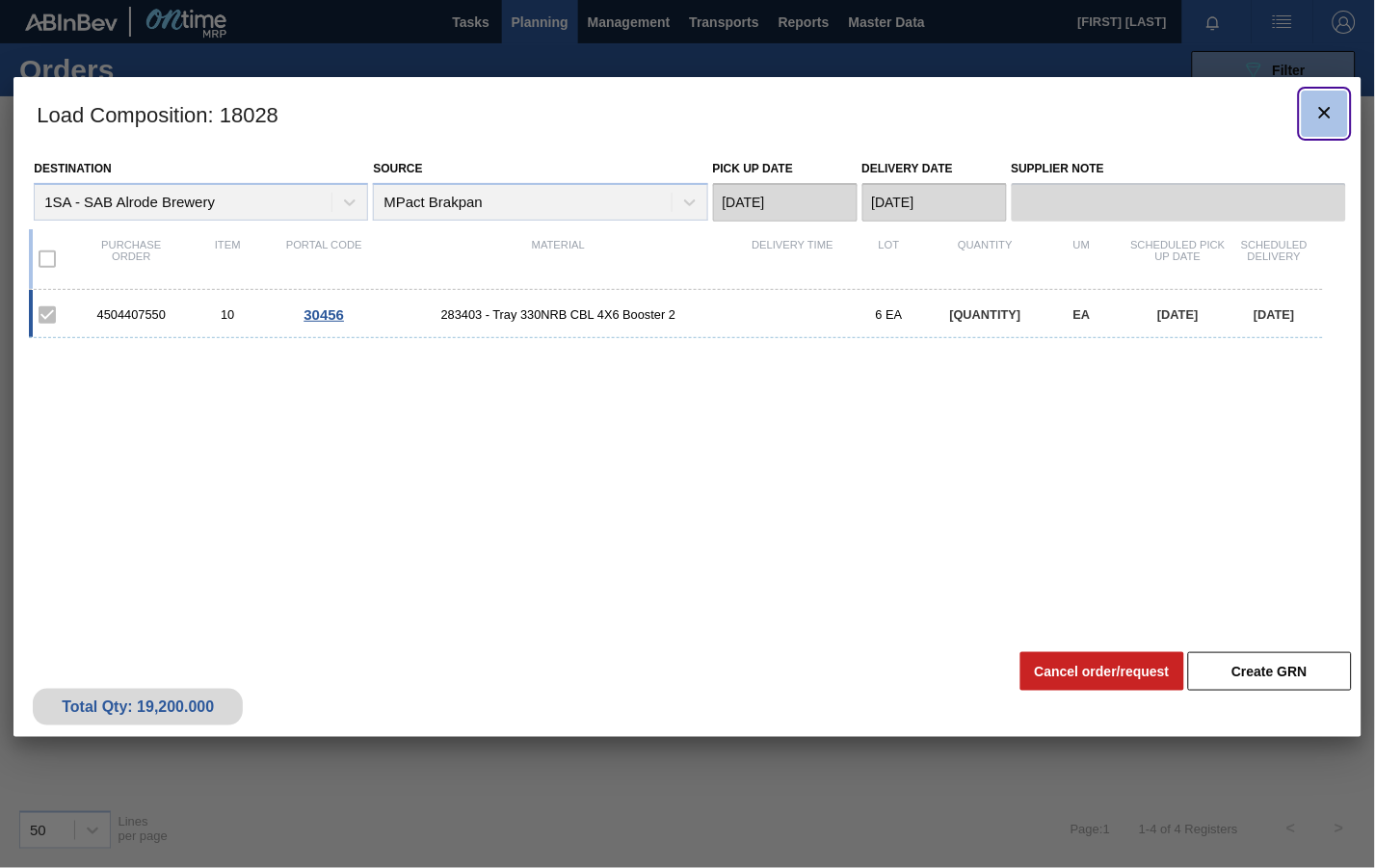 click 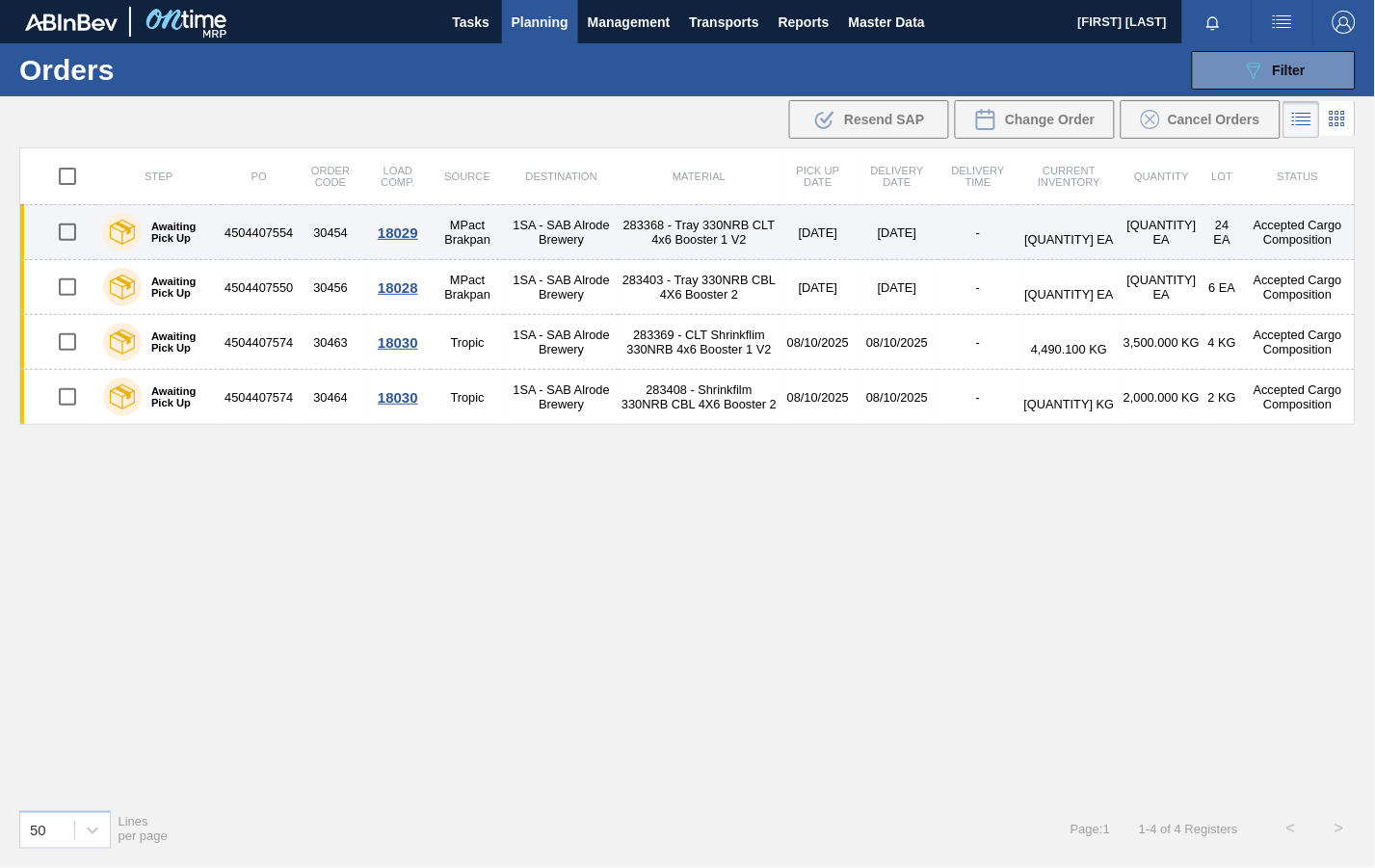 click on "18029" at bounding box center [398, 232] 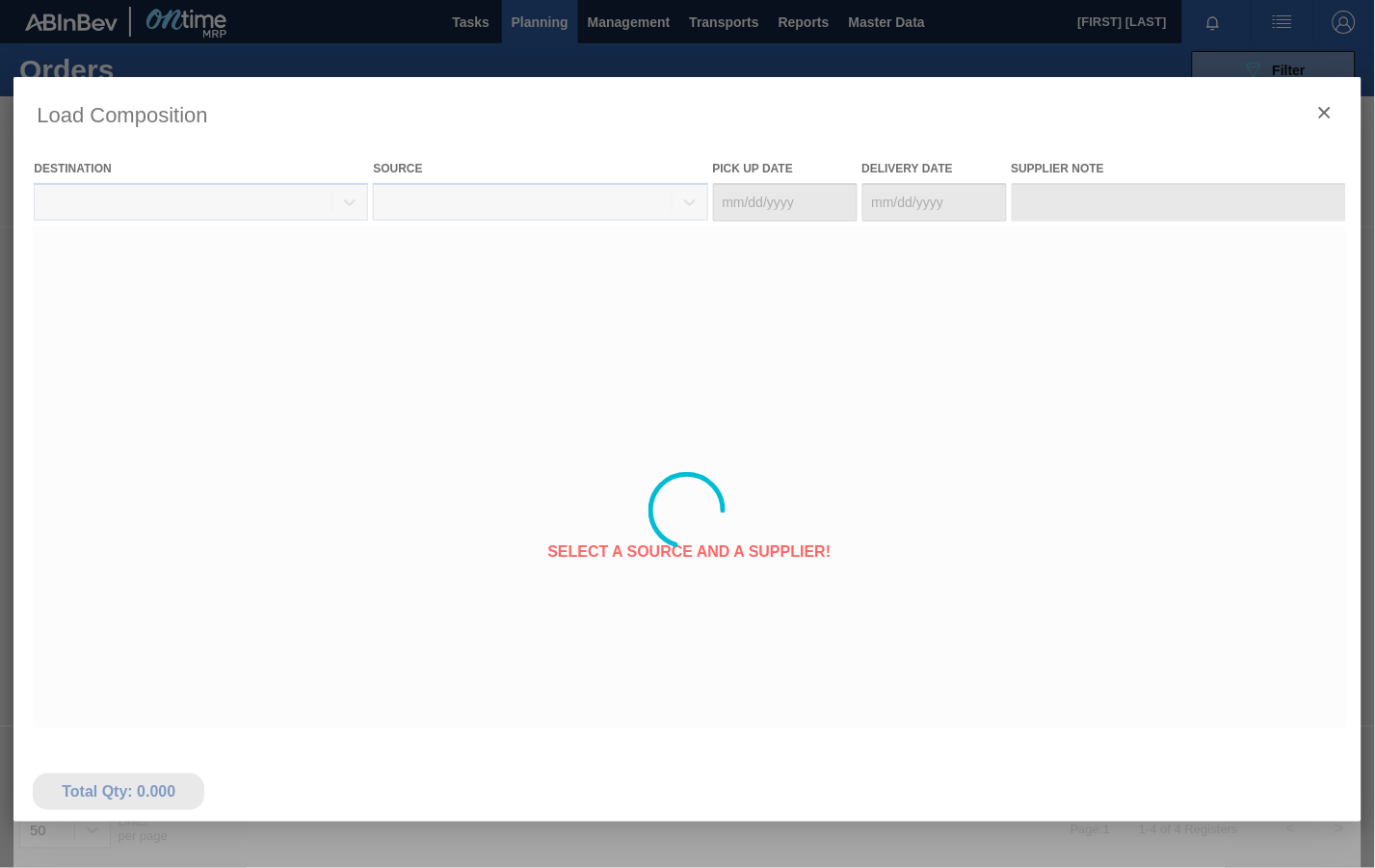 type on "[DATE]" 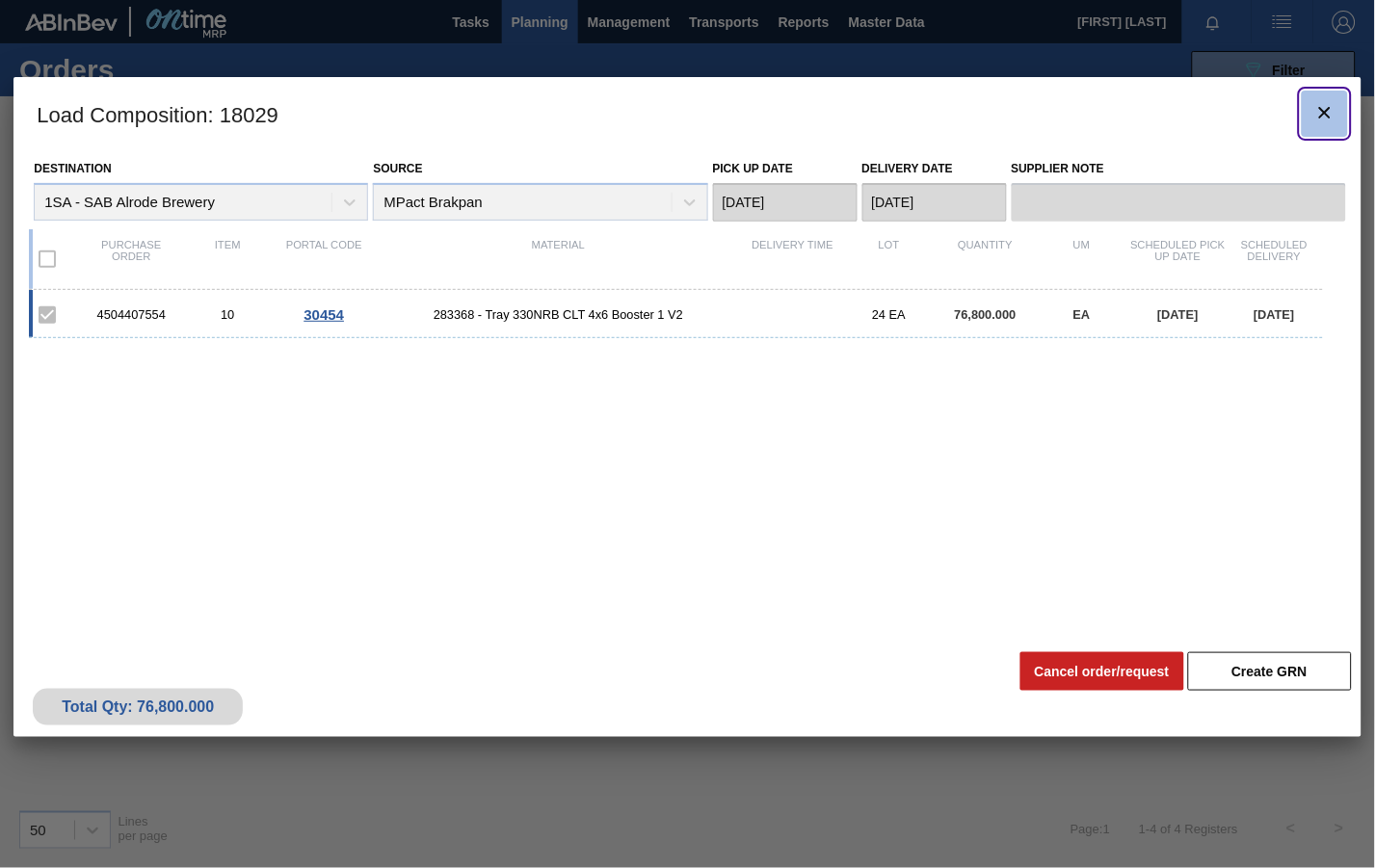 click 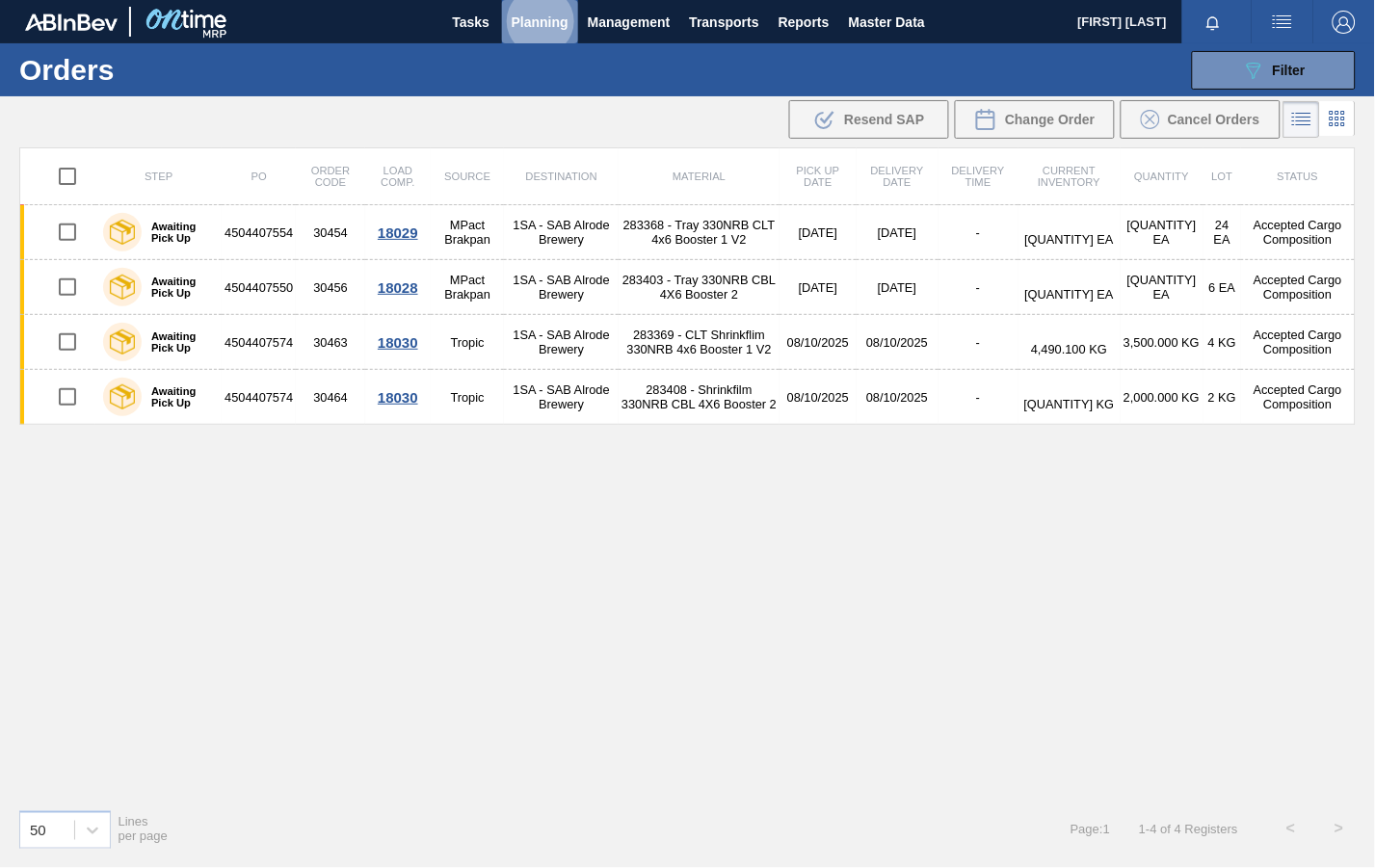 click on "Planning" at bounding box center (540, 22) 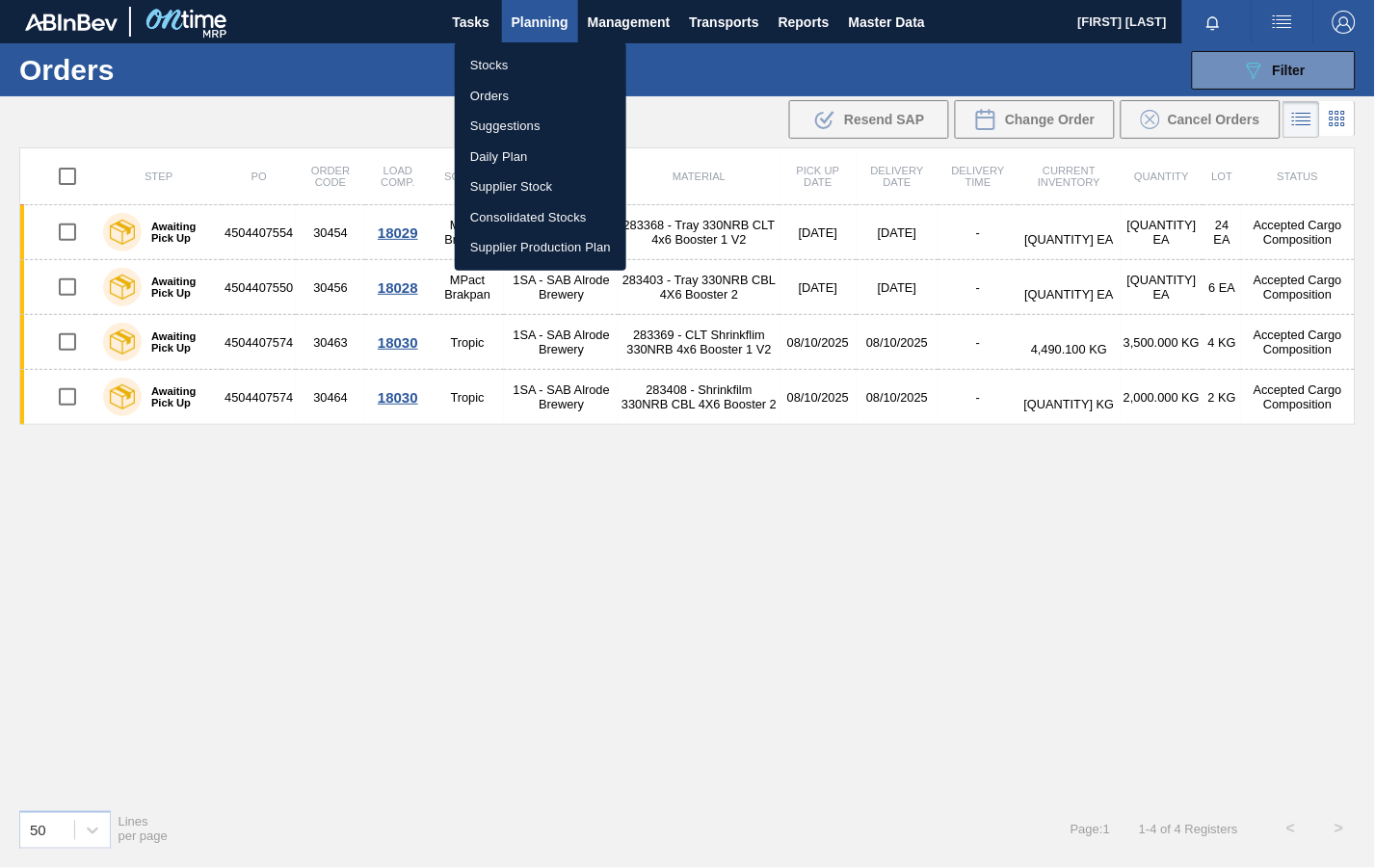 click on "Stocks" at bounding box center [541, 66] 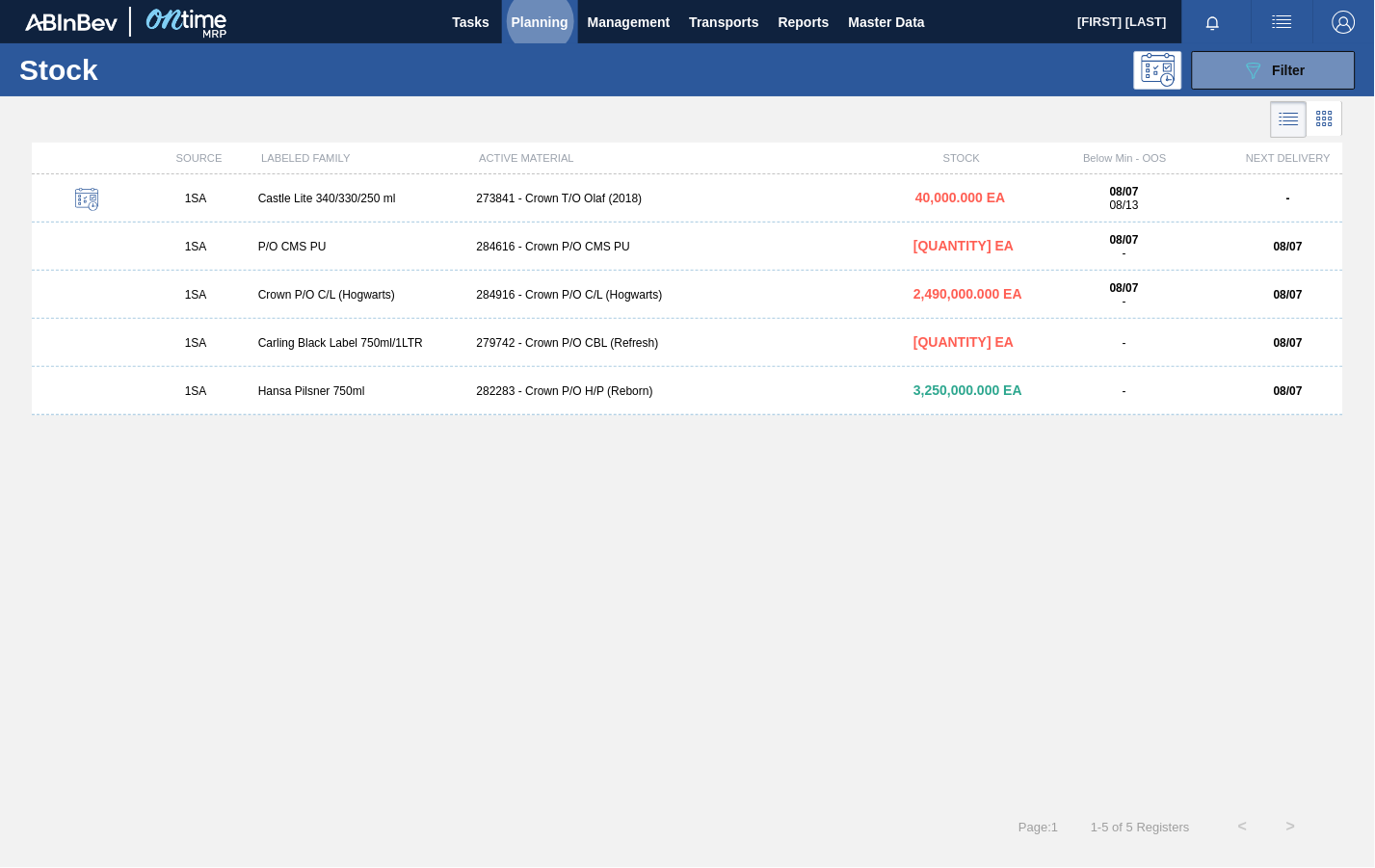 click on "[NUMBER] - Crown P/O C/L (Hogwarts)" at bounding box center [688, 295] 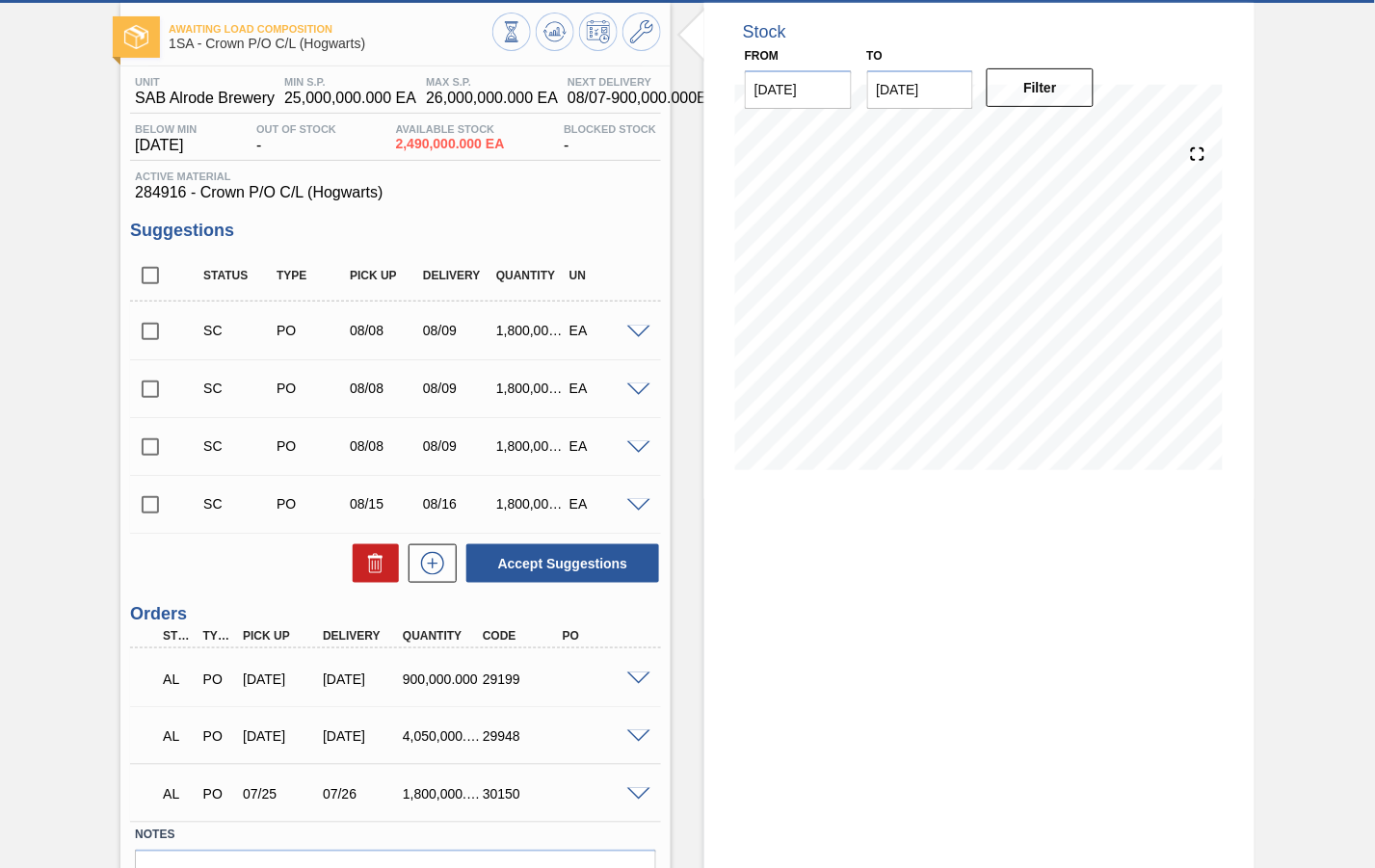 scroll, scrollTop: 85, scrollLeft: 0, axis: vertical 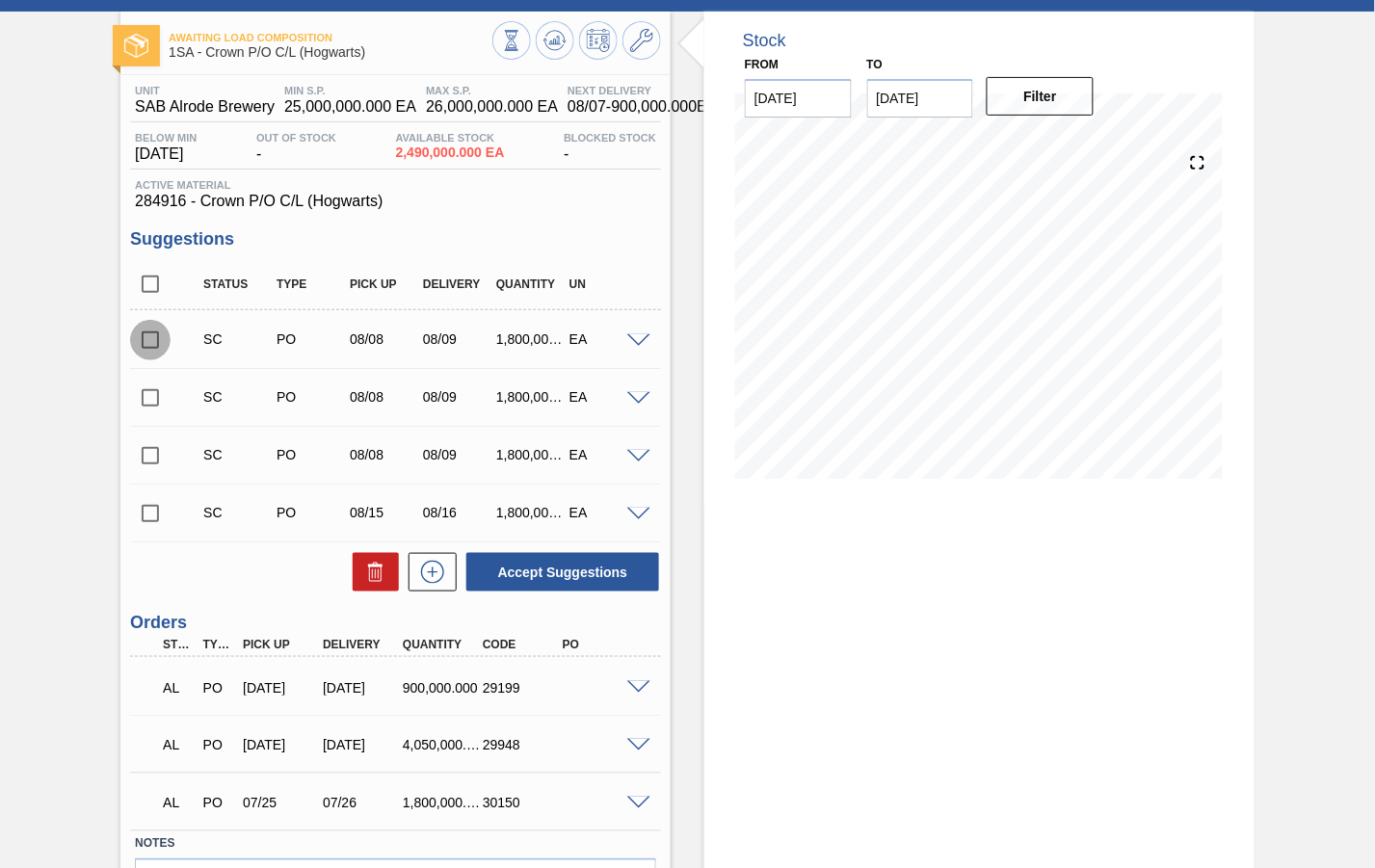 click at bounding box center (150, 340) 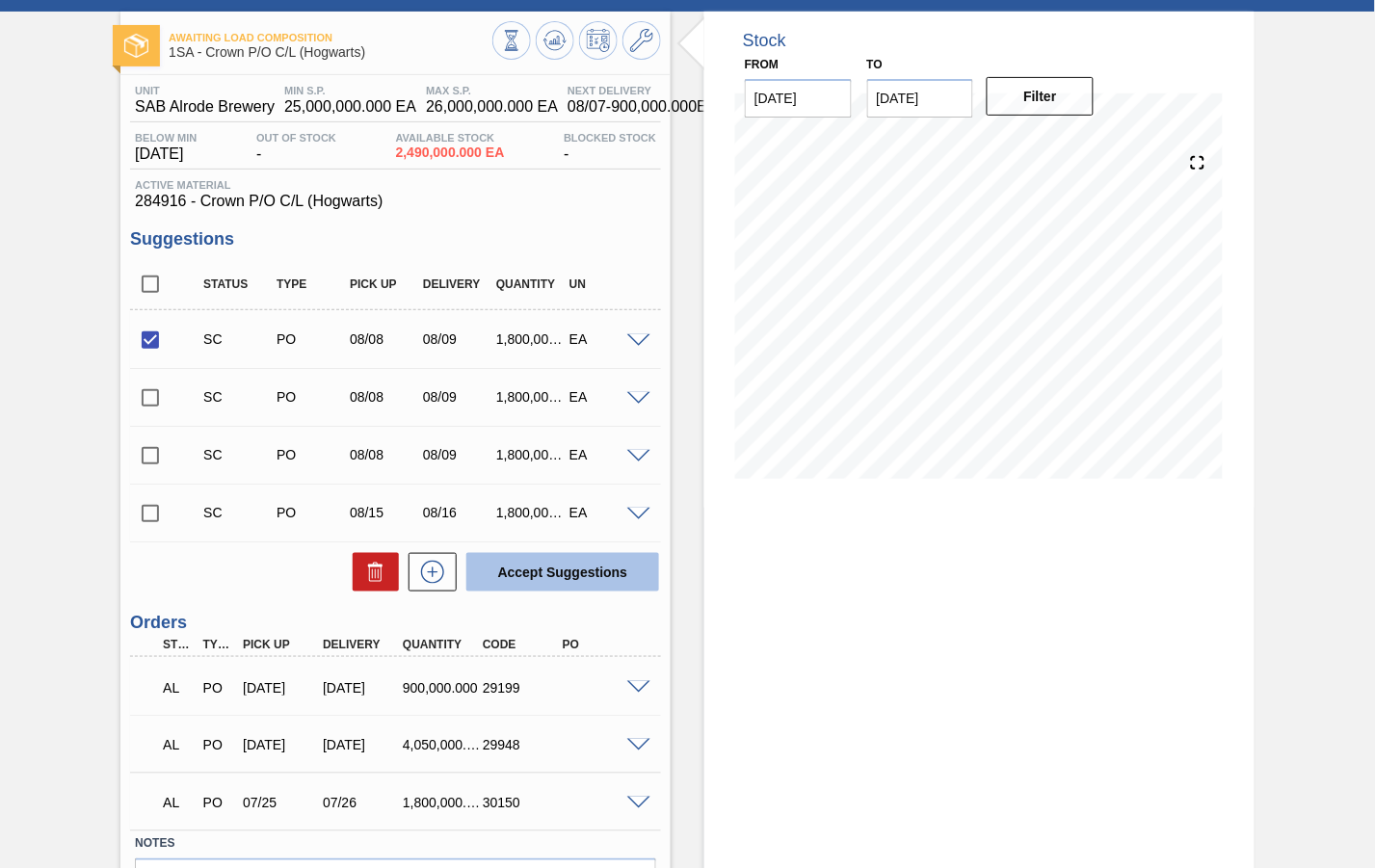 click on "Accept Suggestions" at bounding box center [563, 572] 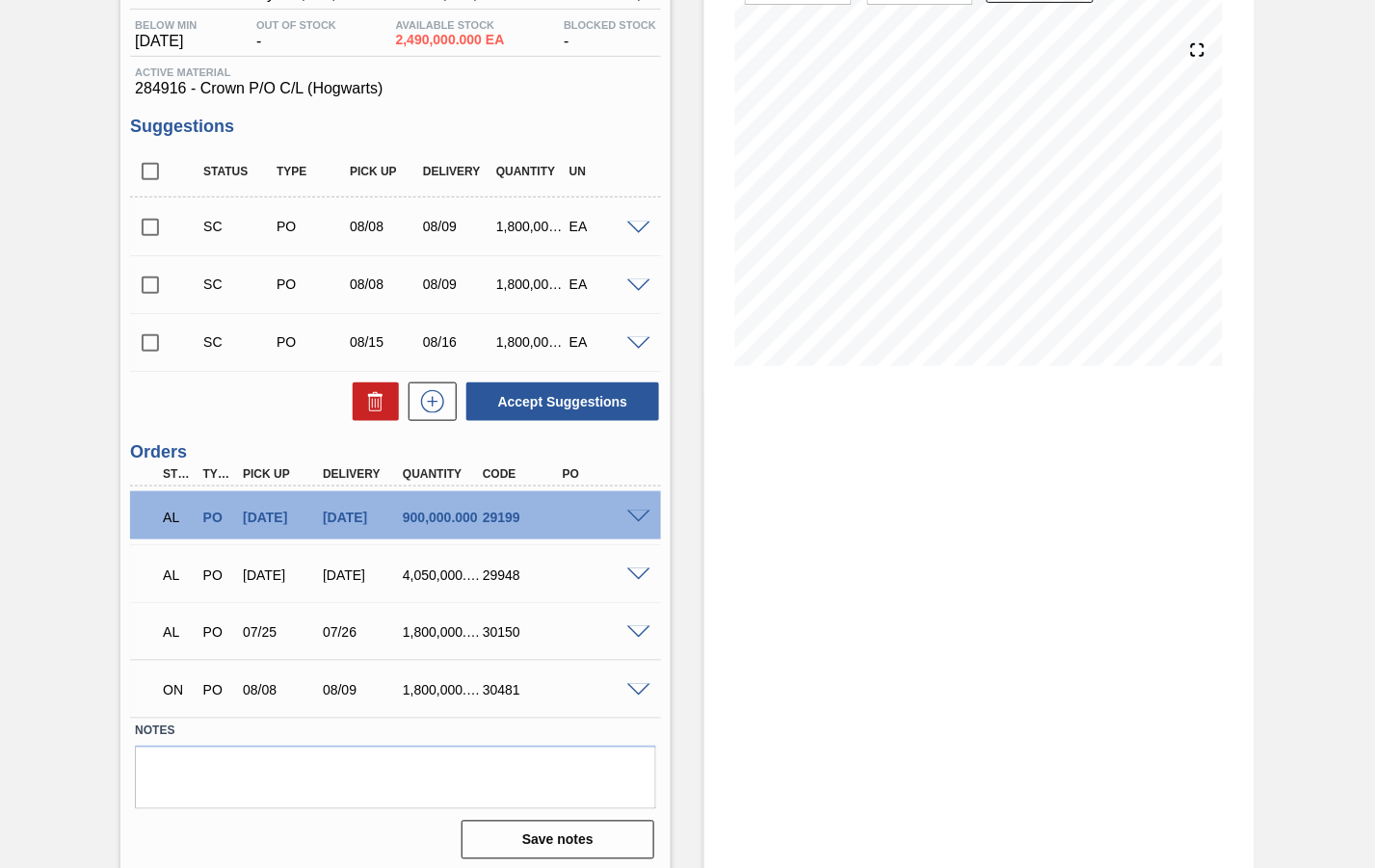 scroll, scrollTop: 205, scrollLeft: 0, axis: vertical 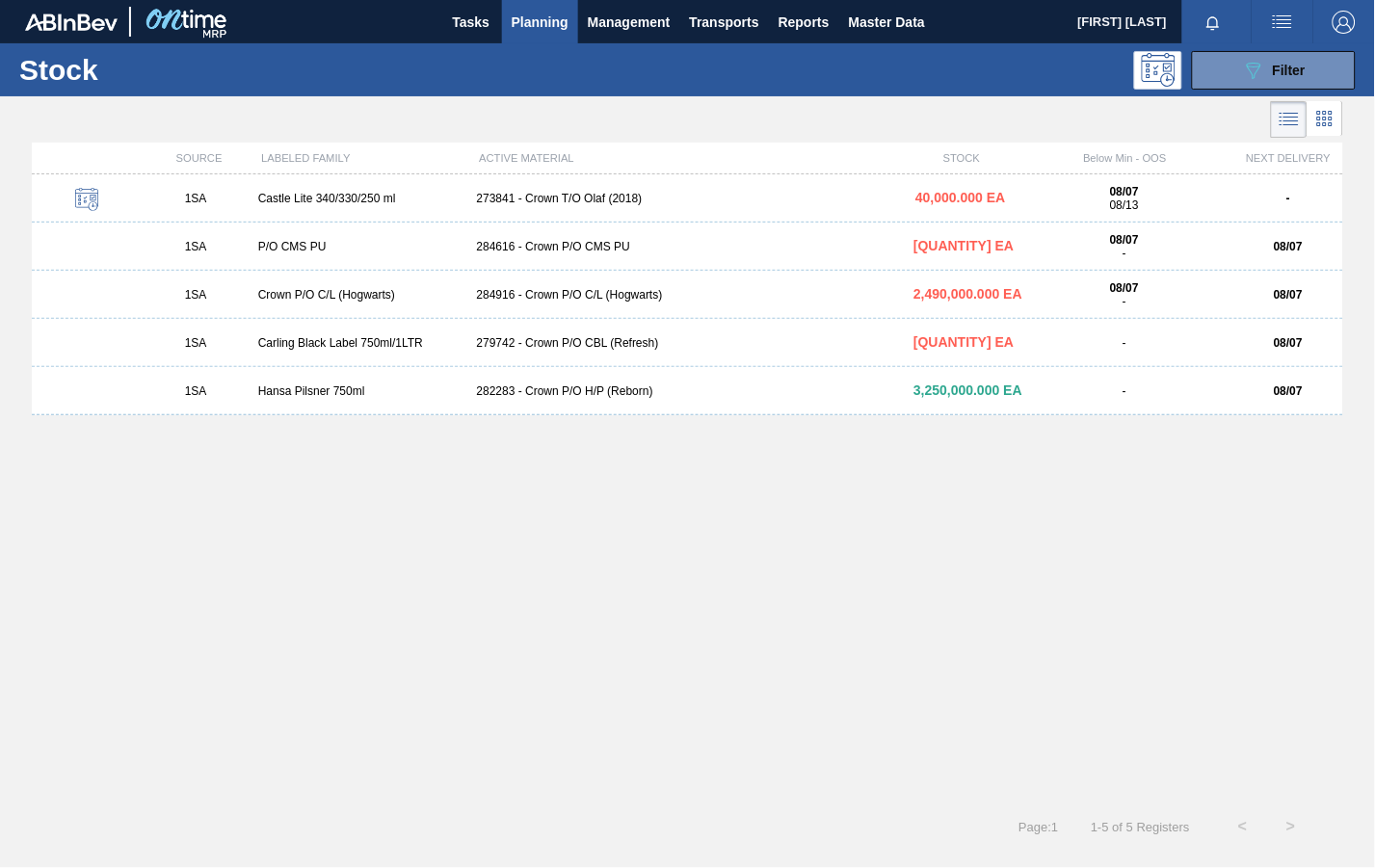 click on "284616 - Crown P/O CMS PU" at bounding box center [688, 247] 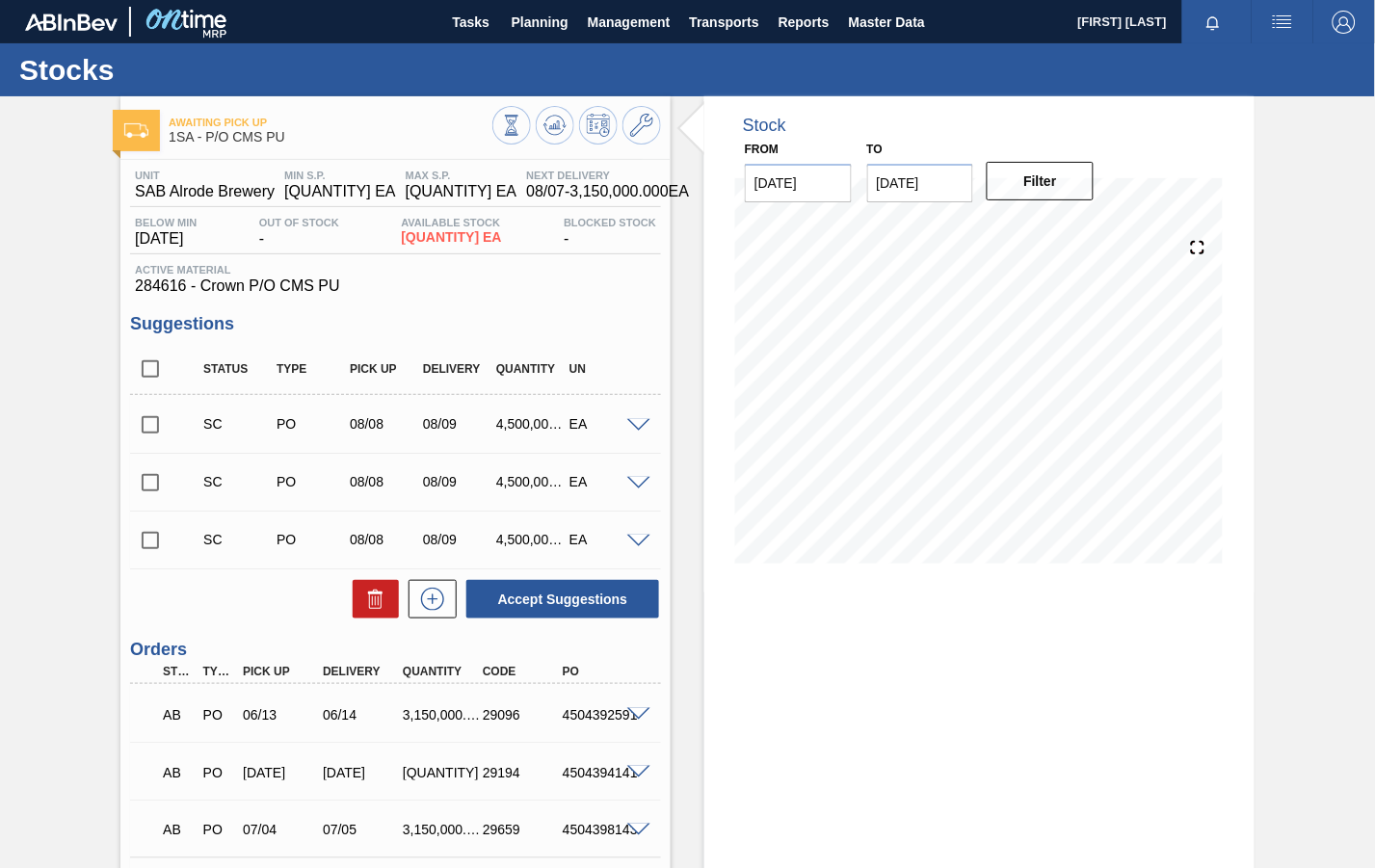 click at bounding box center [150, 425] 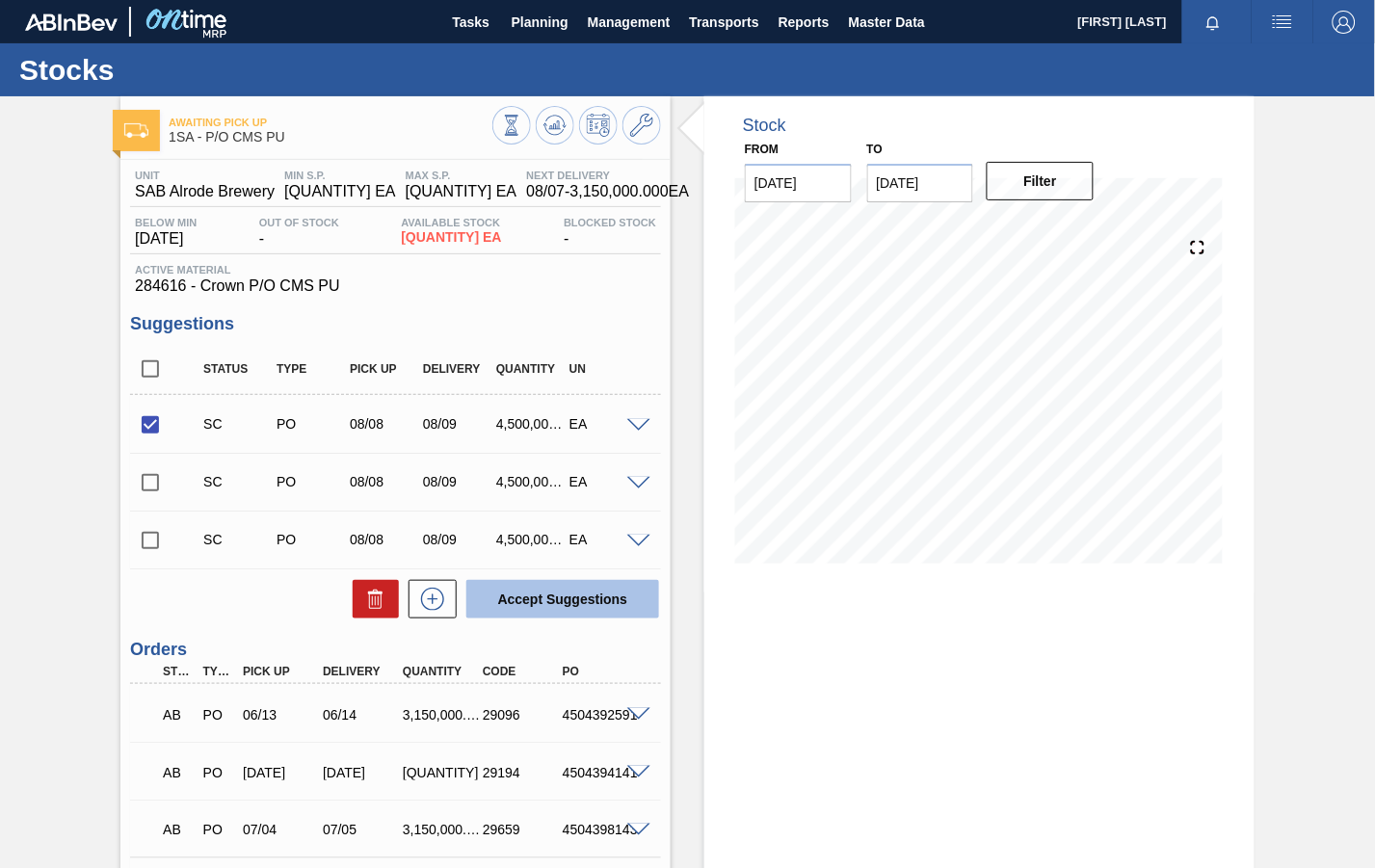 click on "Accept Suggestions" at bounding box center [563, 599] 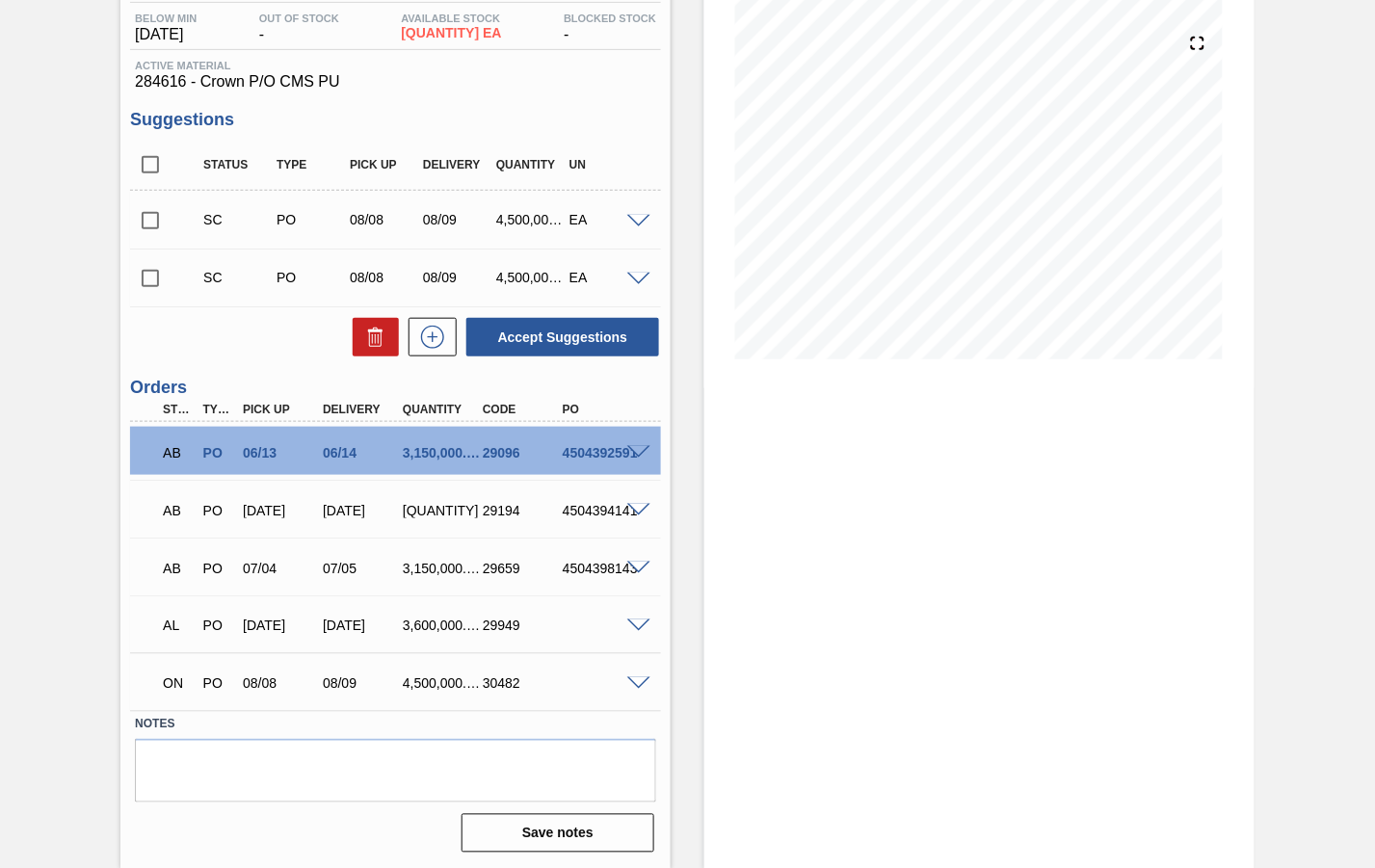scroll, scrollTop: 205, scrollLeft: 0, axis: vertical 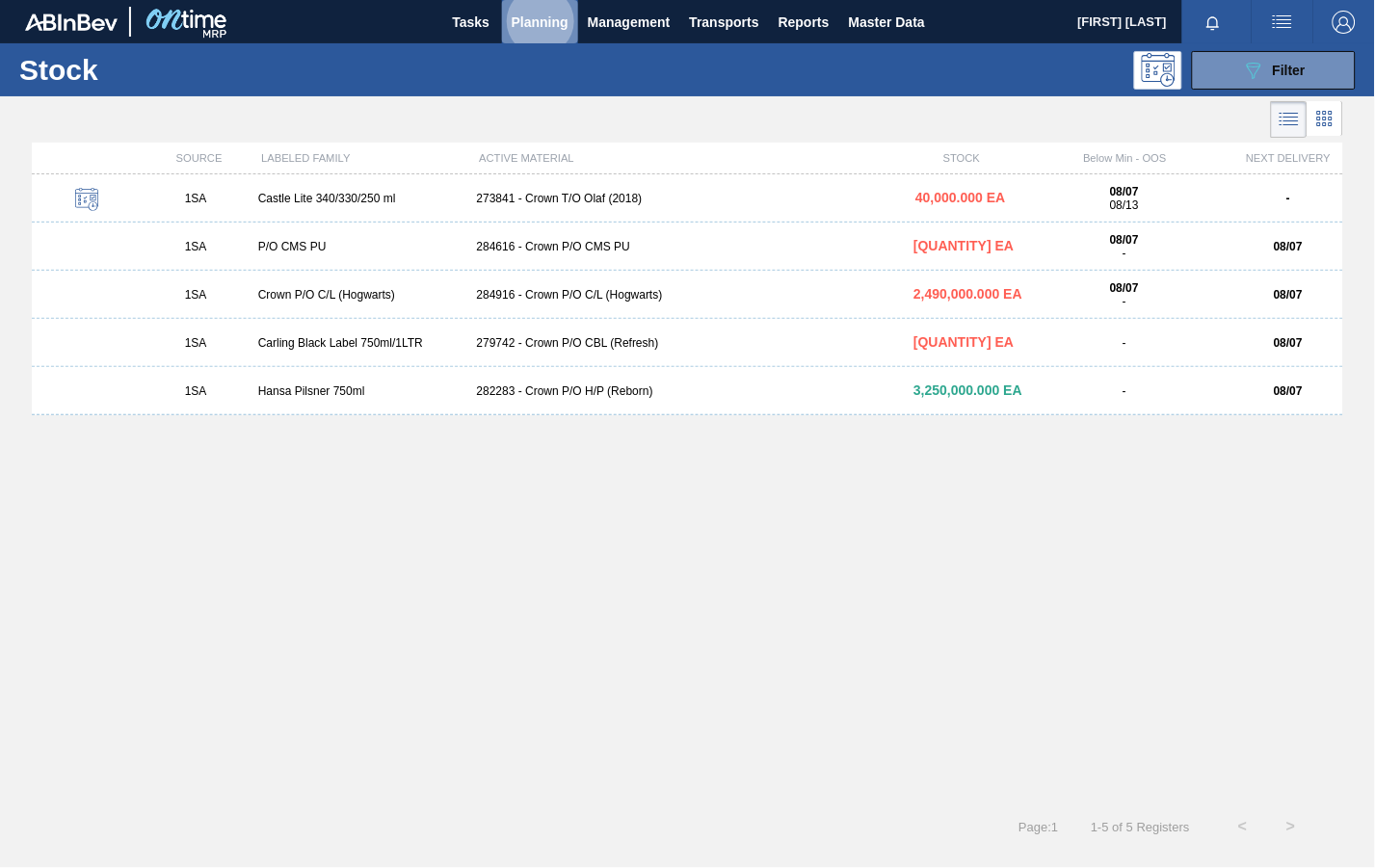 click on "Planning" at bounding box center [540, 22] 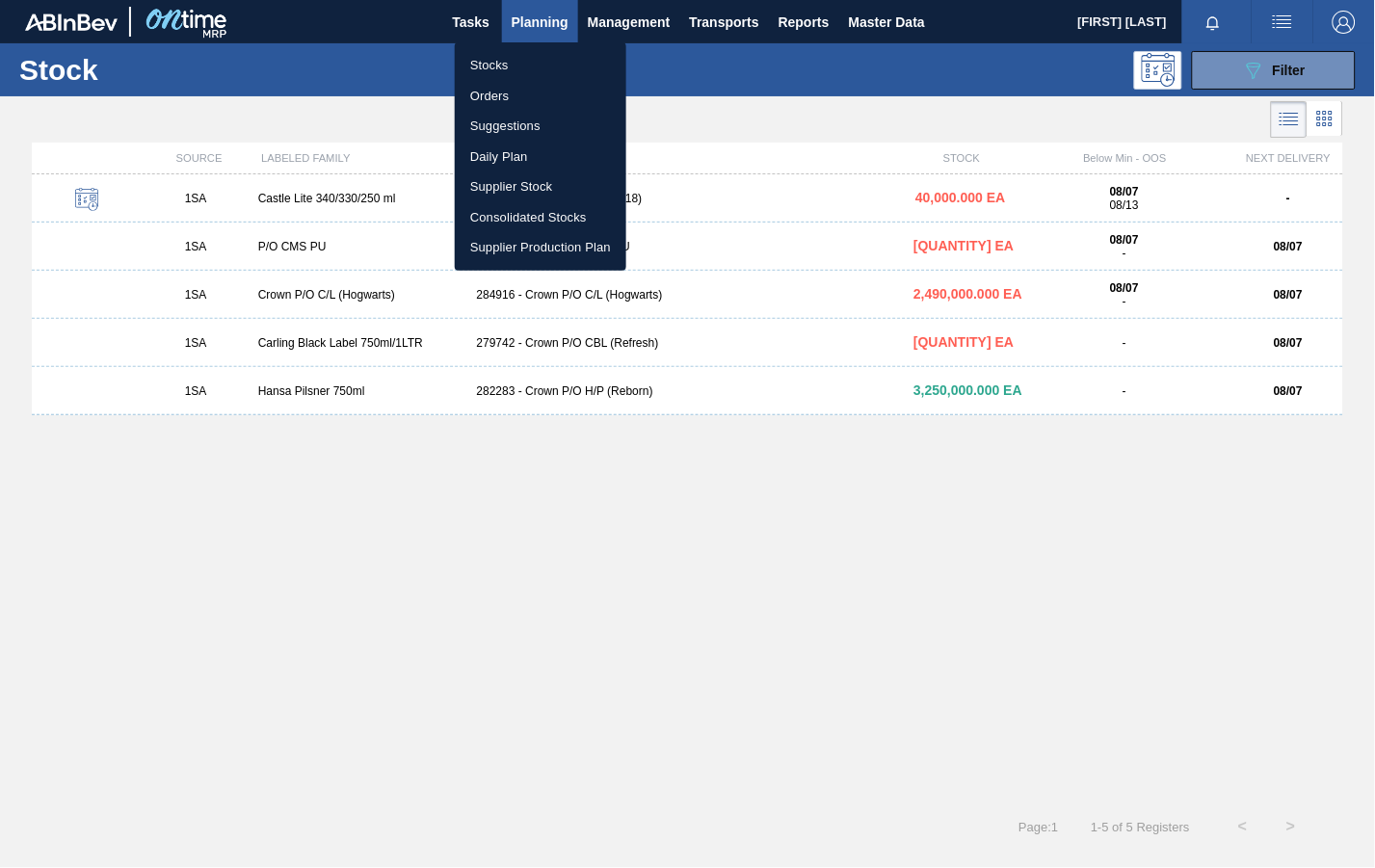 click at bounding box center (687, 434) 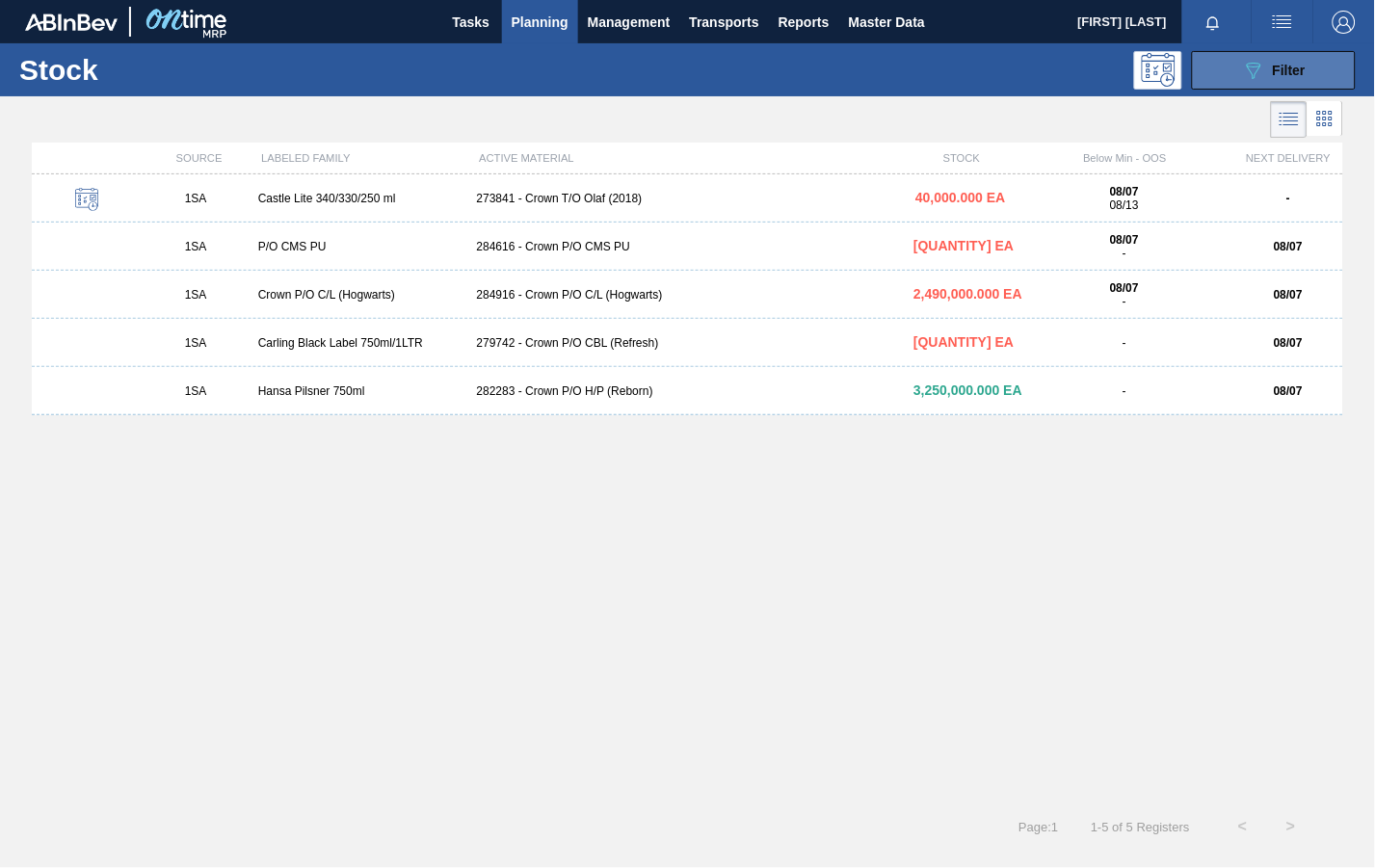 click 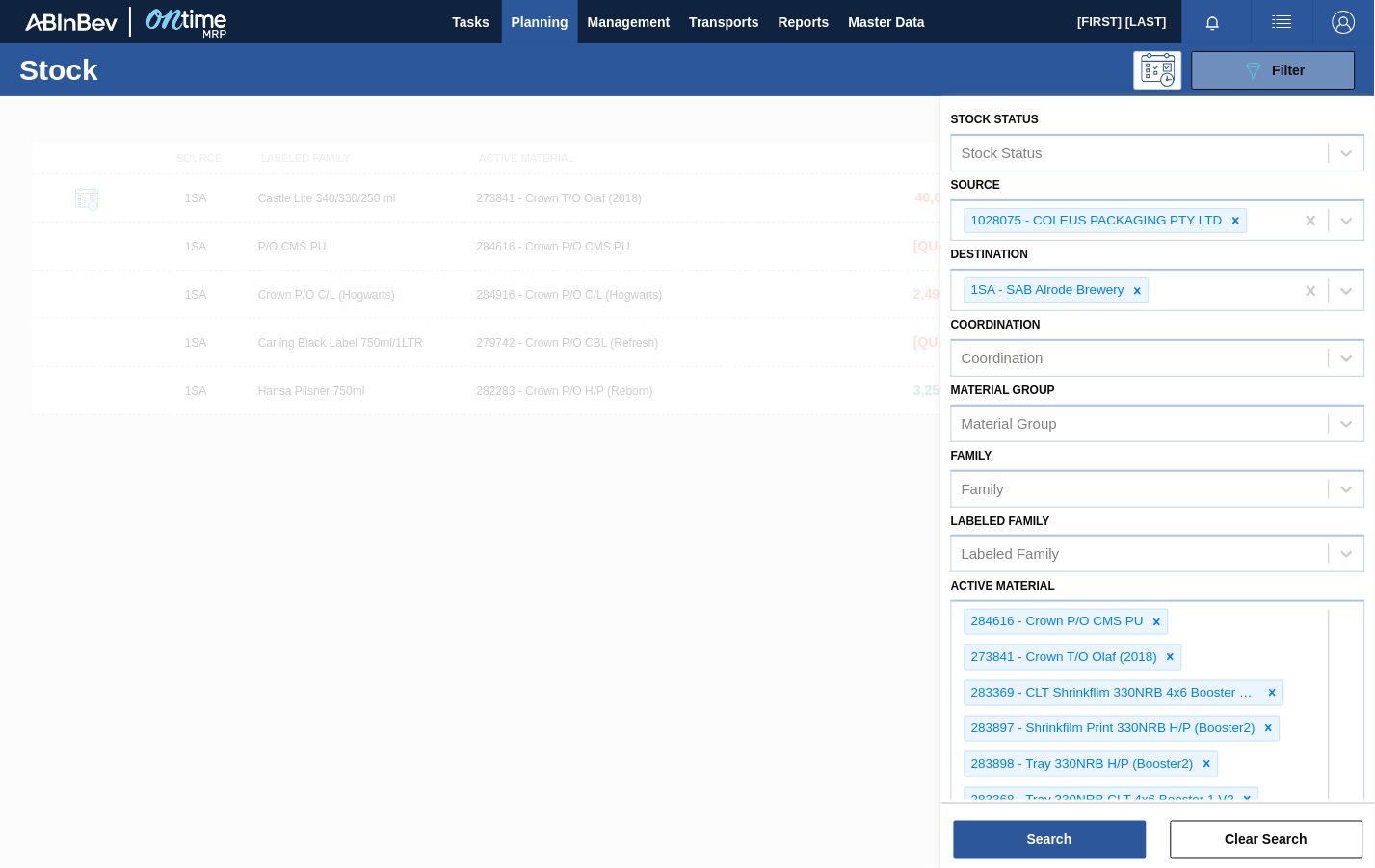 click on "Planning" at bounding box center (540, 22) 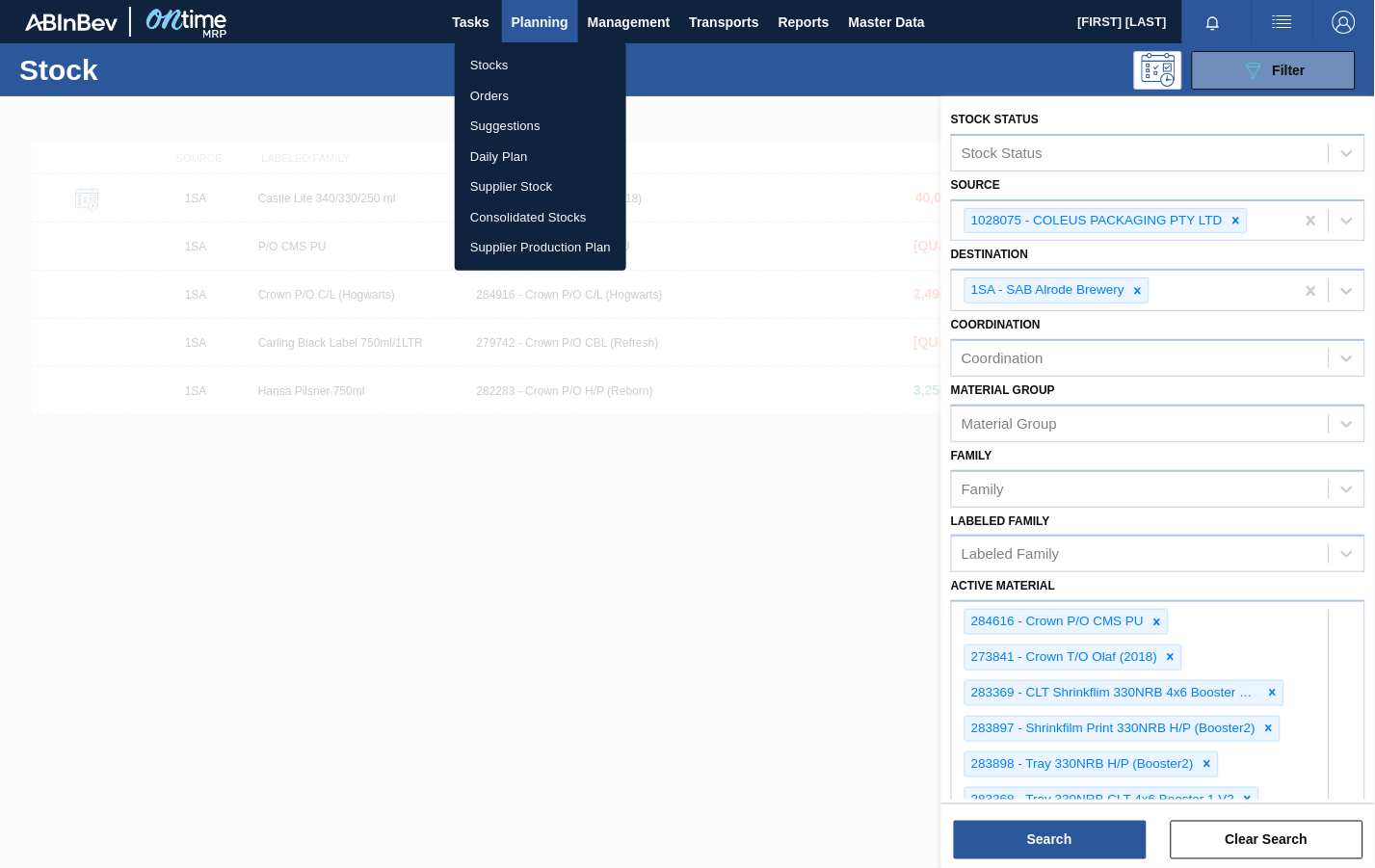 click on "Orders" at bounding box center (541, 96) 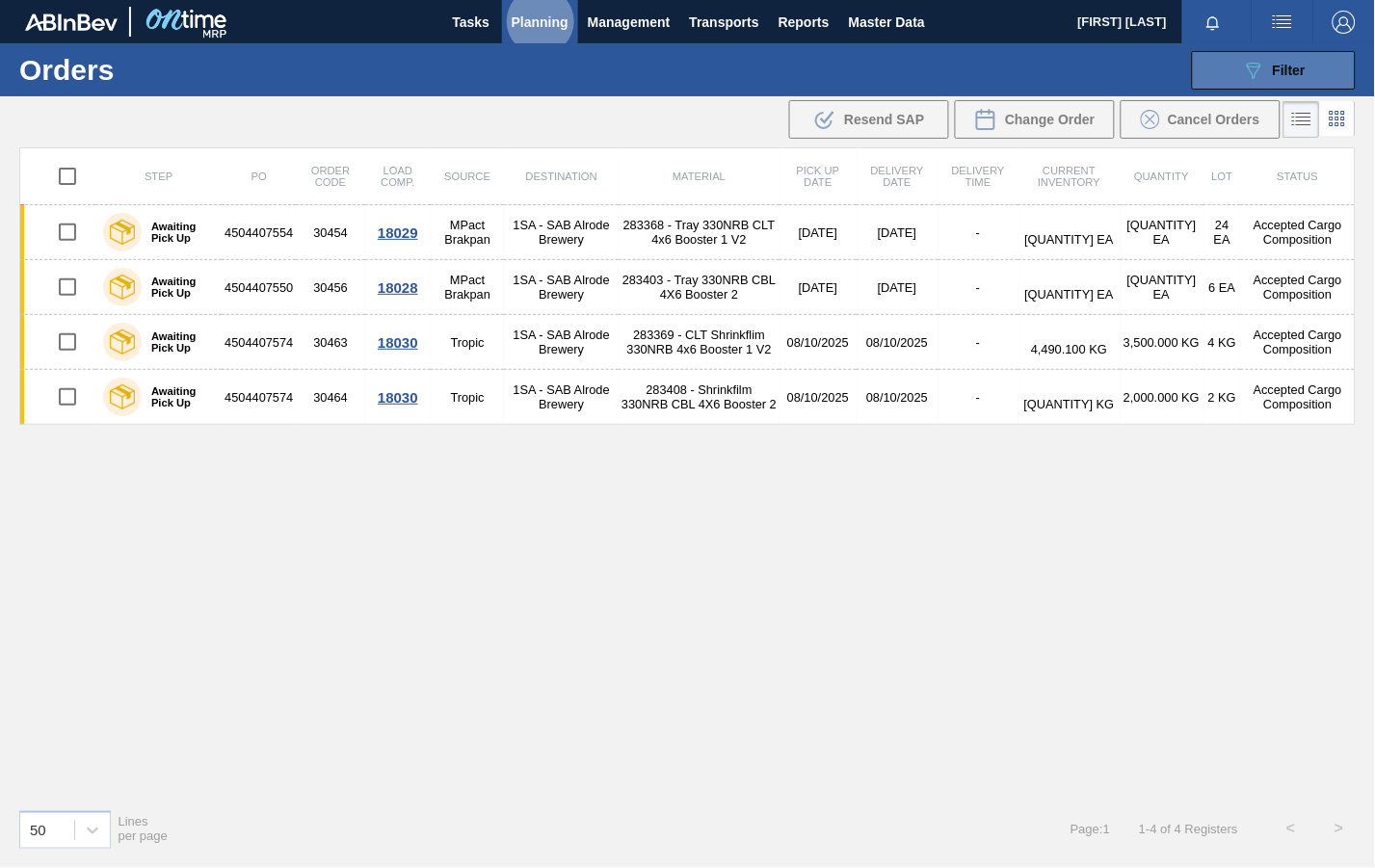 click on "Filter" at bounding box center (1289, 70) 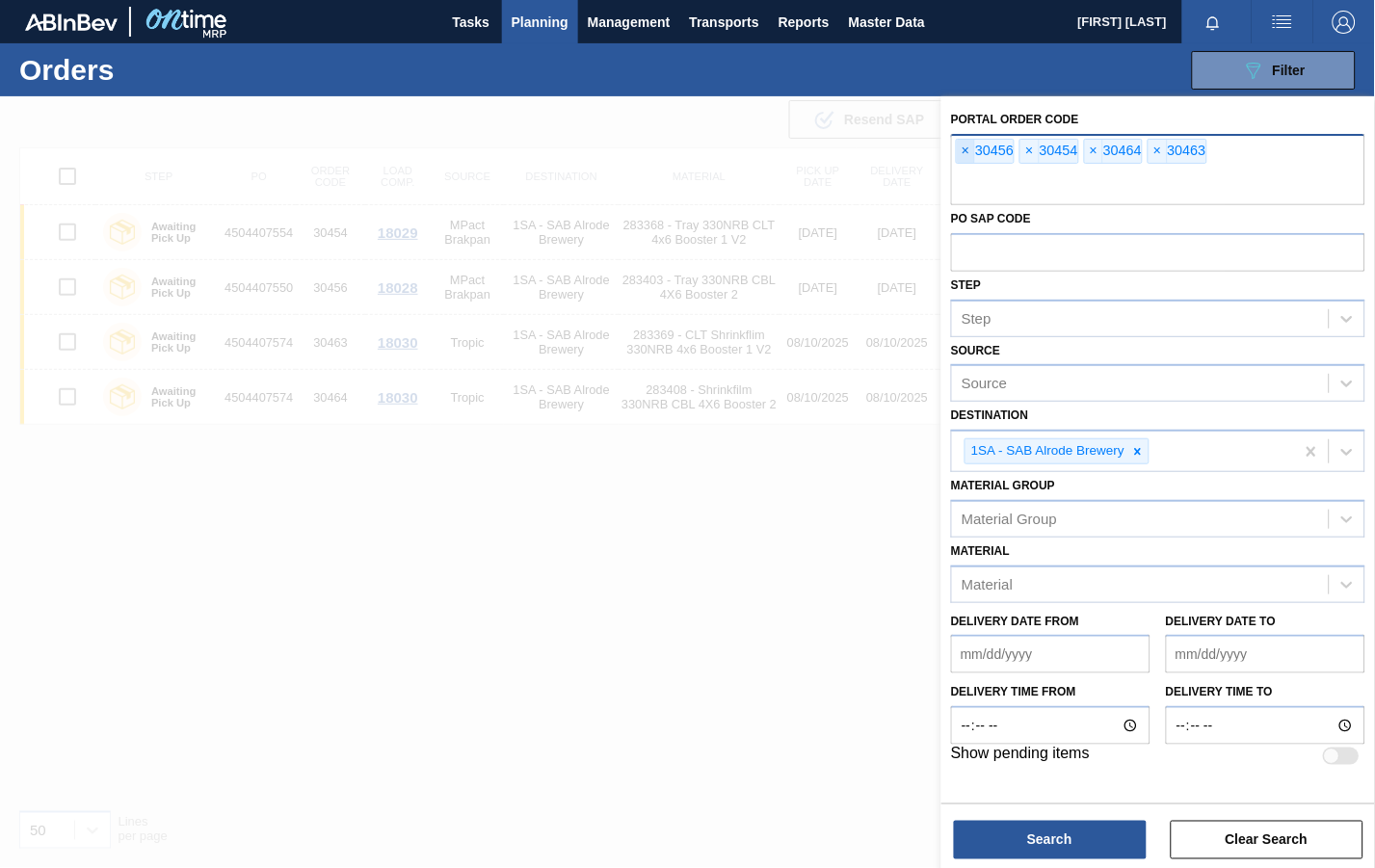 click on "×" at bounding box center (965, 151) 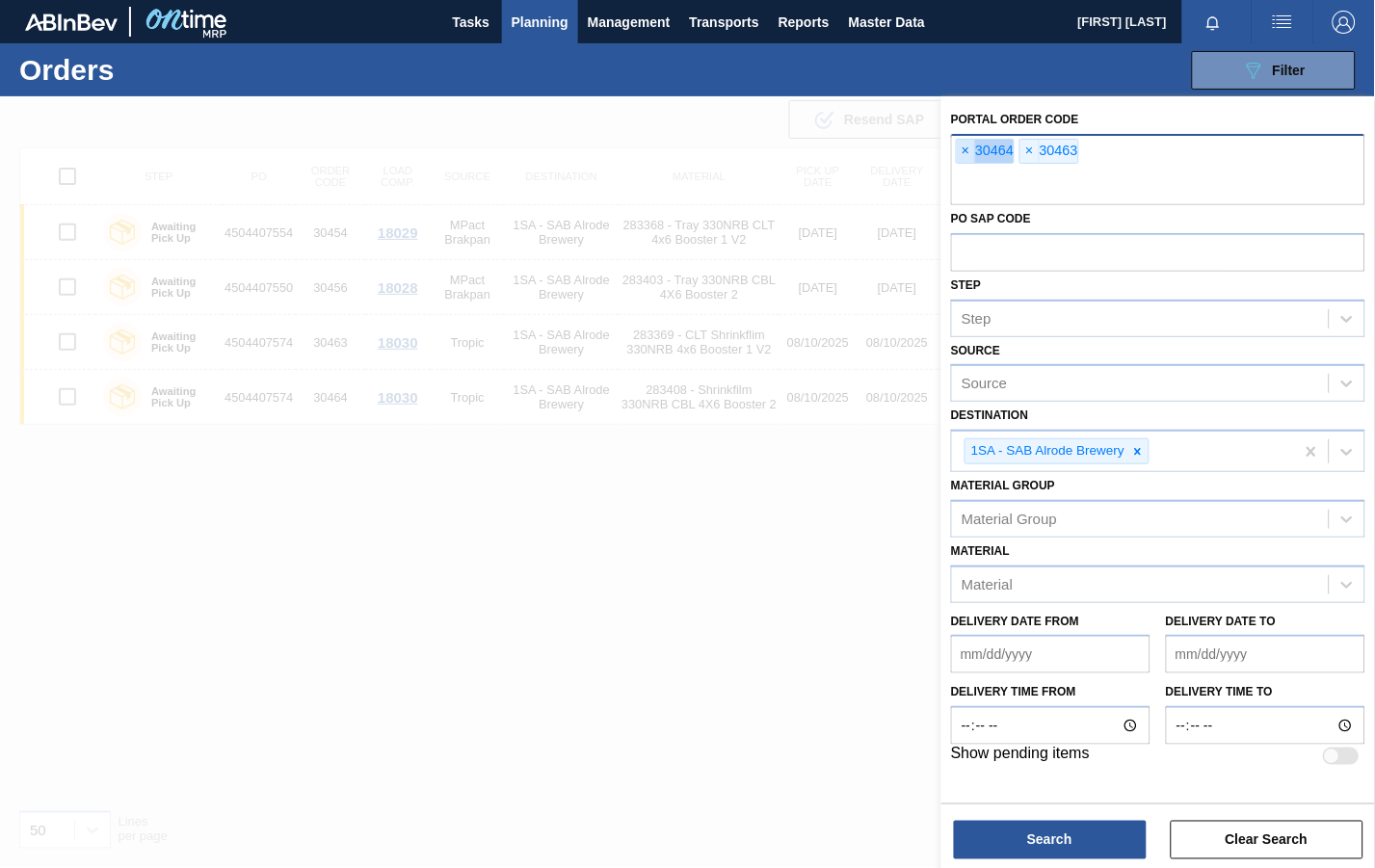 click on "×" at bounding box center (965, 151) 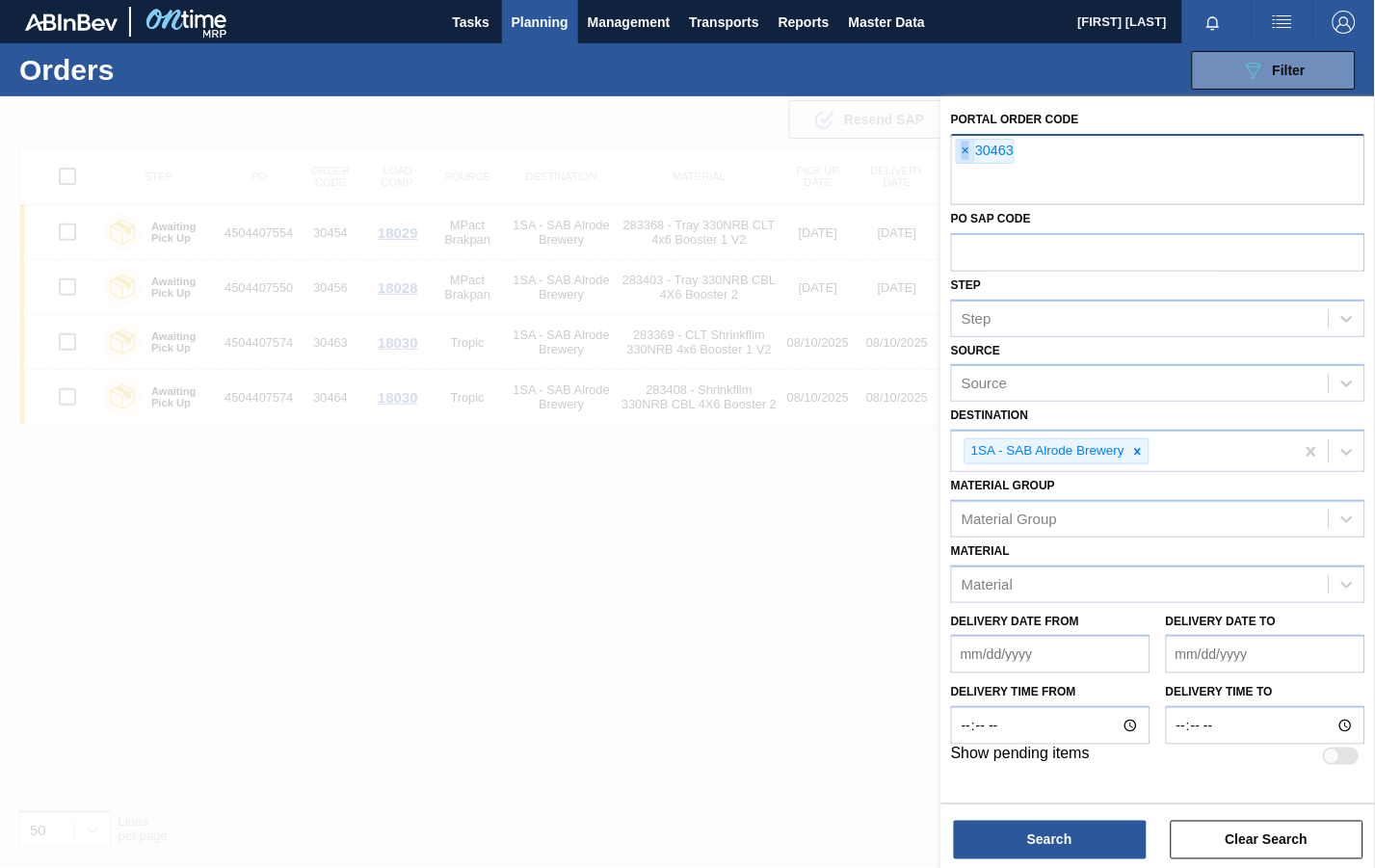 click on "×" at bounding box center (965, 151) 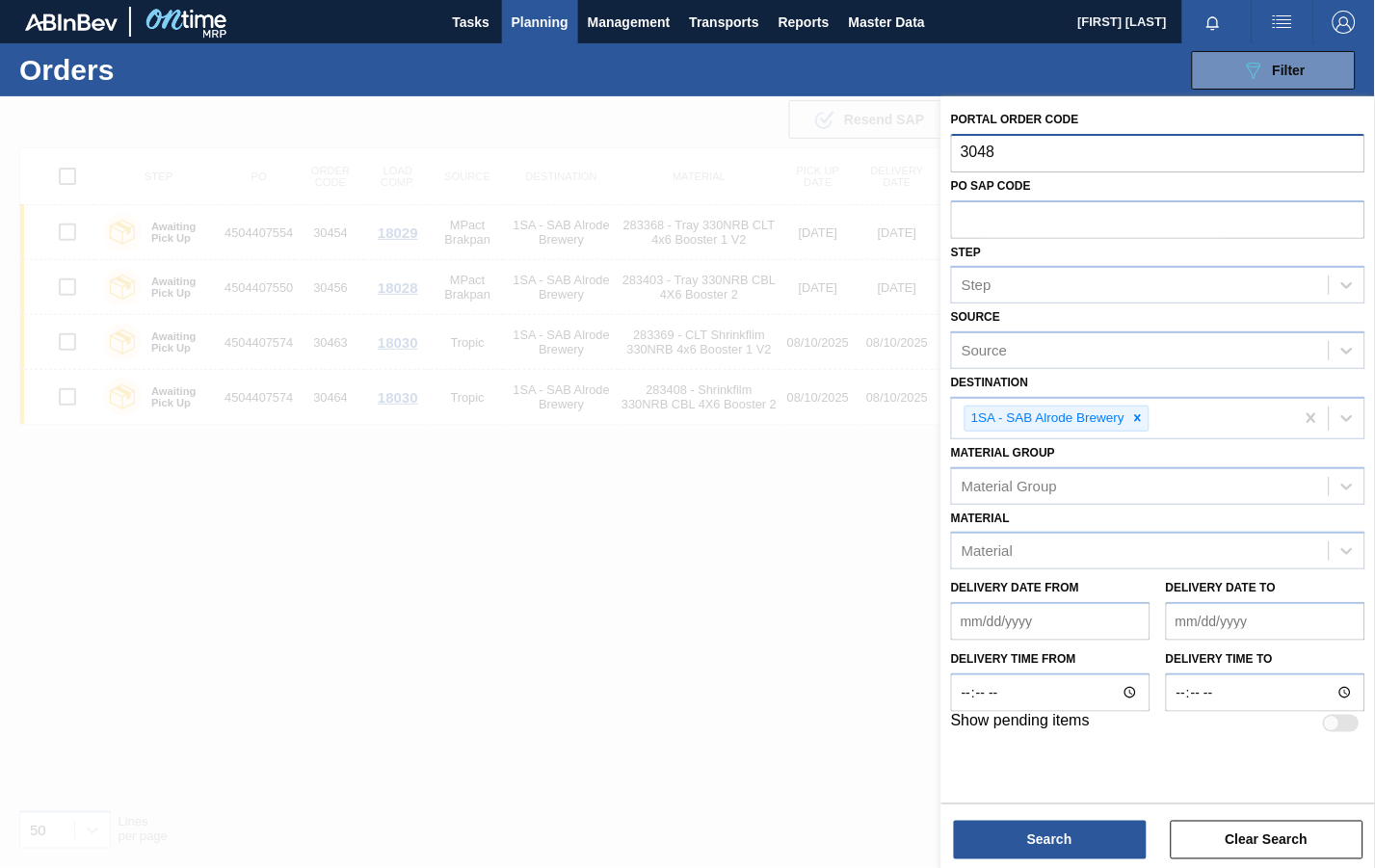 type on "30481" 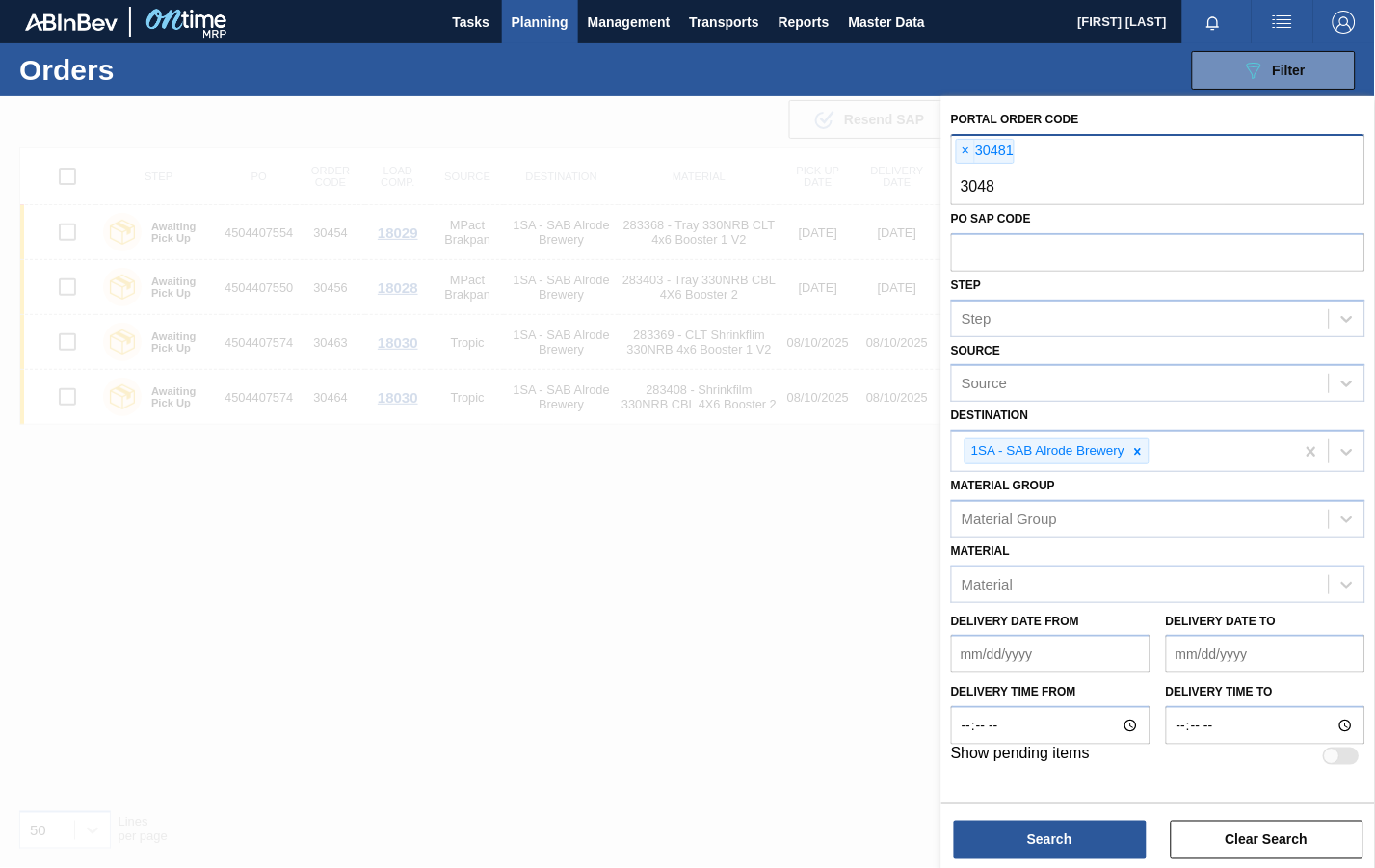 type on "30482" 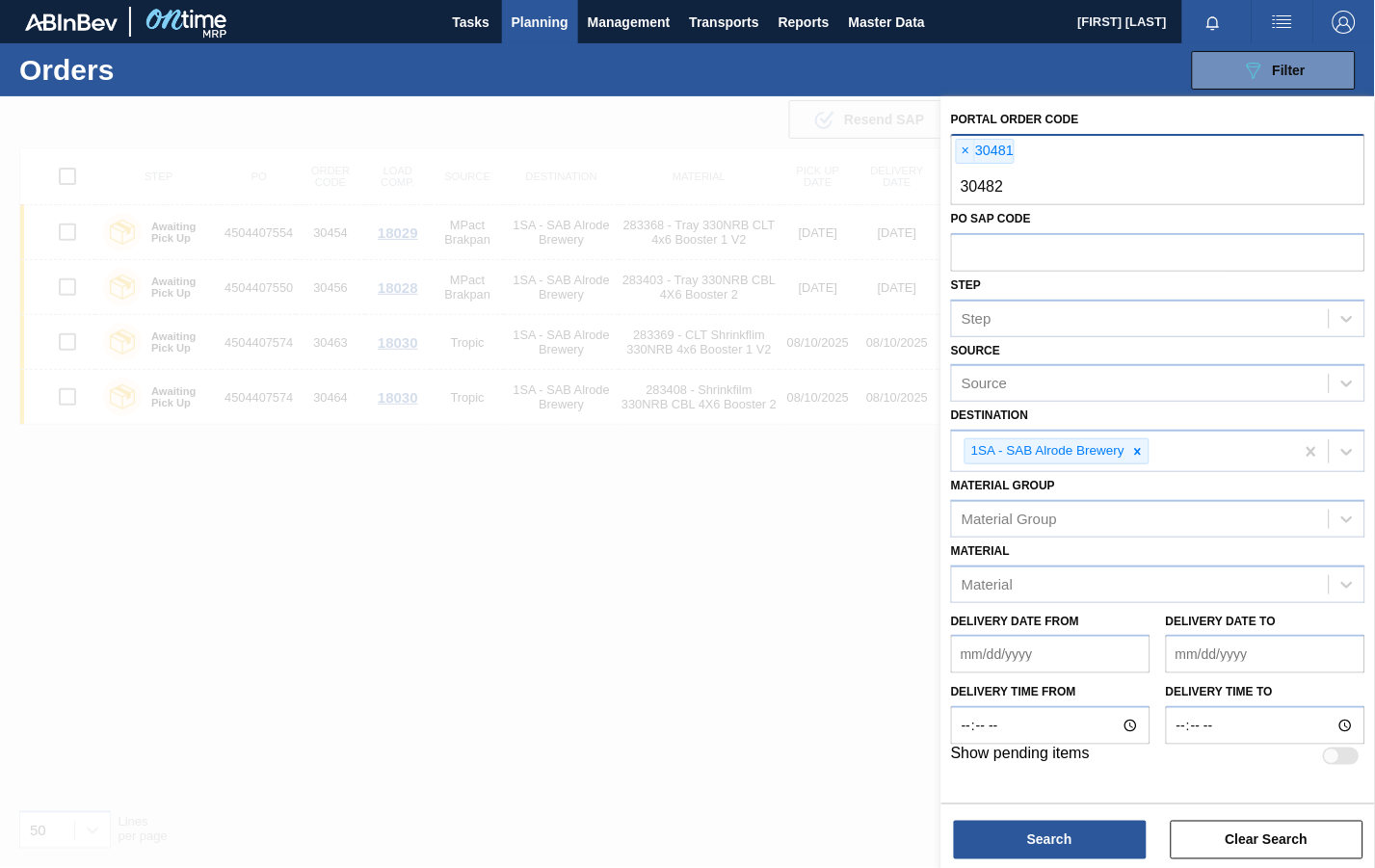 type 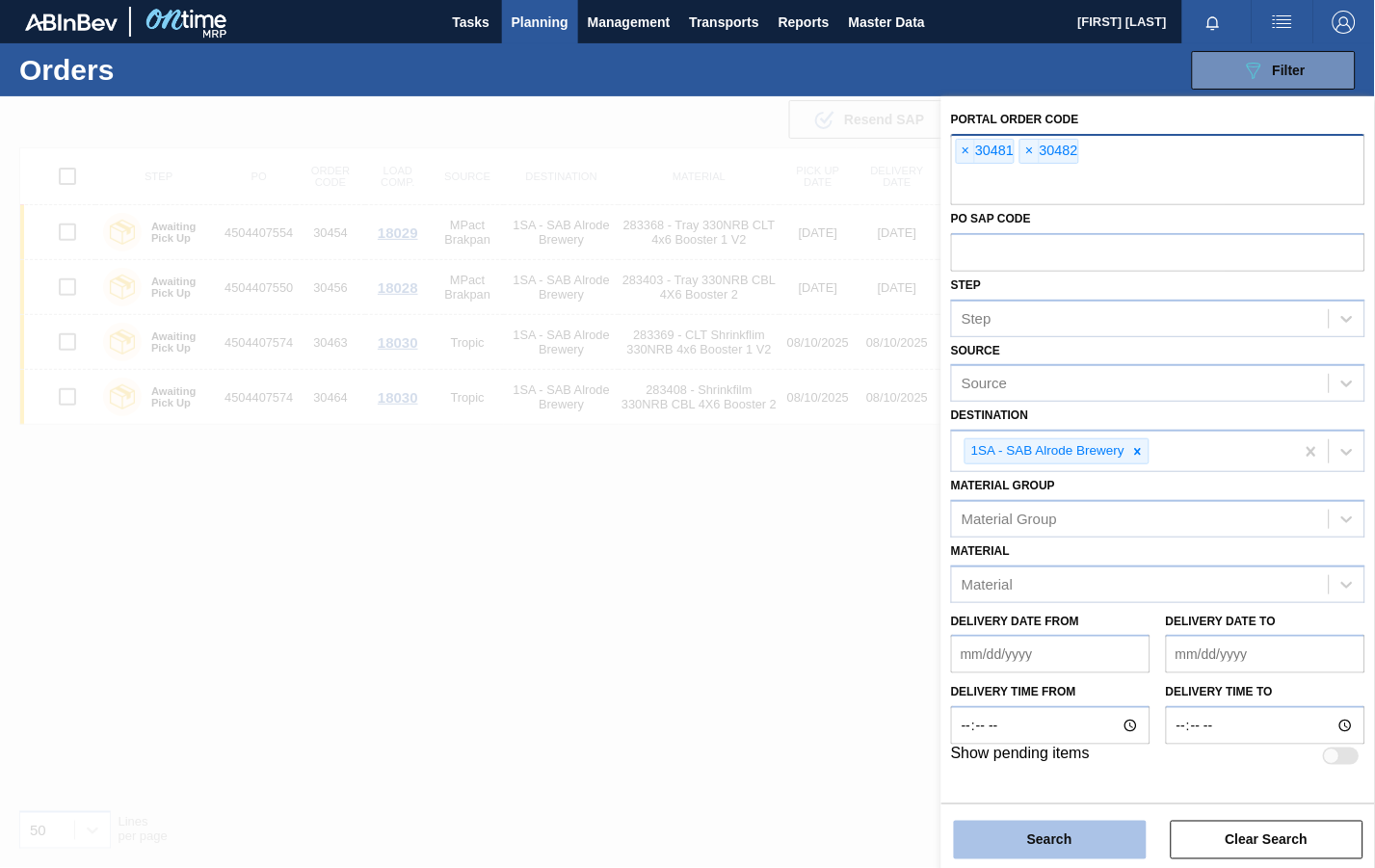 click on "Search" at bounding box center (1050, 840) 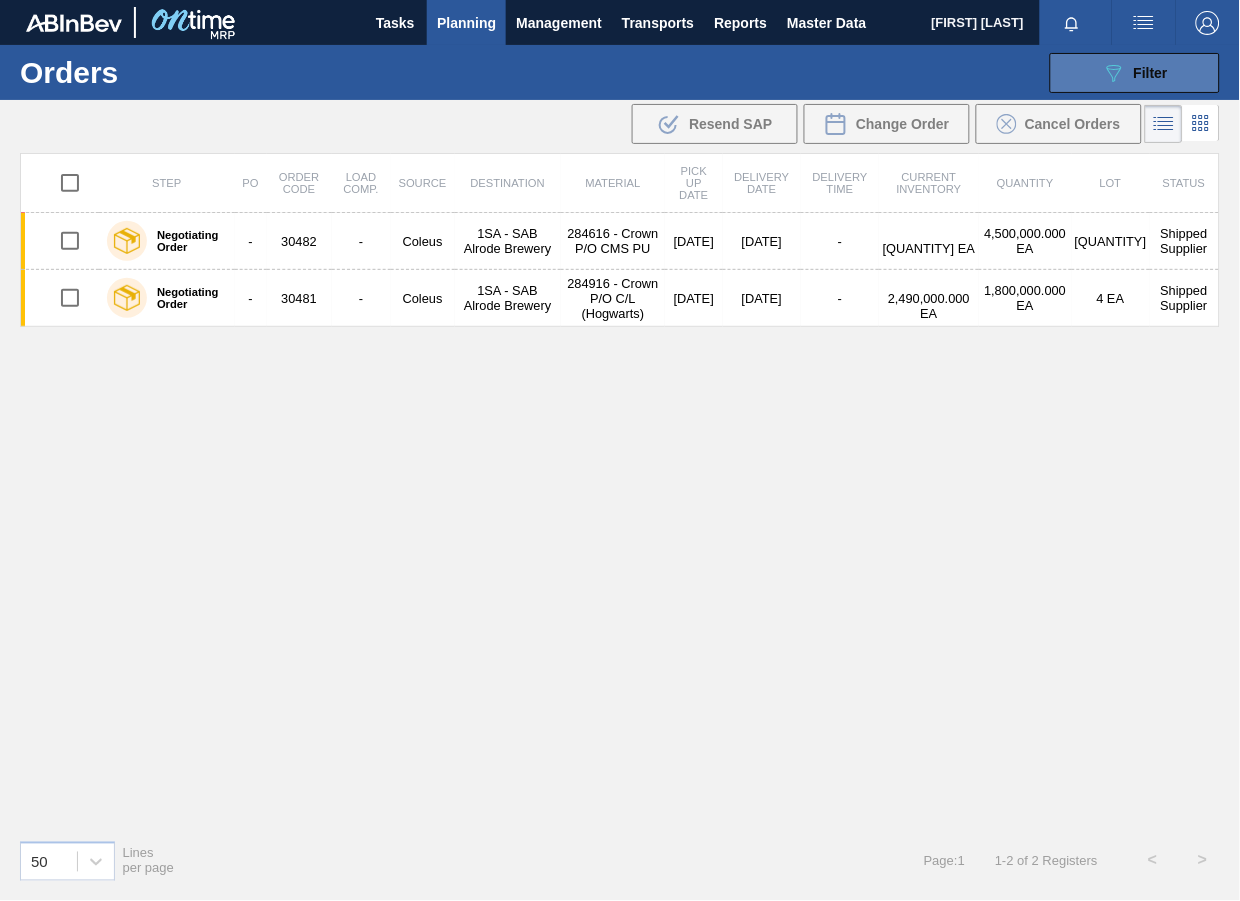click on "Filter" at bounding box center [1151, 73] 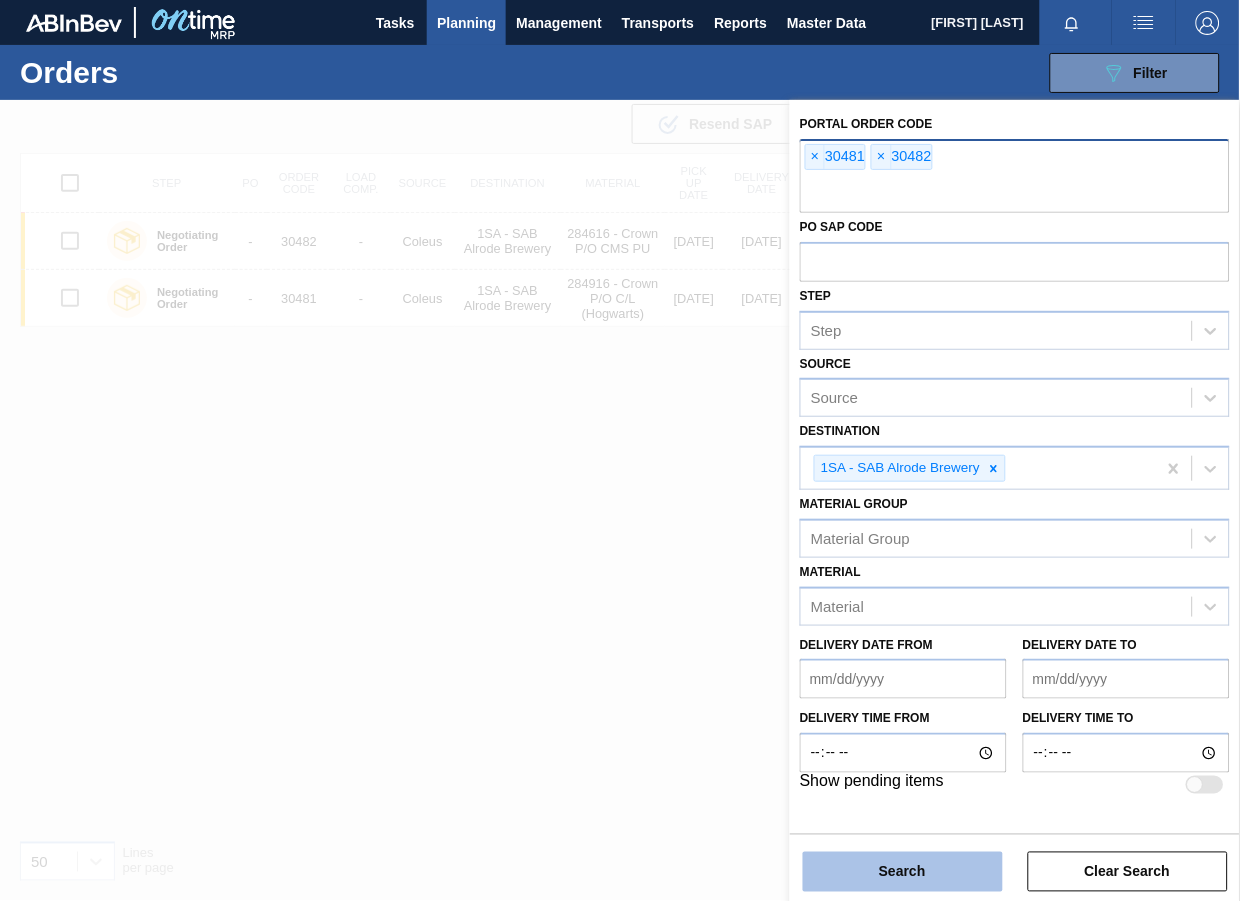 click on "Search" at bounding box center (903, 872) 